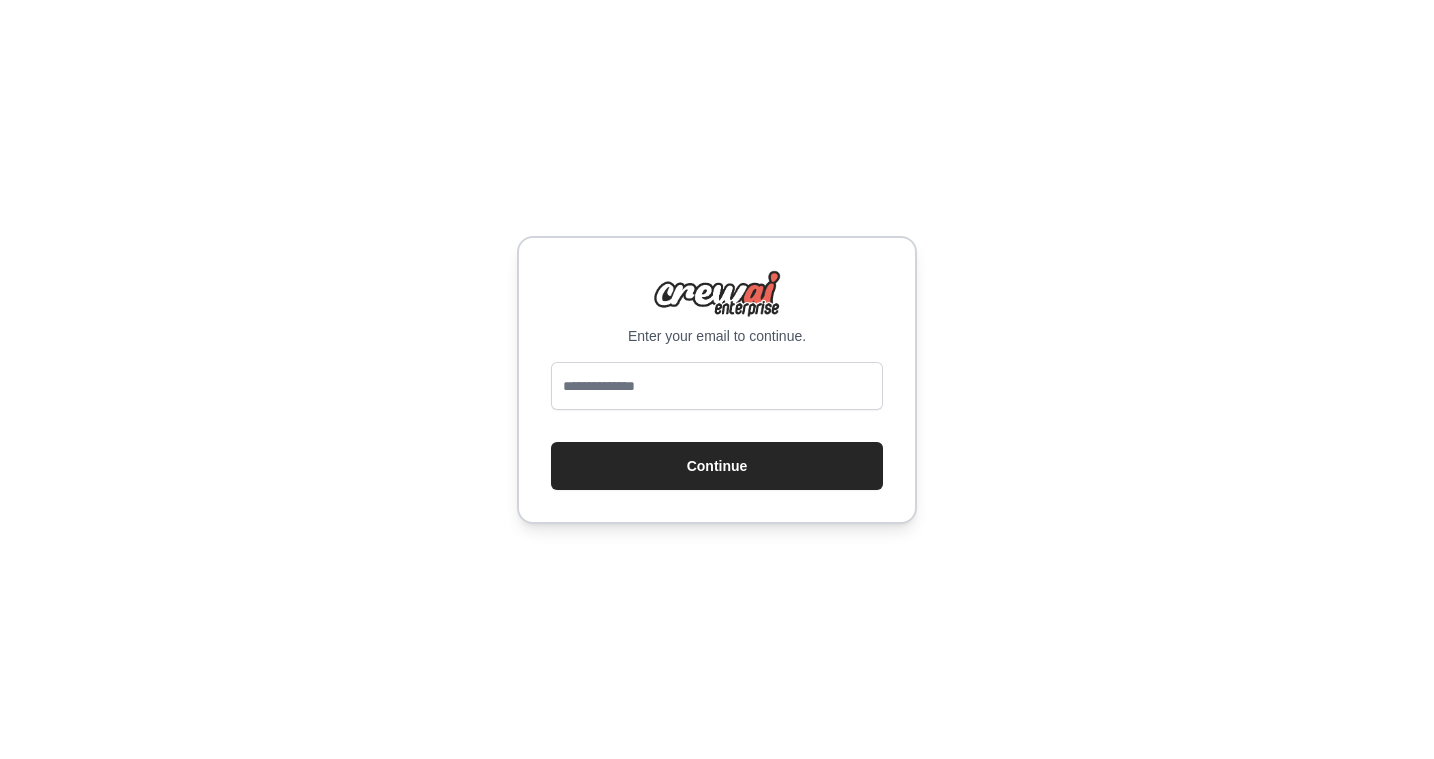 scroll, scrollTop: 0, scrollLeft: 0, axis: both 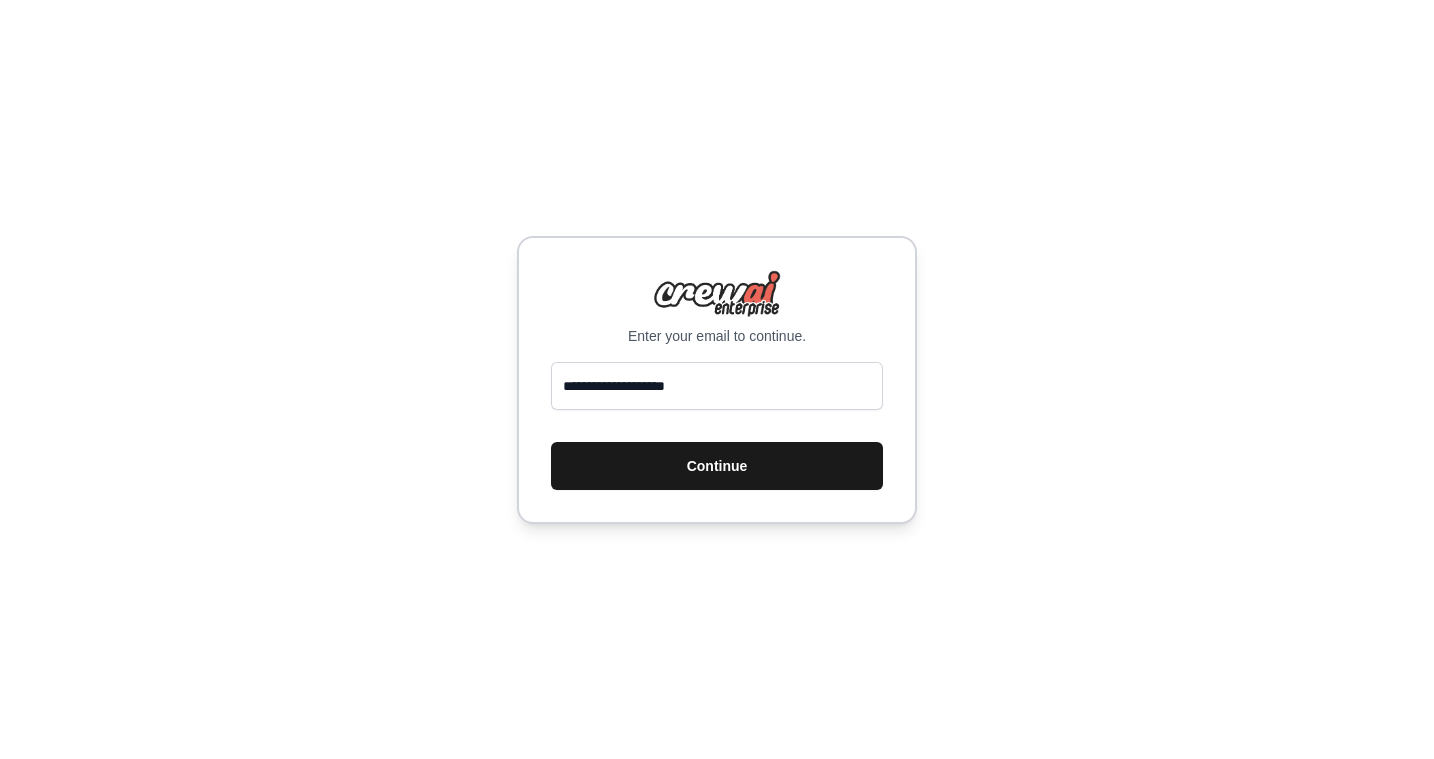 click on "Continue" at bounding box center [717, 466] 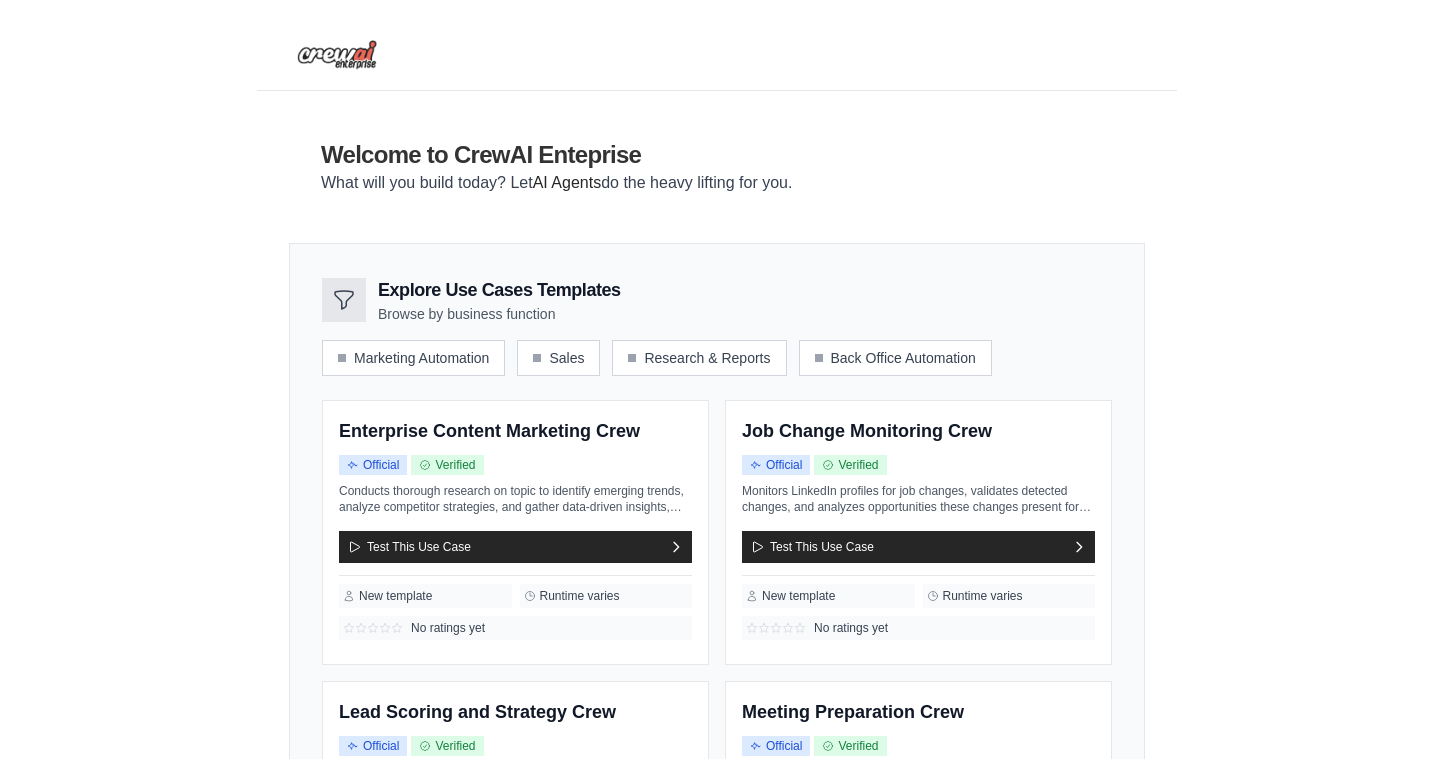 scroll, scrollTop: 0, scrollLeft: 0, axis: both 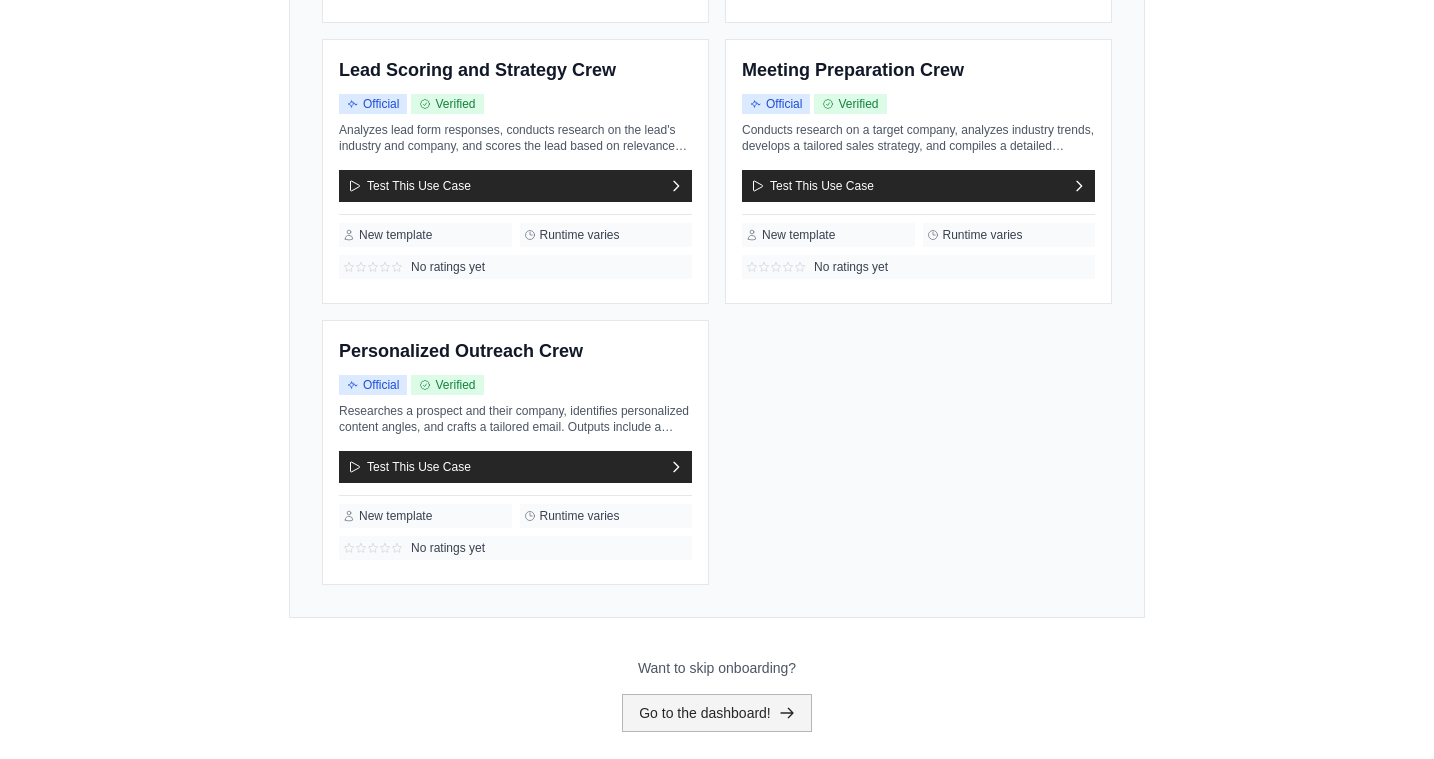 click on "Go to the dashboard!" at bounding box center [717, 713] 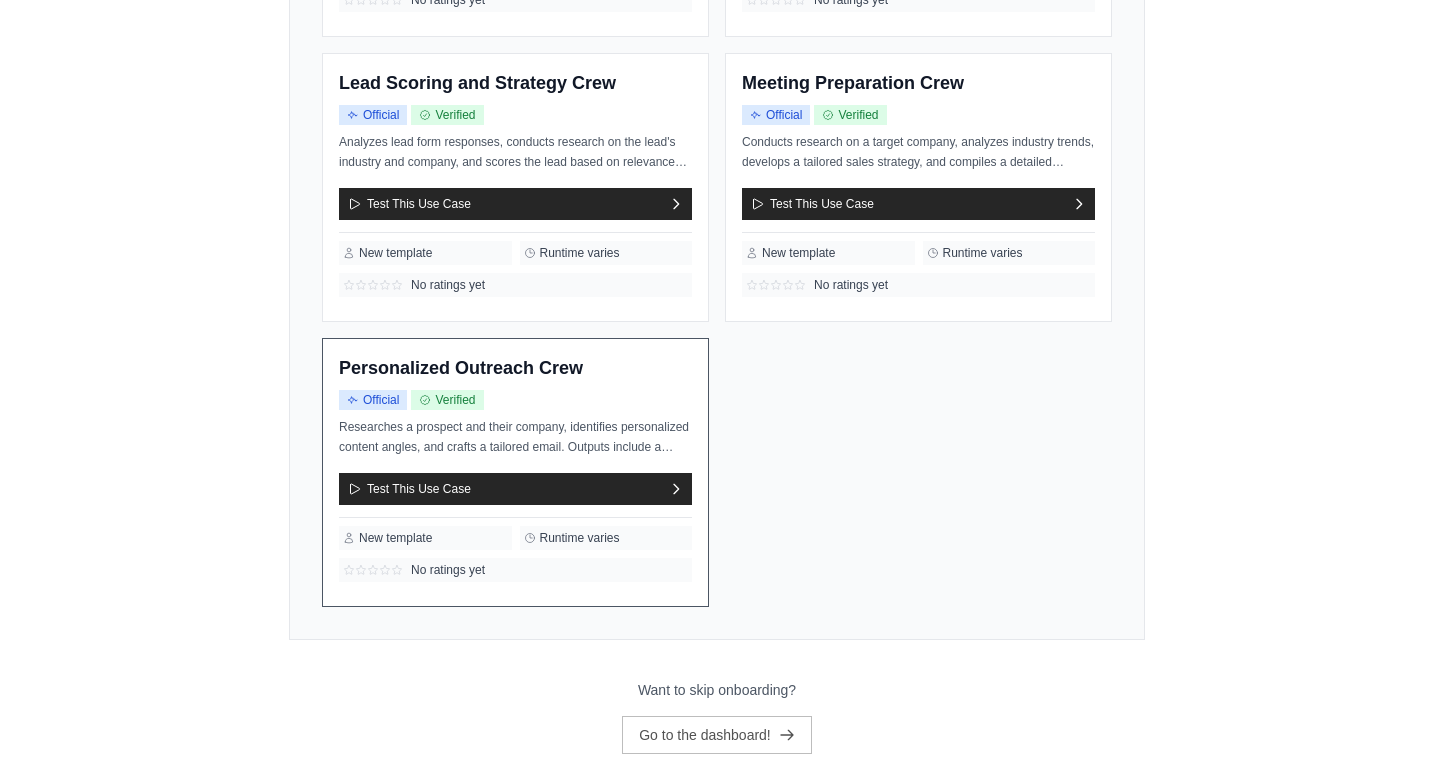 scroll, scrollTop: 0, scrollLeft: 0, axis: both 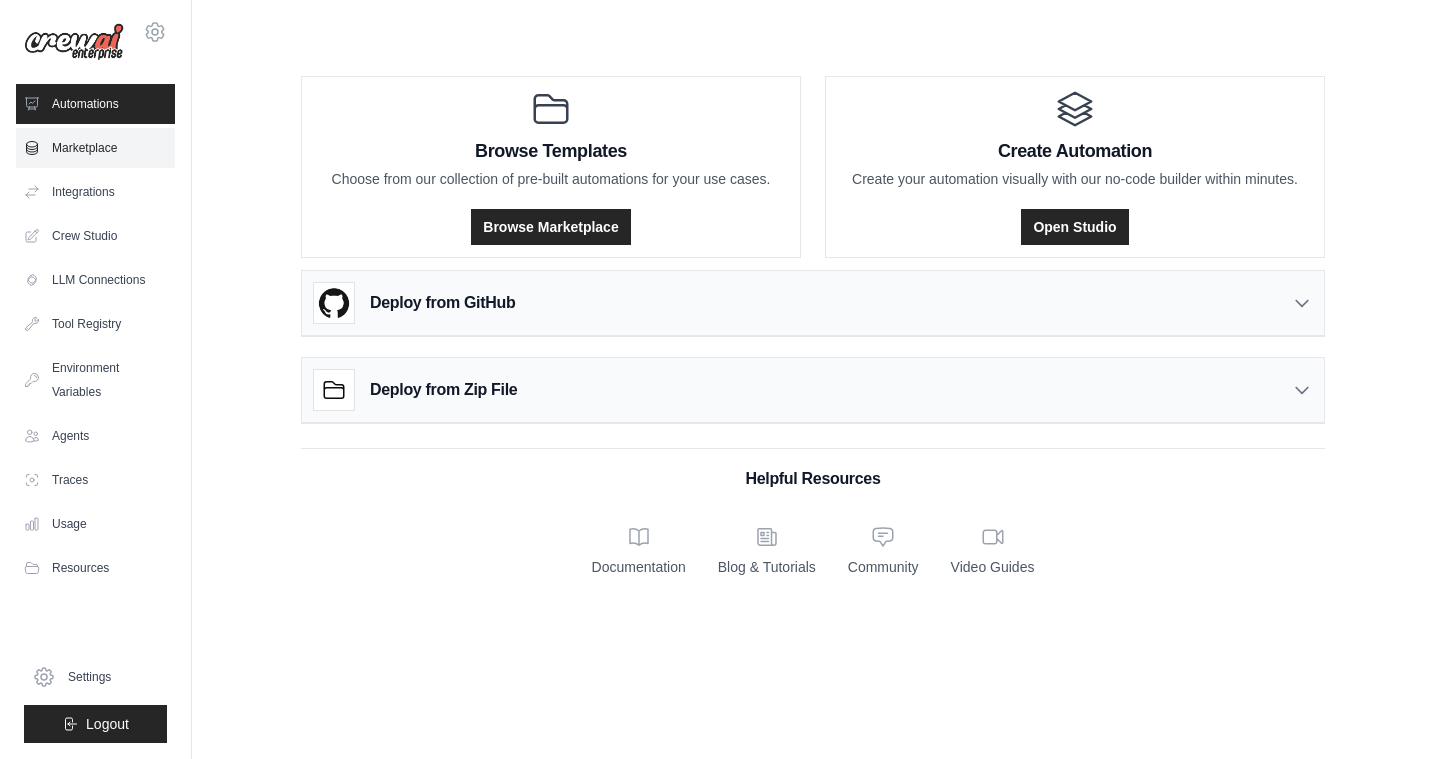 click on "Marketplace" at bounding box center (95, 148) 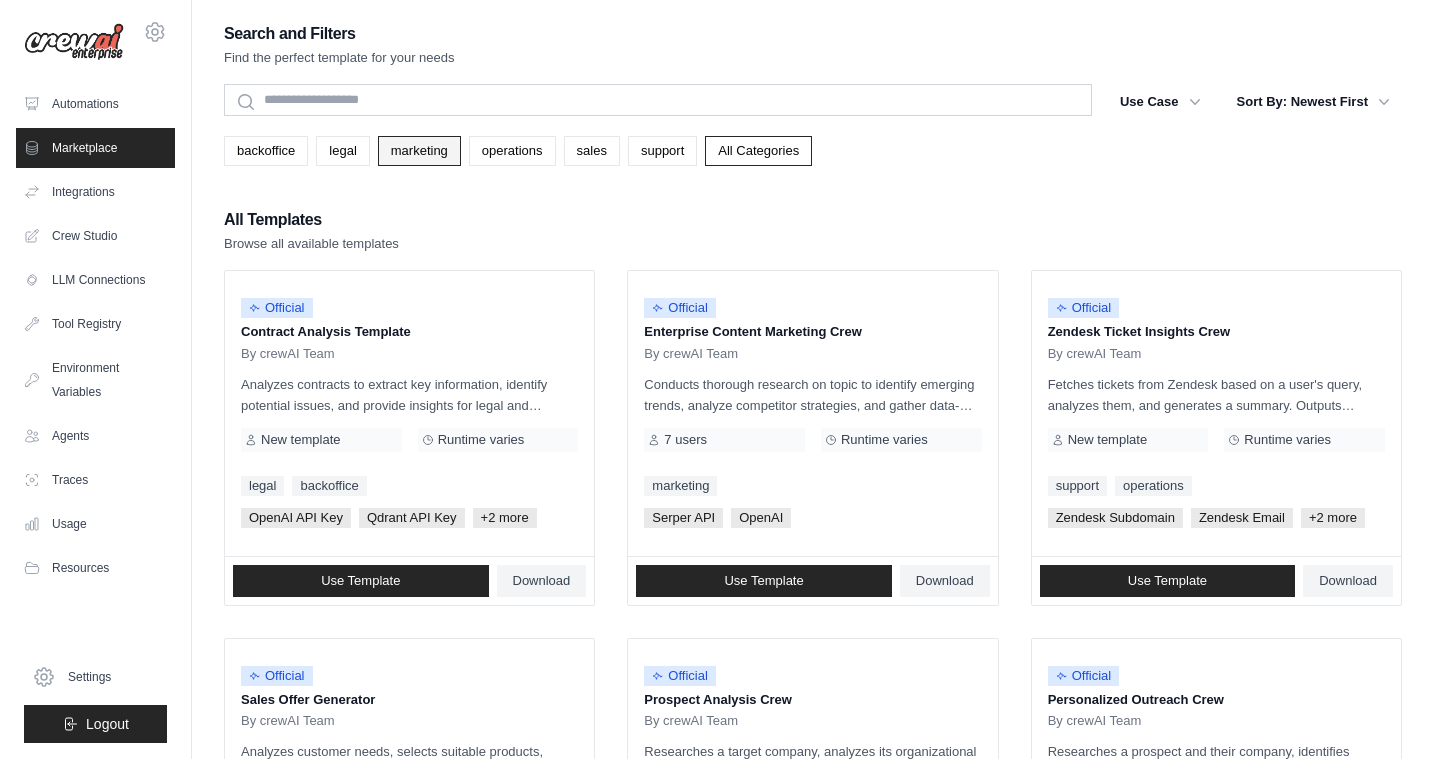 click on "marketing" at bounding box center (419, 151) 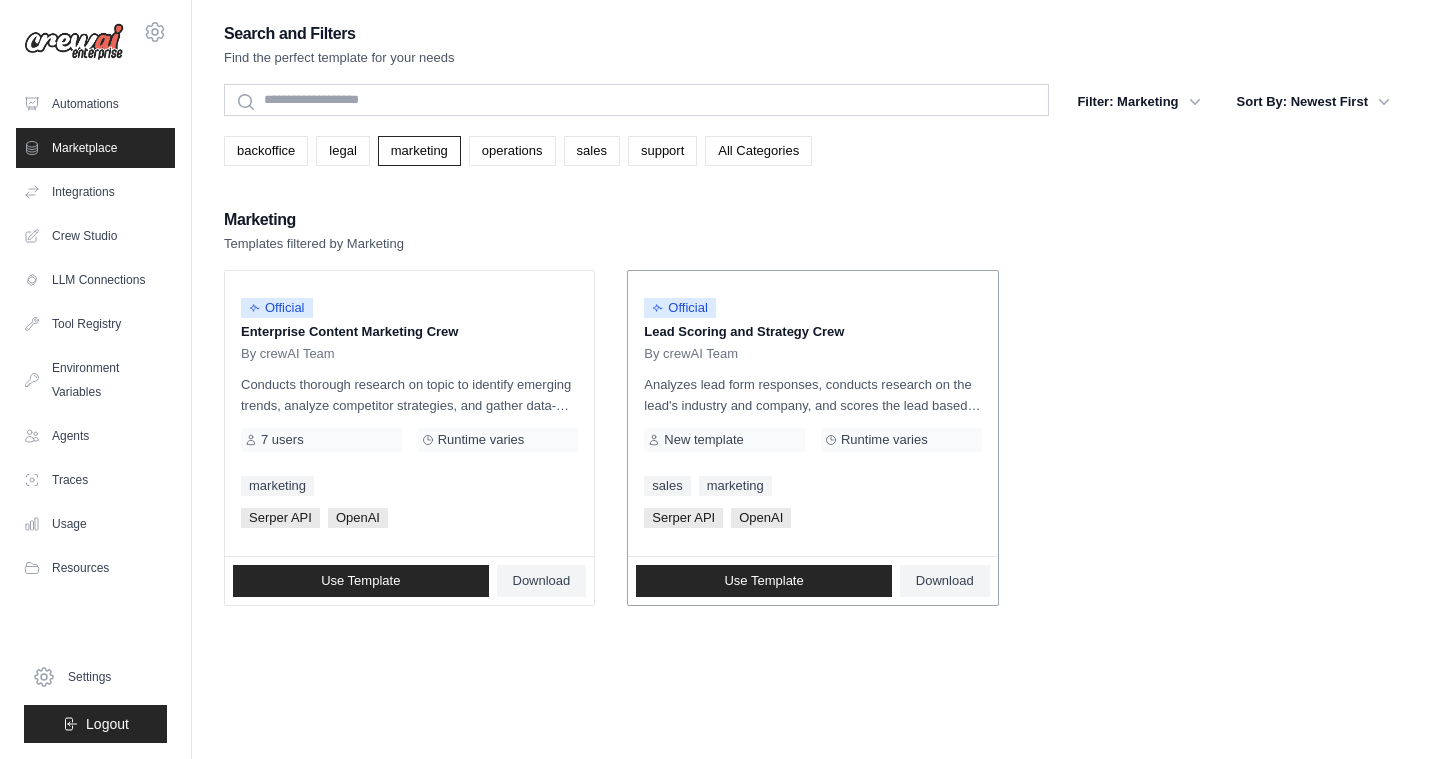 click on "Official
Lead Scoring and Strategy Crew
By
crewAI Team" at bounding box center (812, 324) 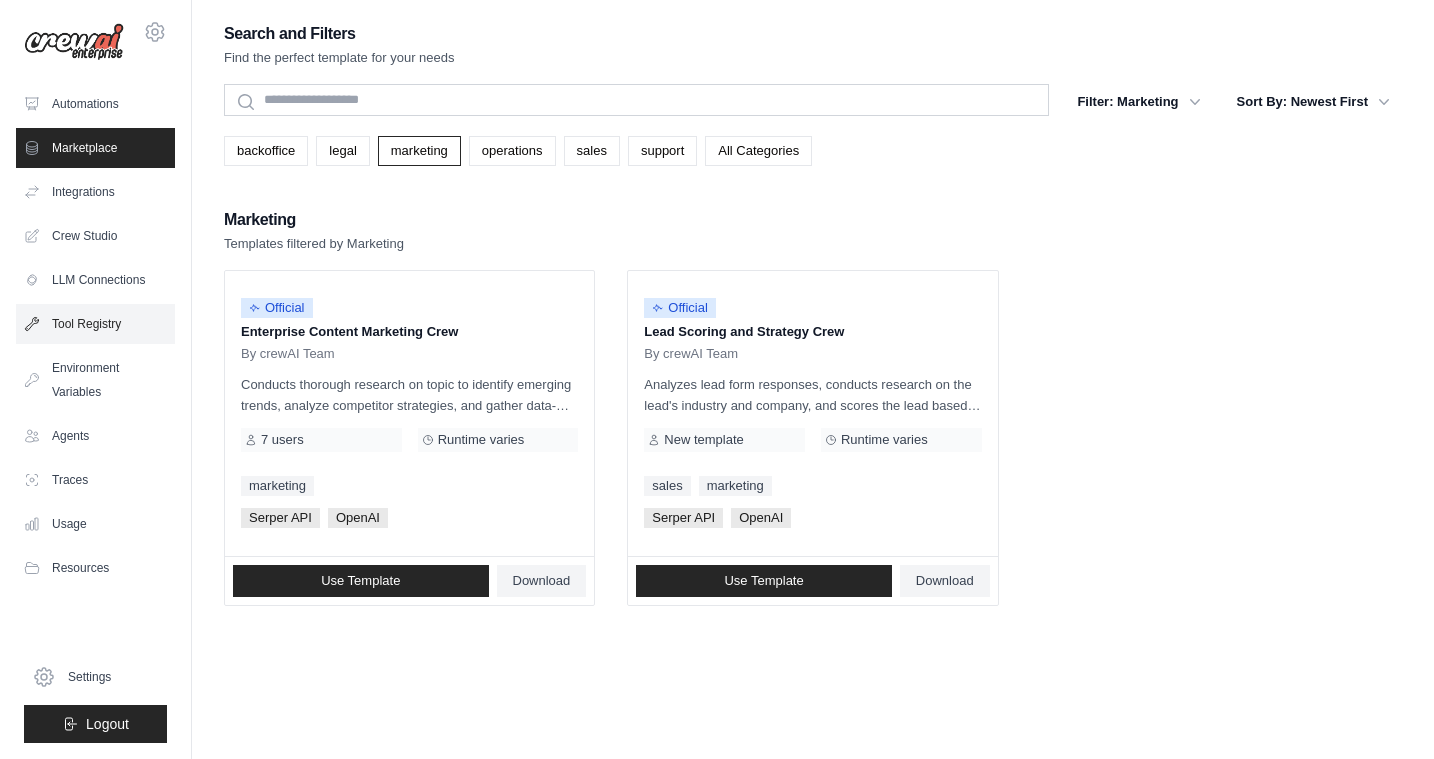 click on "Tool Registry" at bounding box center (95, 324) 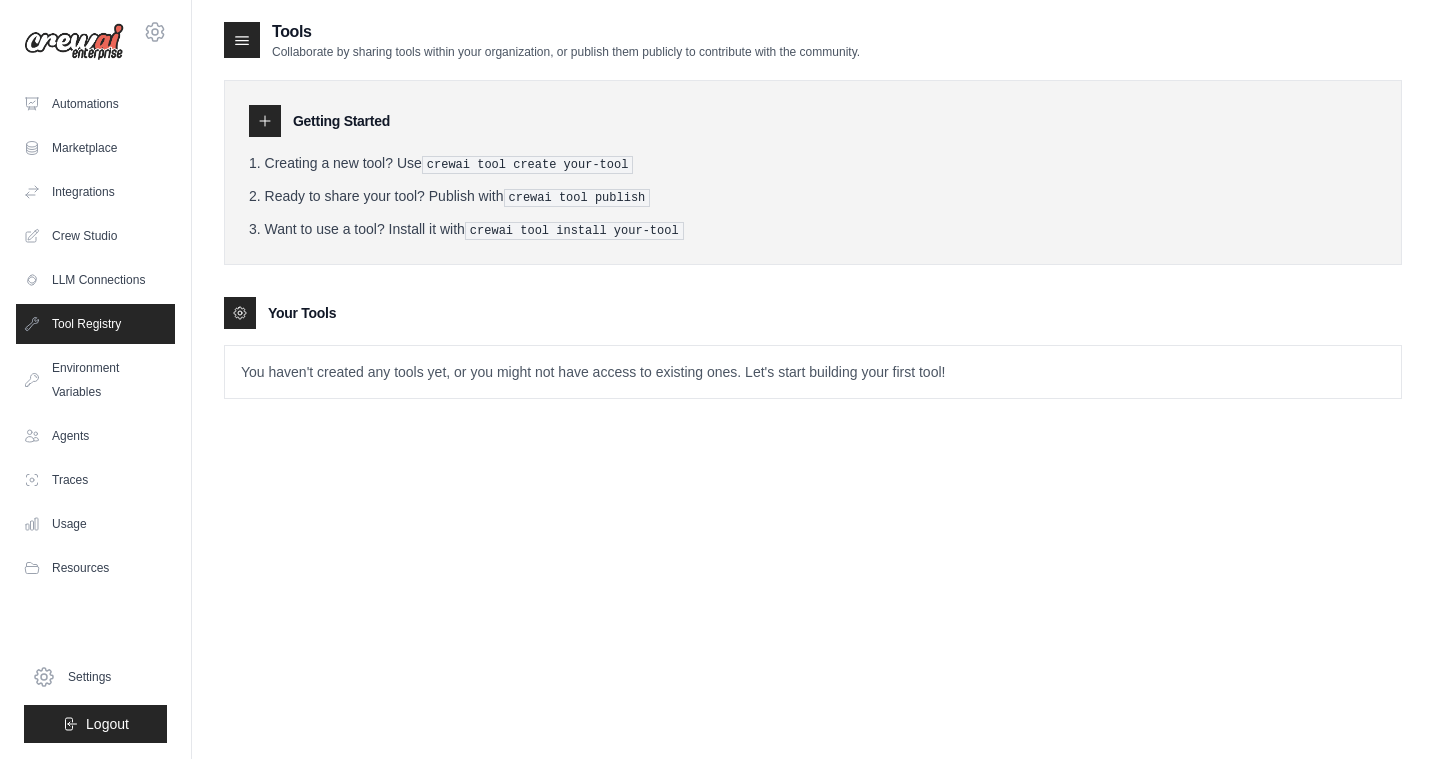 scroll, scrollTop: 40, scrollLeft: 0, axis: vertical 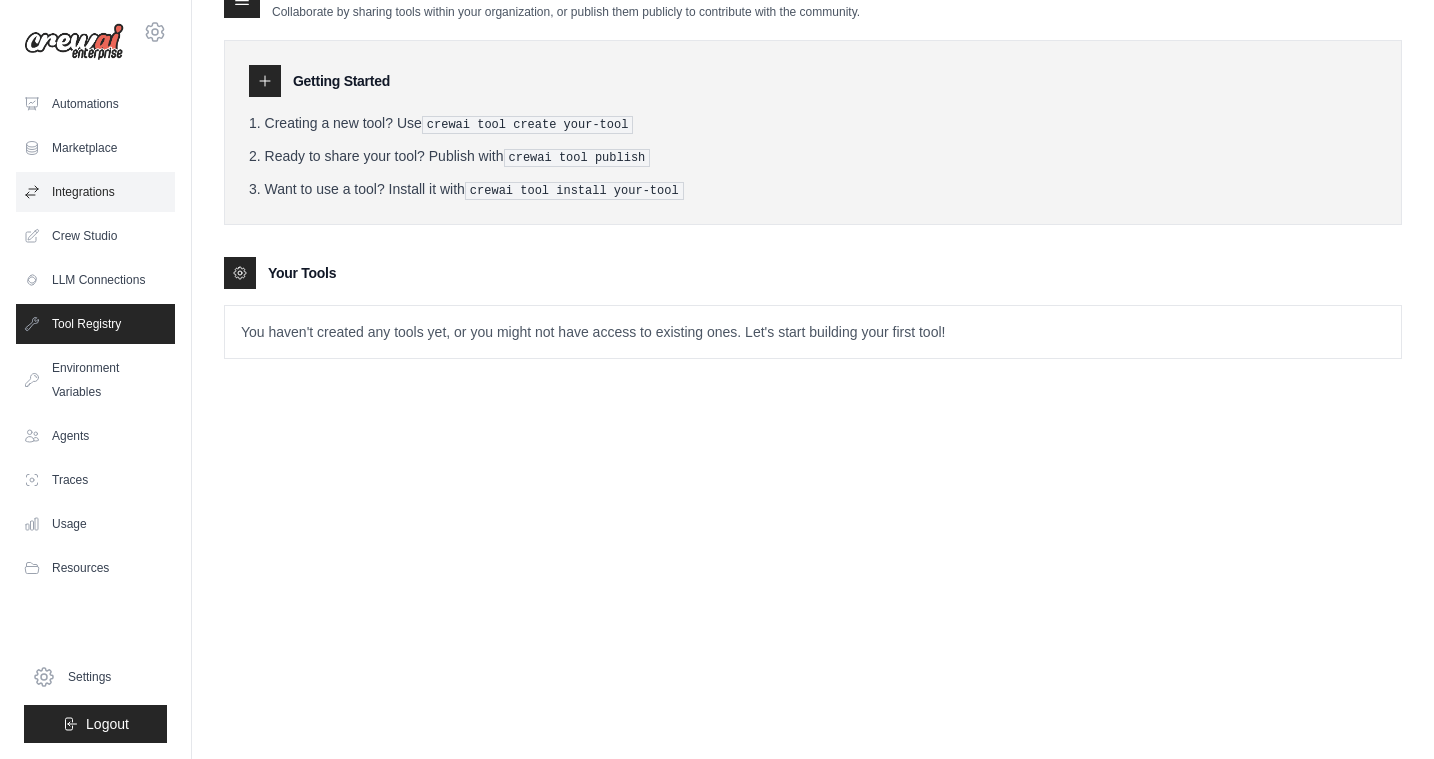 click on "Integrations" at bounding box center (95, 192) 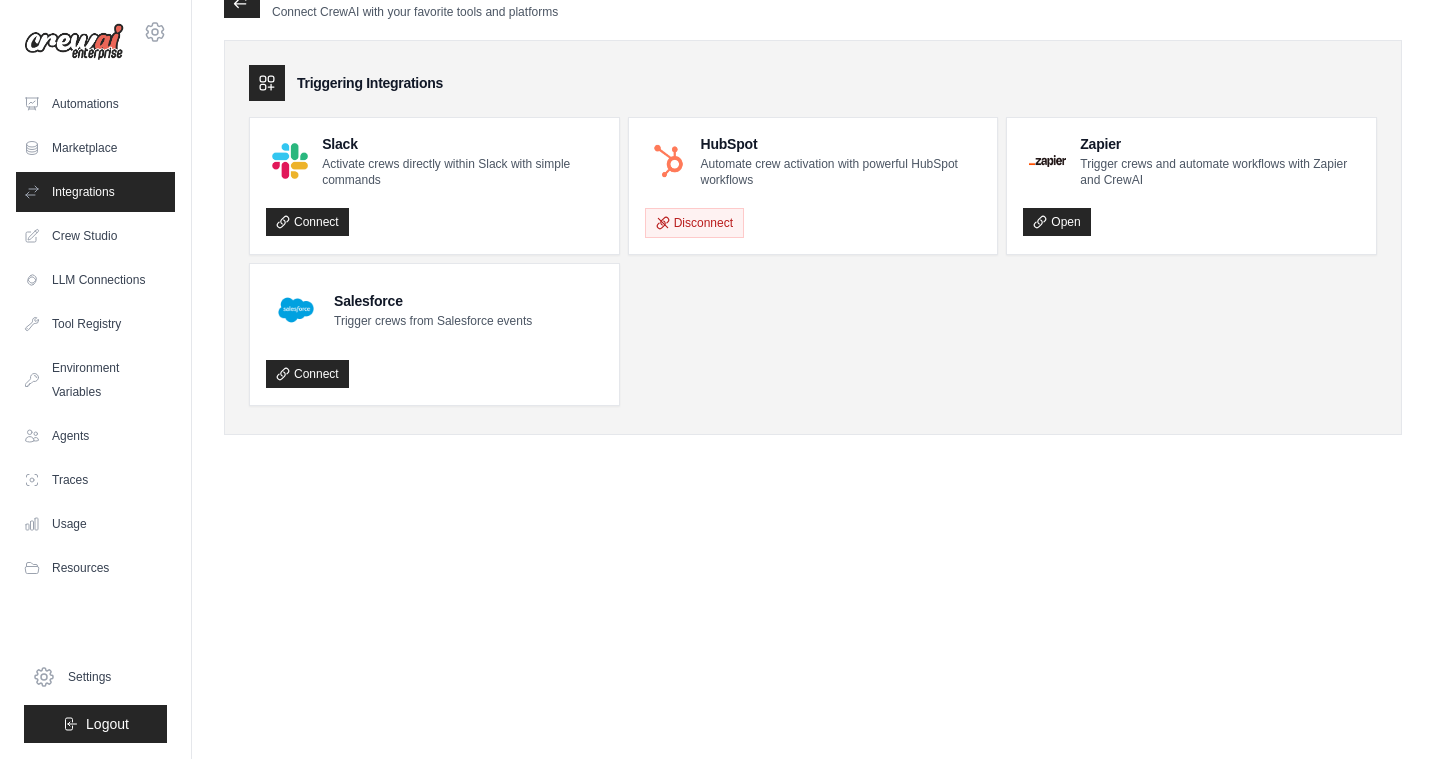 scroll, scrollTop: 0, scrollLeft: 0, axis: both 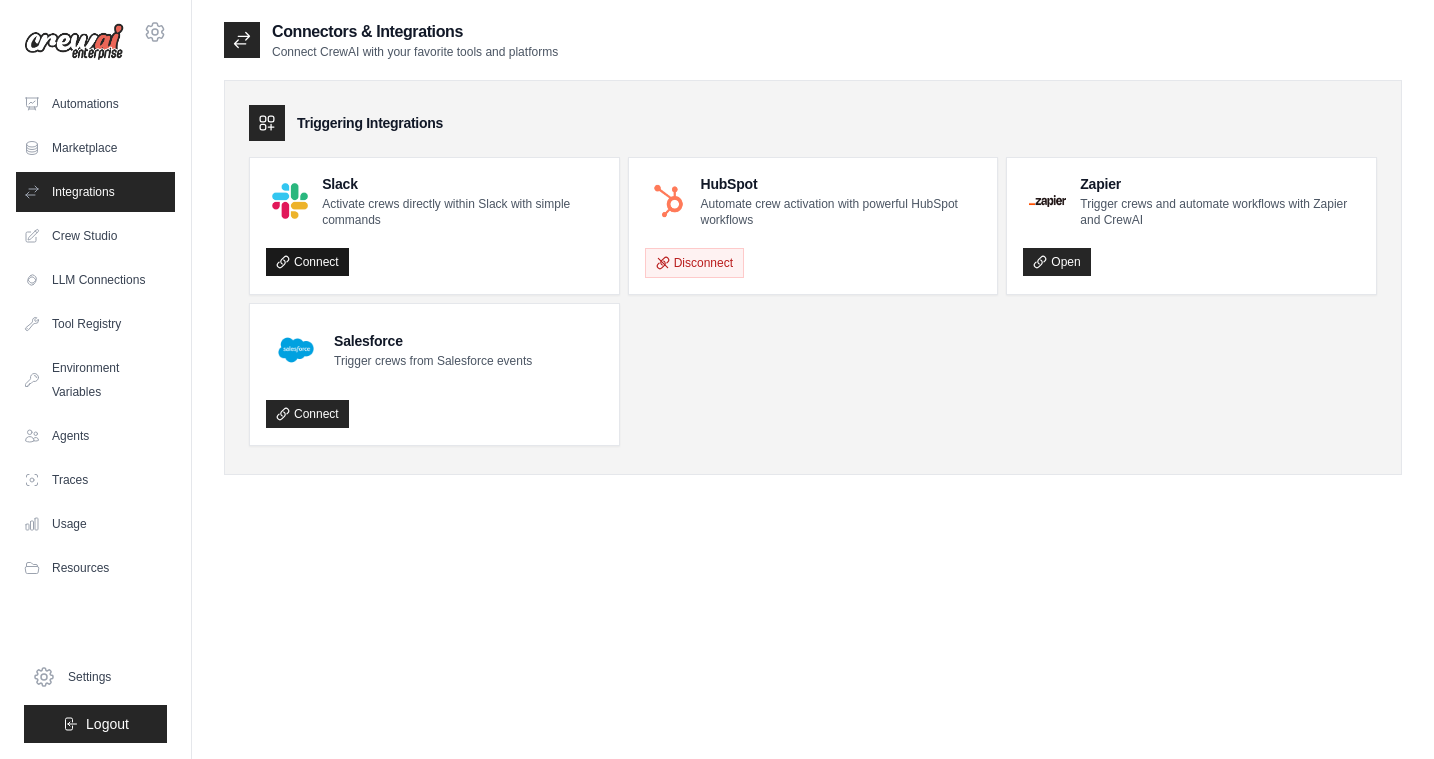 click on "Connect" at bounding box center [307, 262] 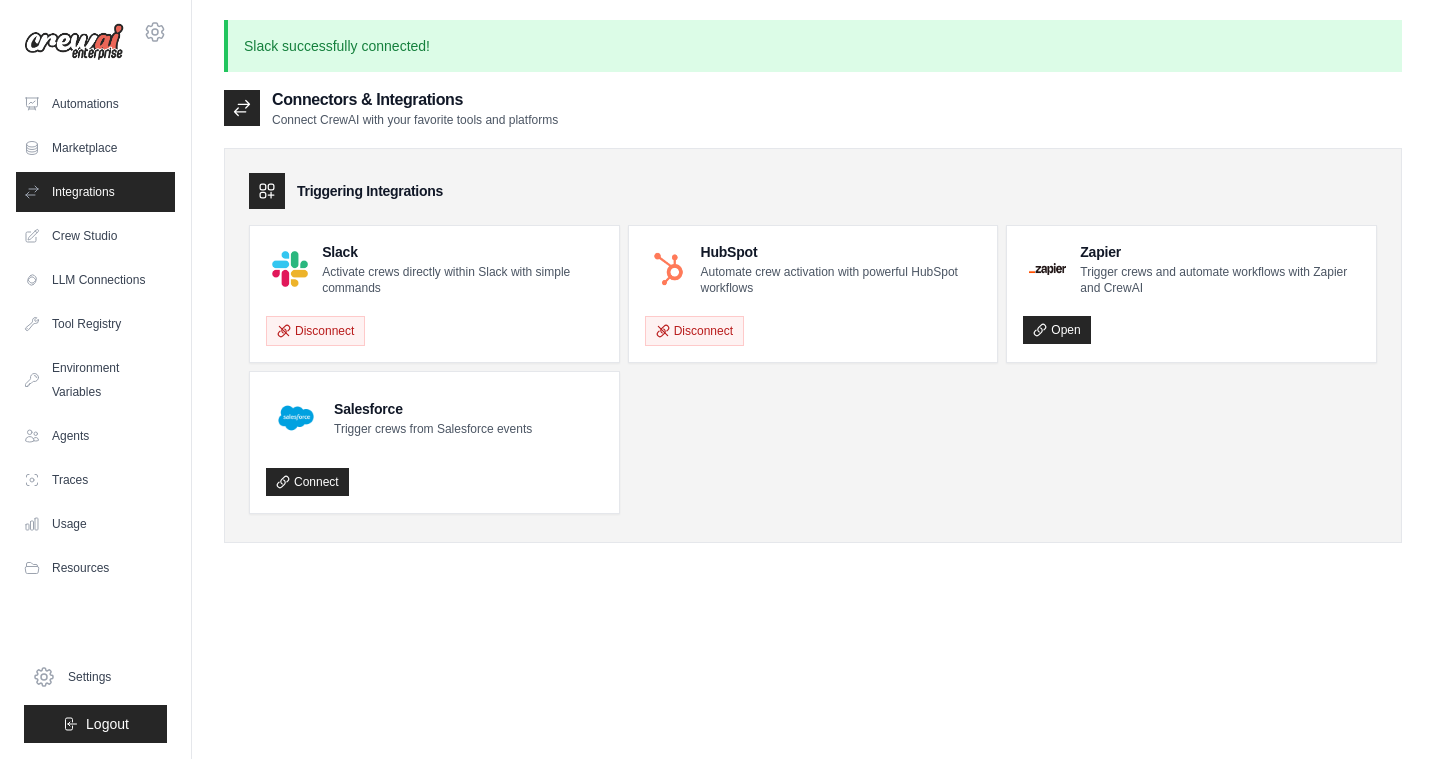 scroll, scrollTop: 0, scrollLeft: 0, axis: both 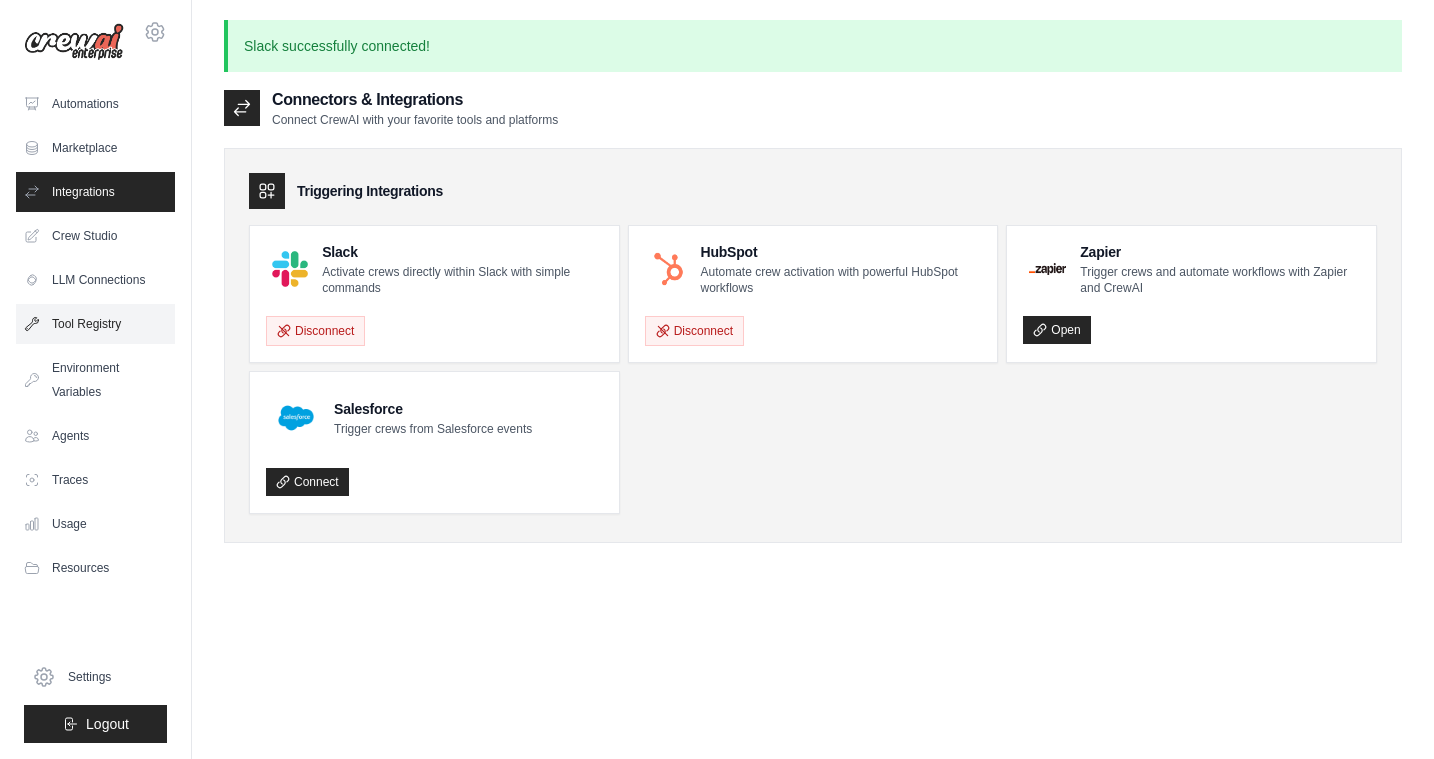 click on "Tool Registry" at bounding box center [95, 324] 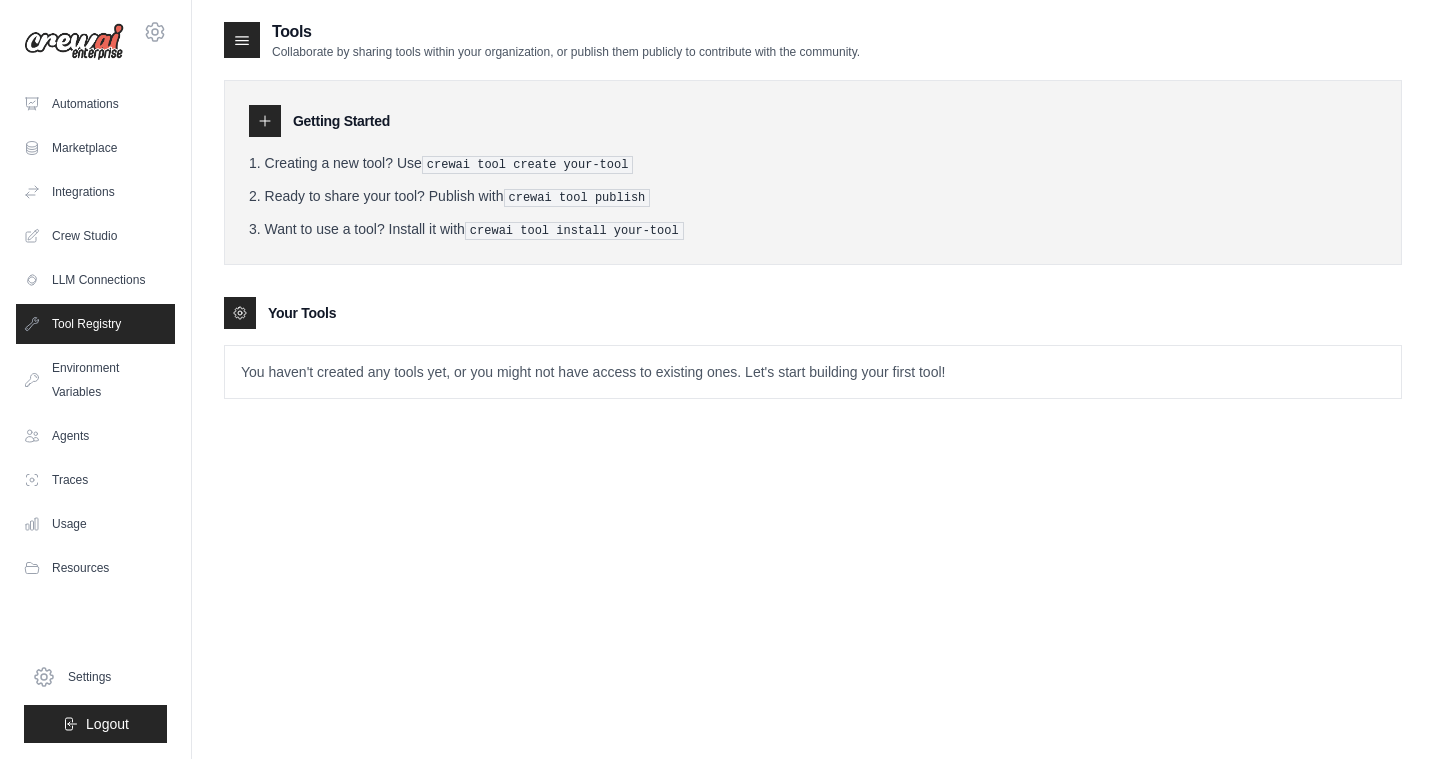 scroll, scrollTop: 40, scrollLeft: 0, axis: vertical 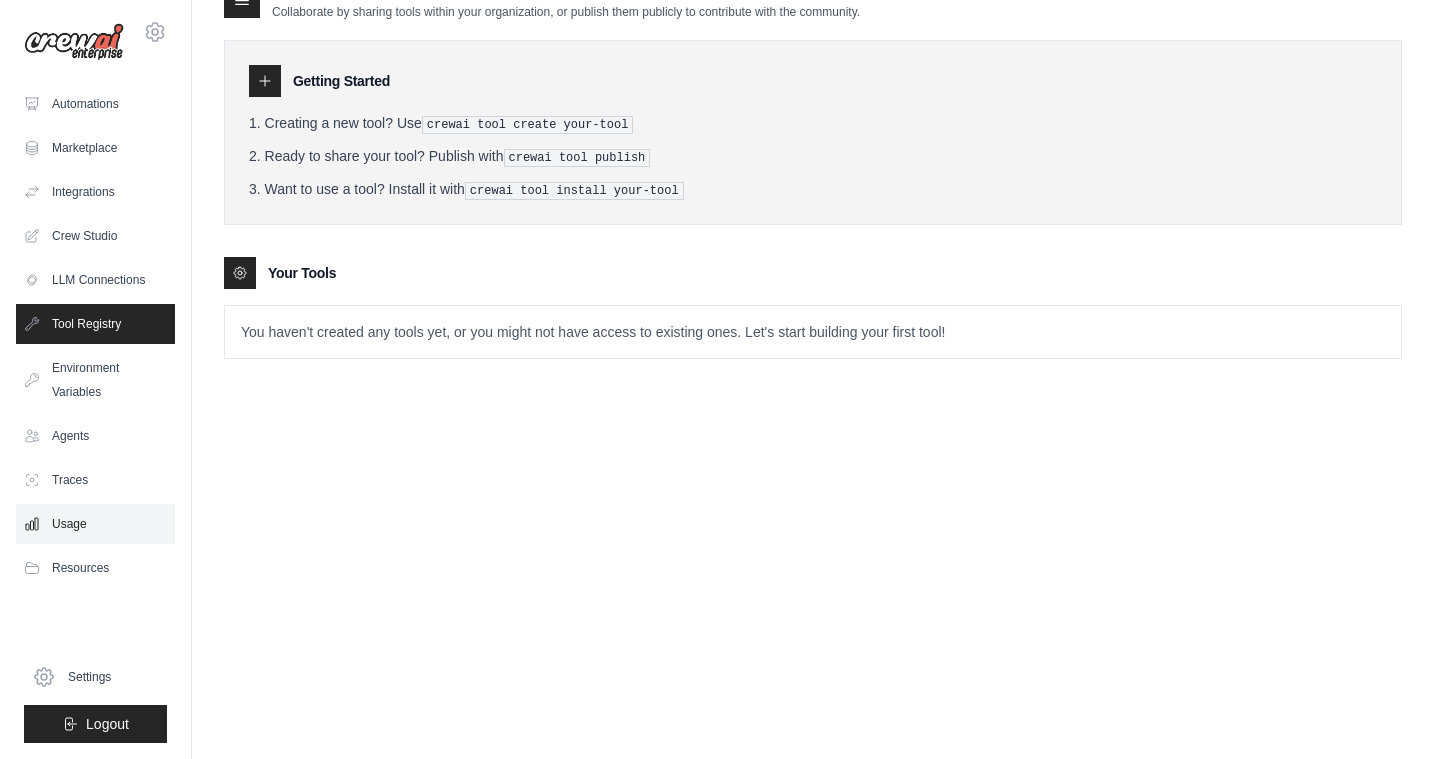 click on "Usage" at bounding box center (95, 524) 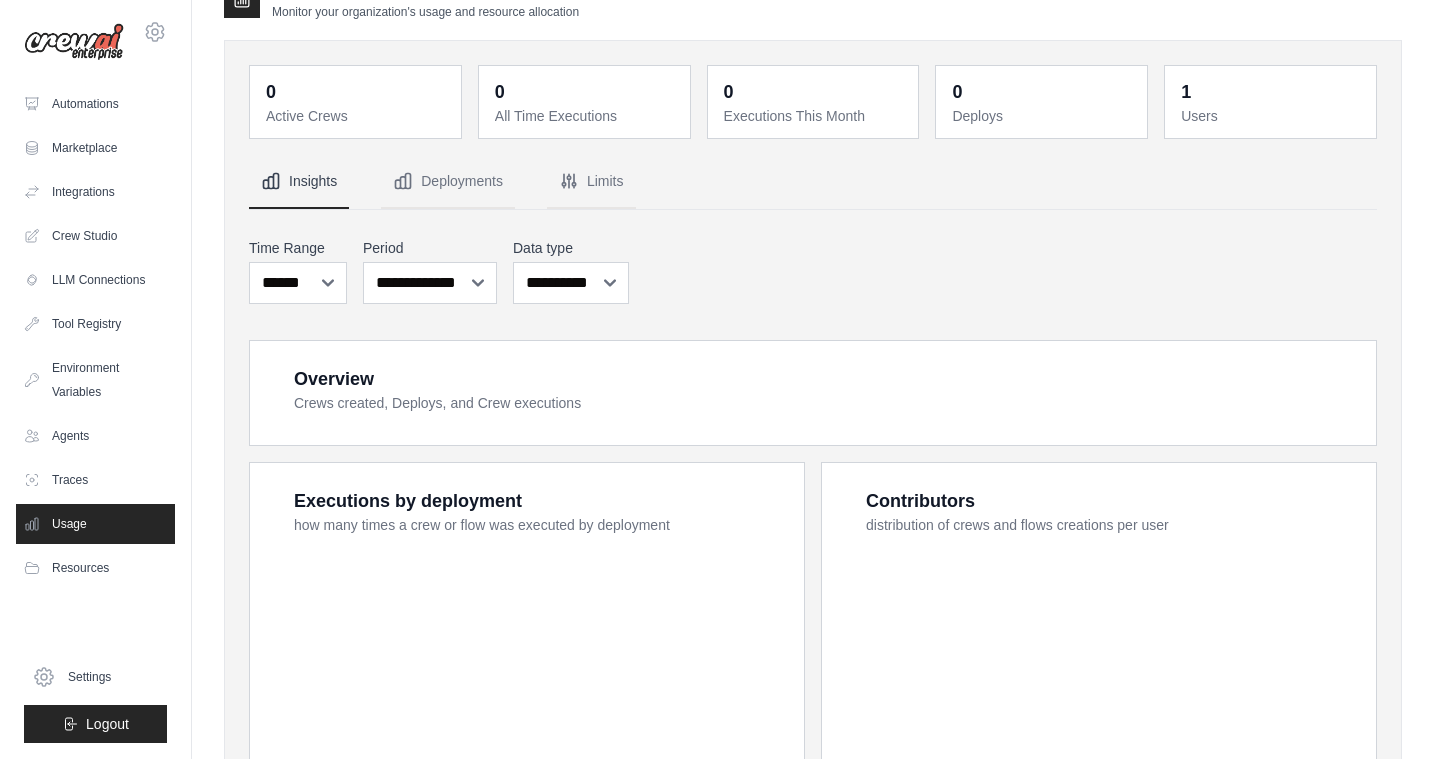 scroll, scrollTop: 0, scrollLeft: 0, axis: both 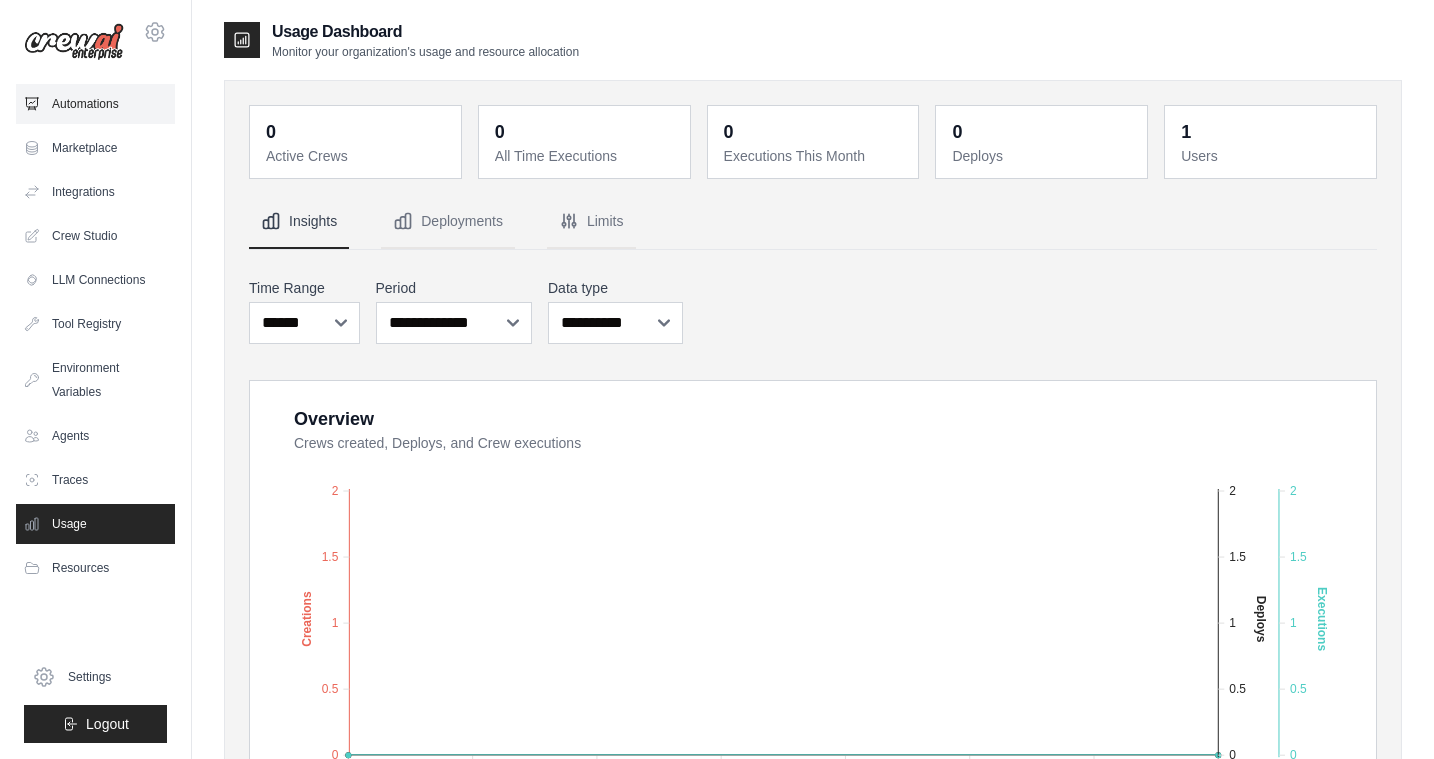 click on "Automations" at bounding box center [95, 104] 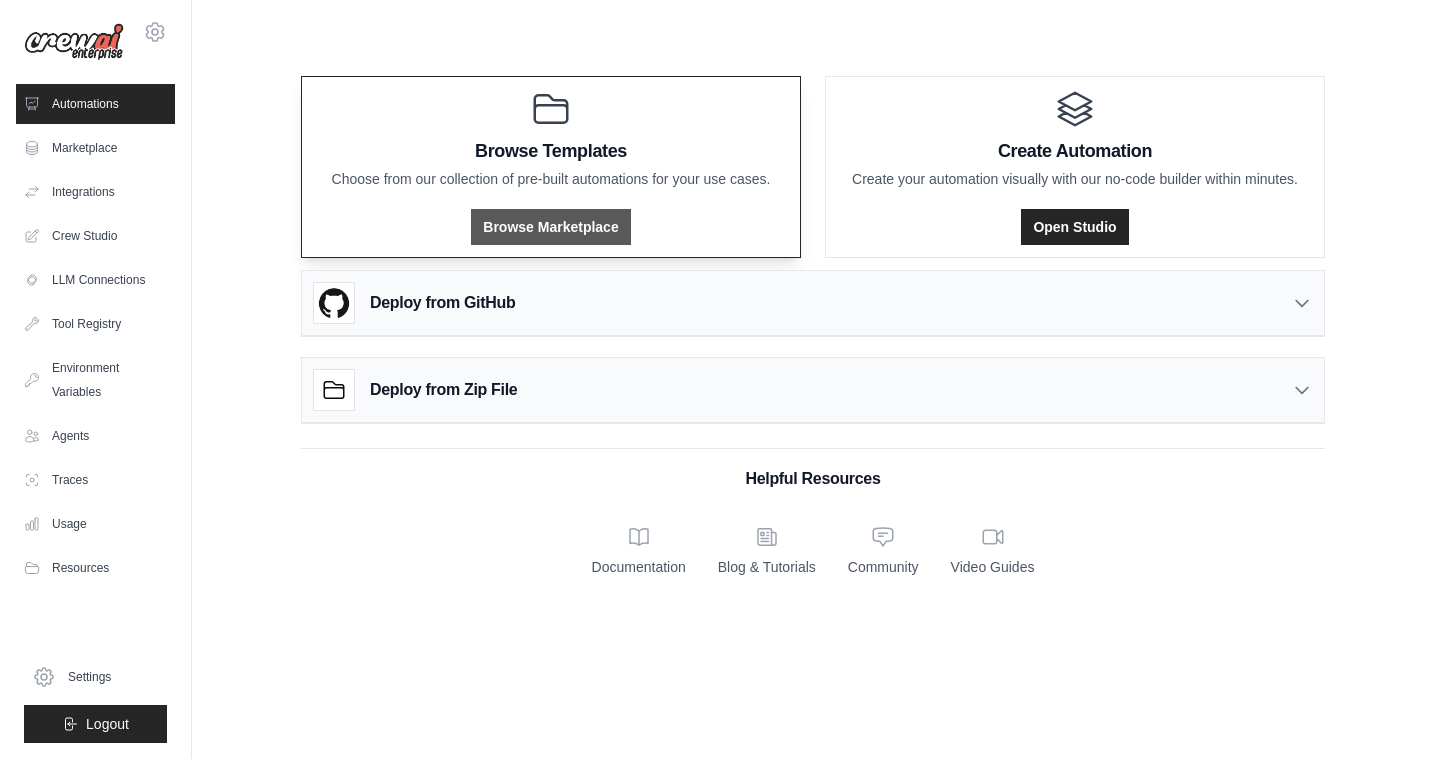 click on "Browse Marketplace" at bounding box center (550, 227) 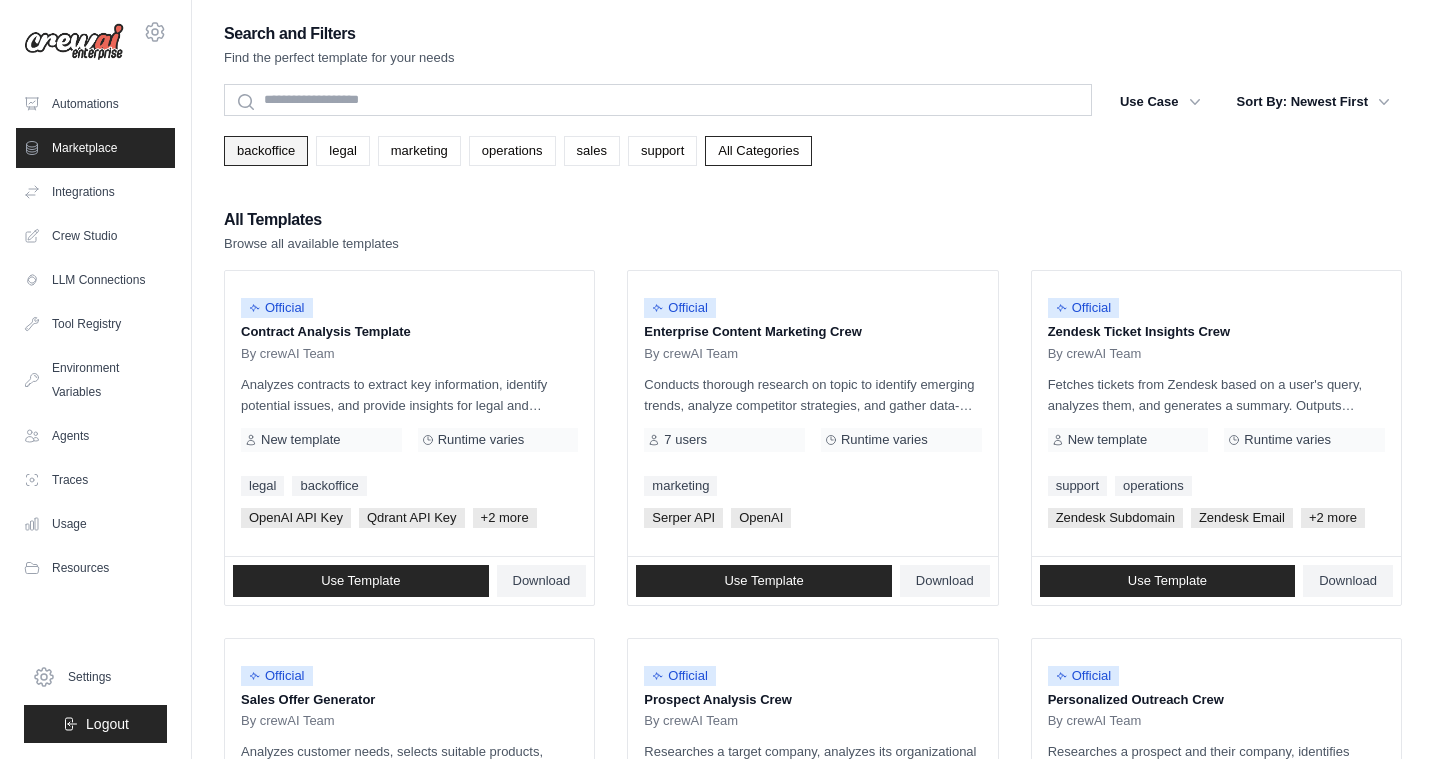 click on "backoffice" at bounding box center [266, 151] 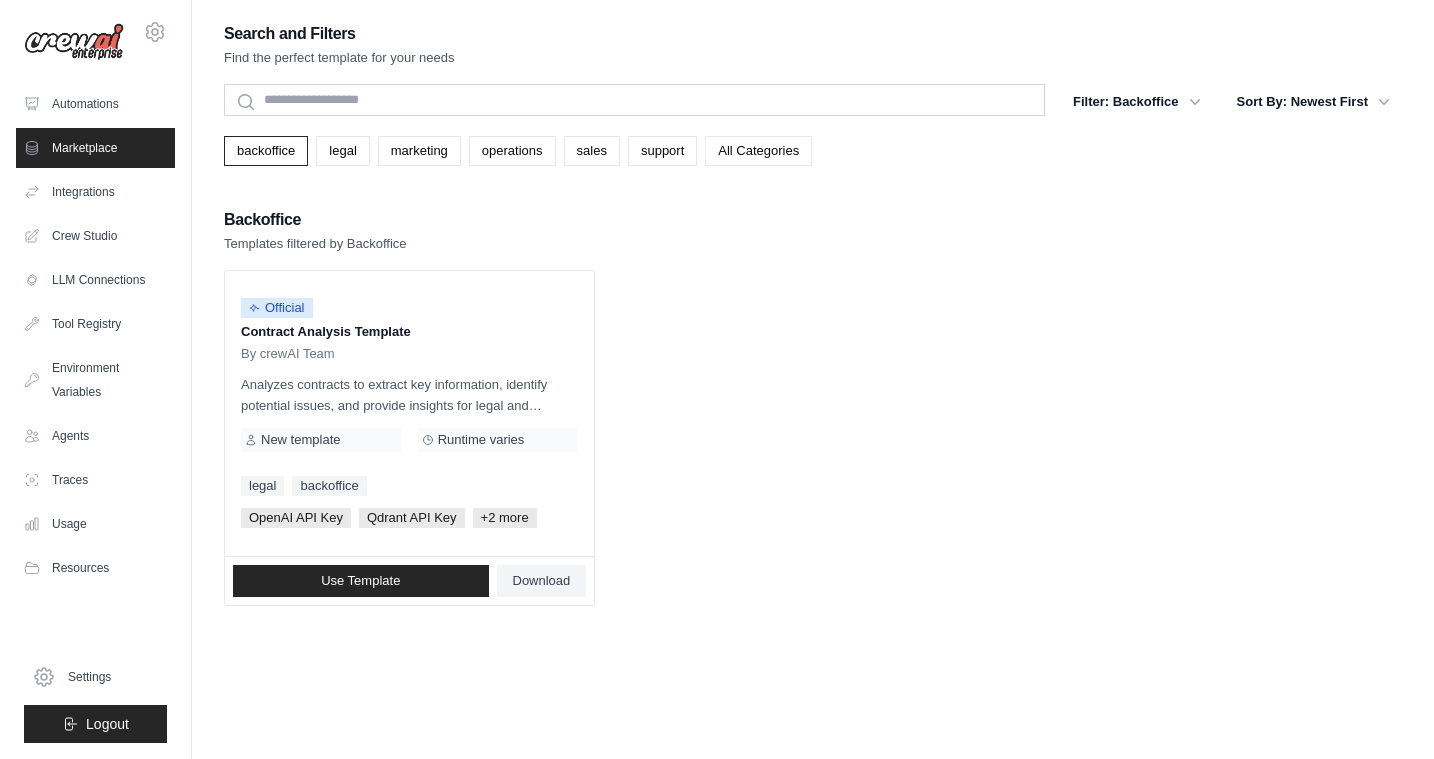 click on "All Categories" at bounding box center [758, 151] 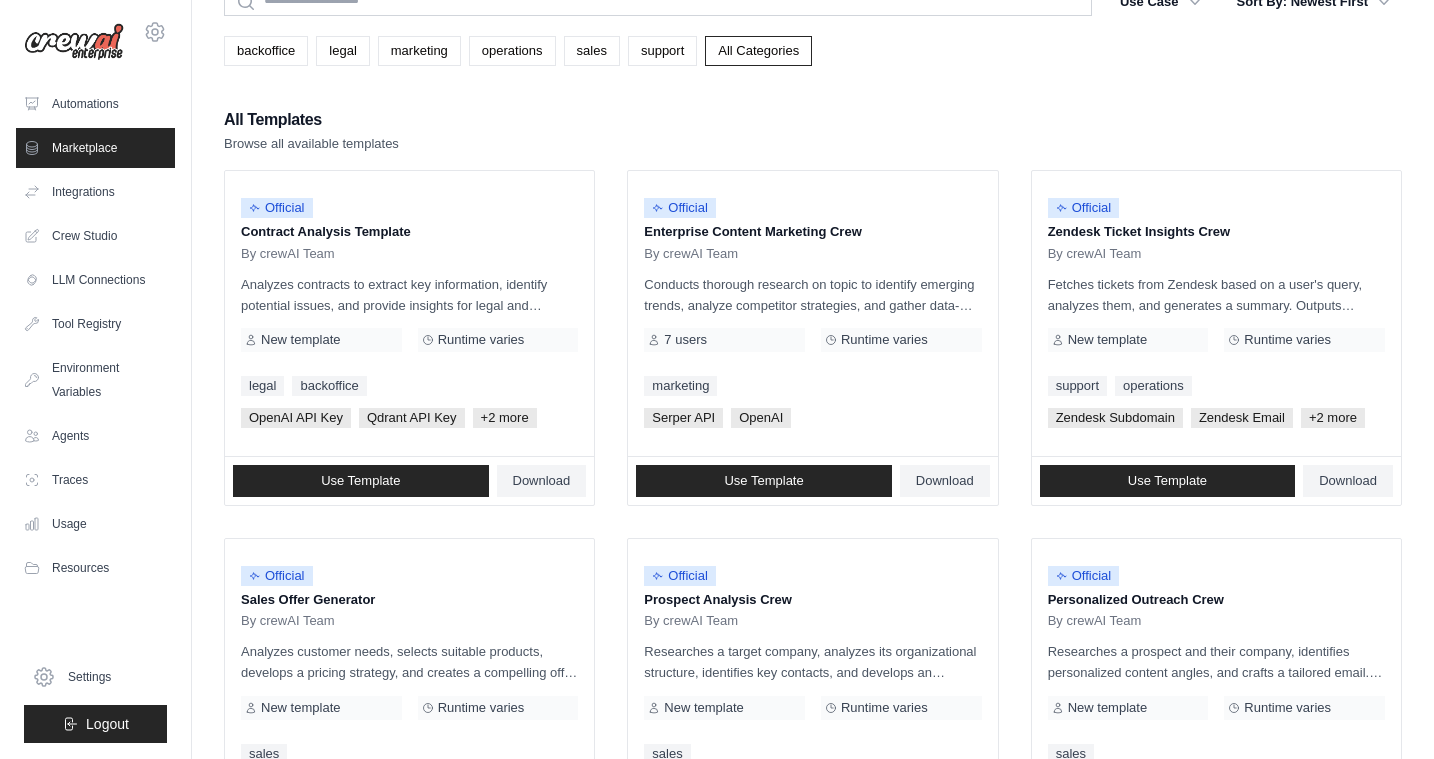 scroll, scrollTop: 0, scrollLeft: 0, axis: both 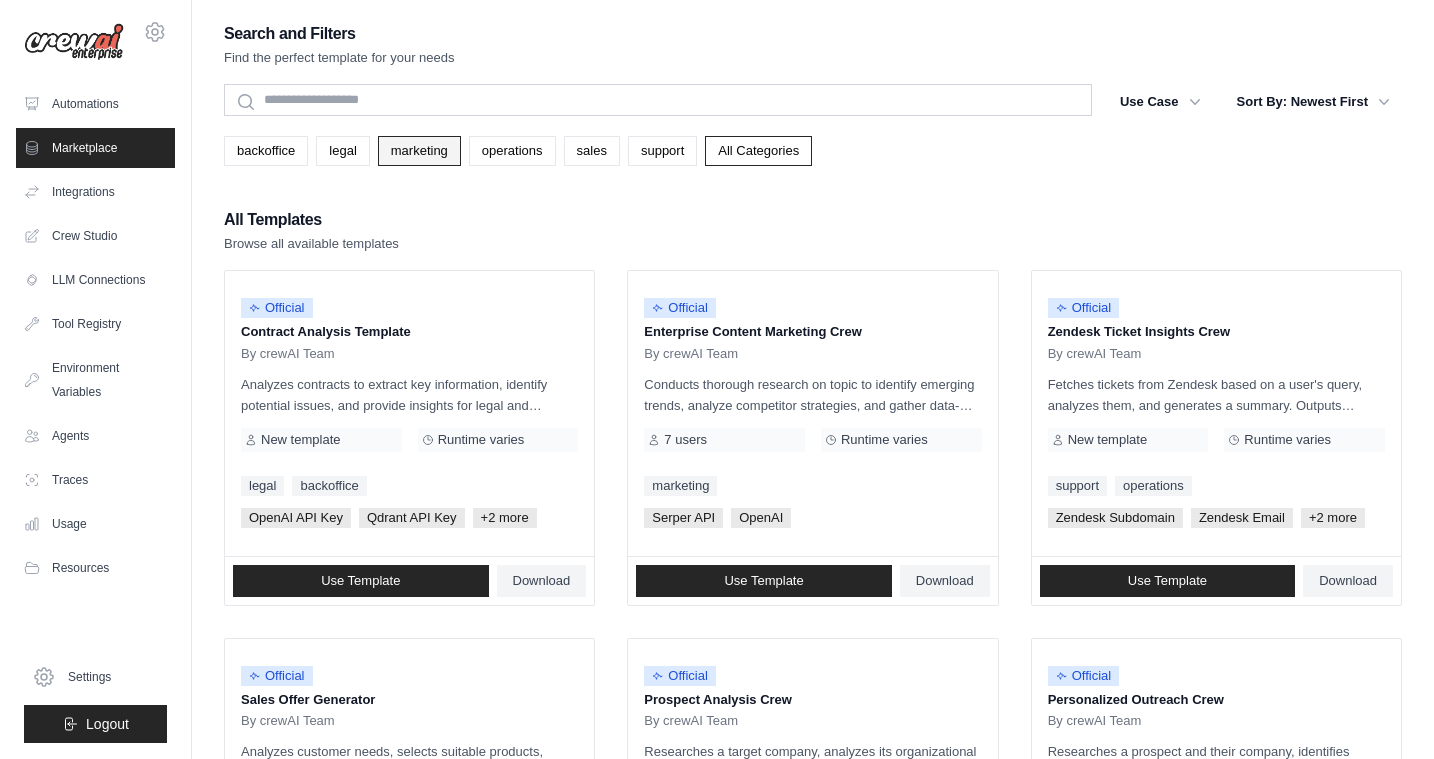 click on "marketing" at bounding box center (419, 151) 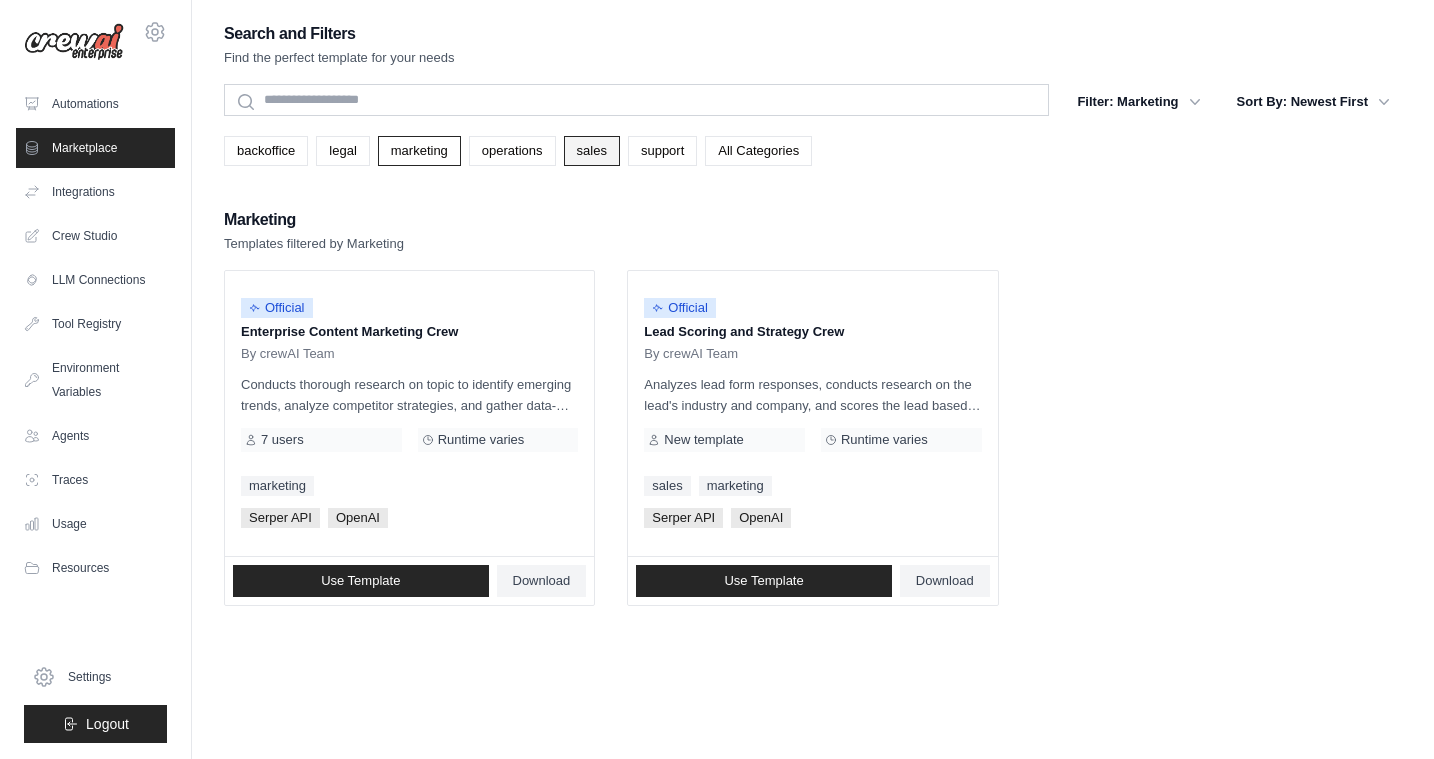 click on "sales" at bounding box center [592, 151] 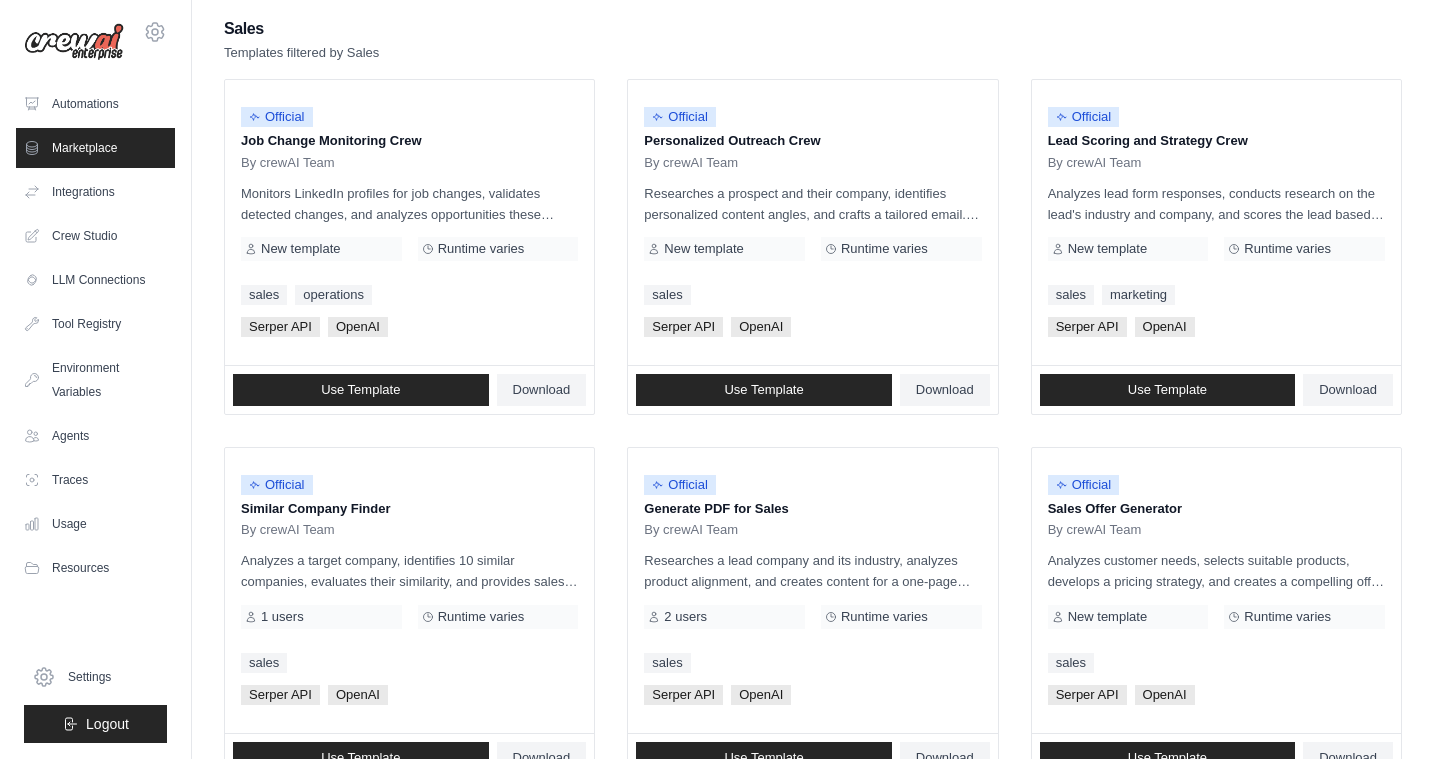 scroll, scrollTop: 0, scrollLeft: 0, axis: both 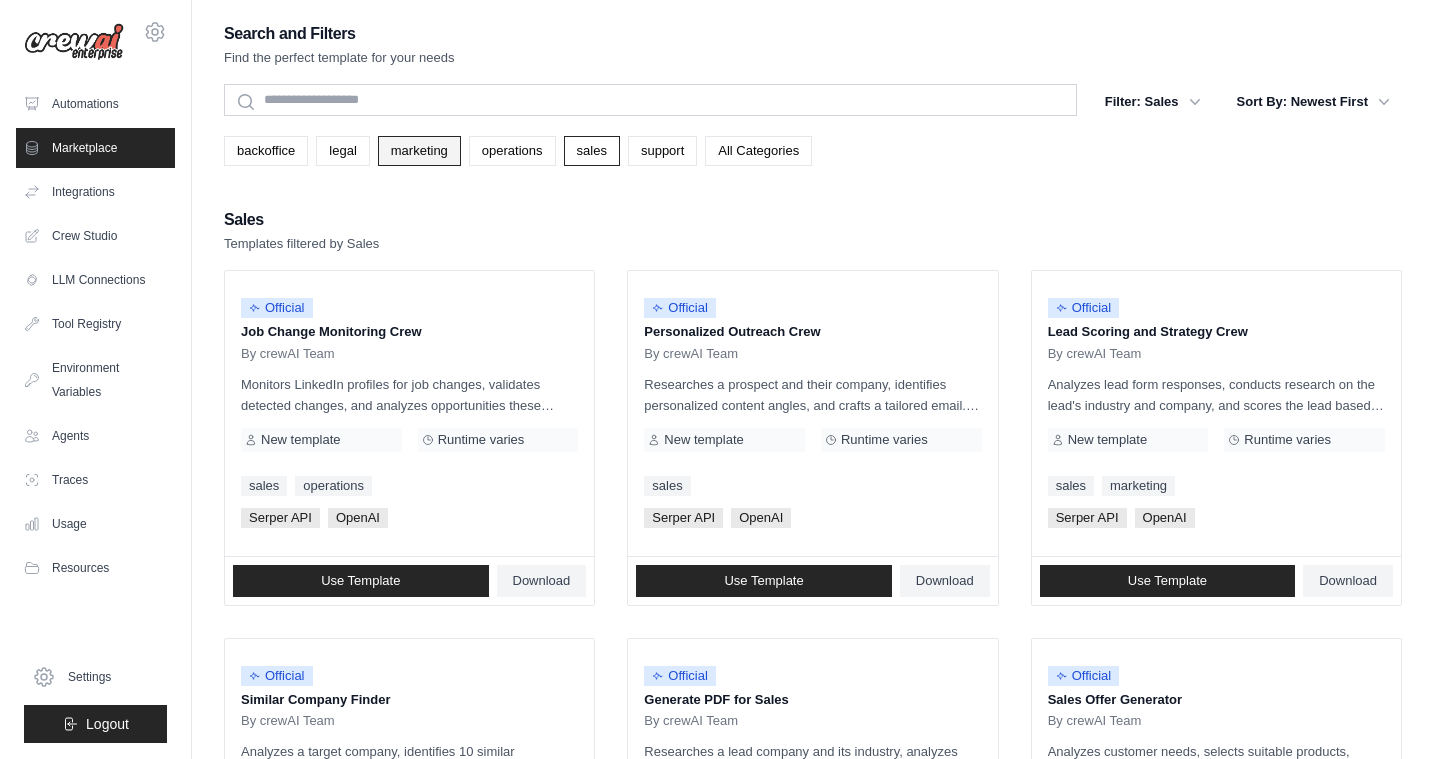click on "marketing" at bounding box center (419, 151) 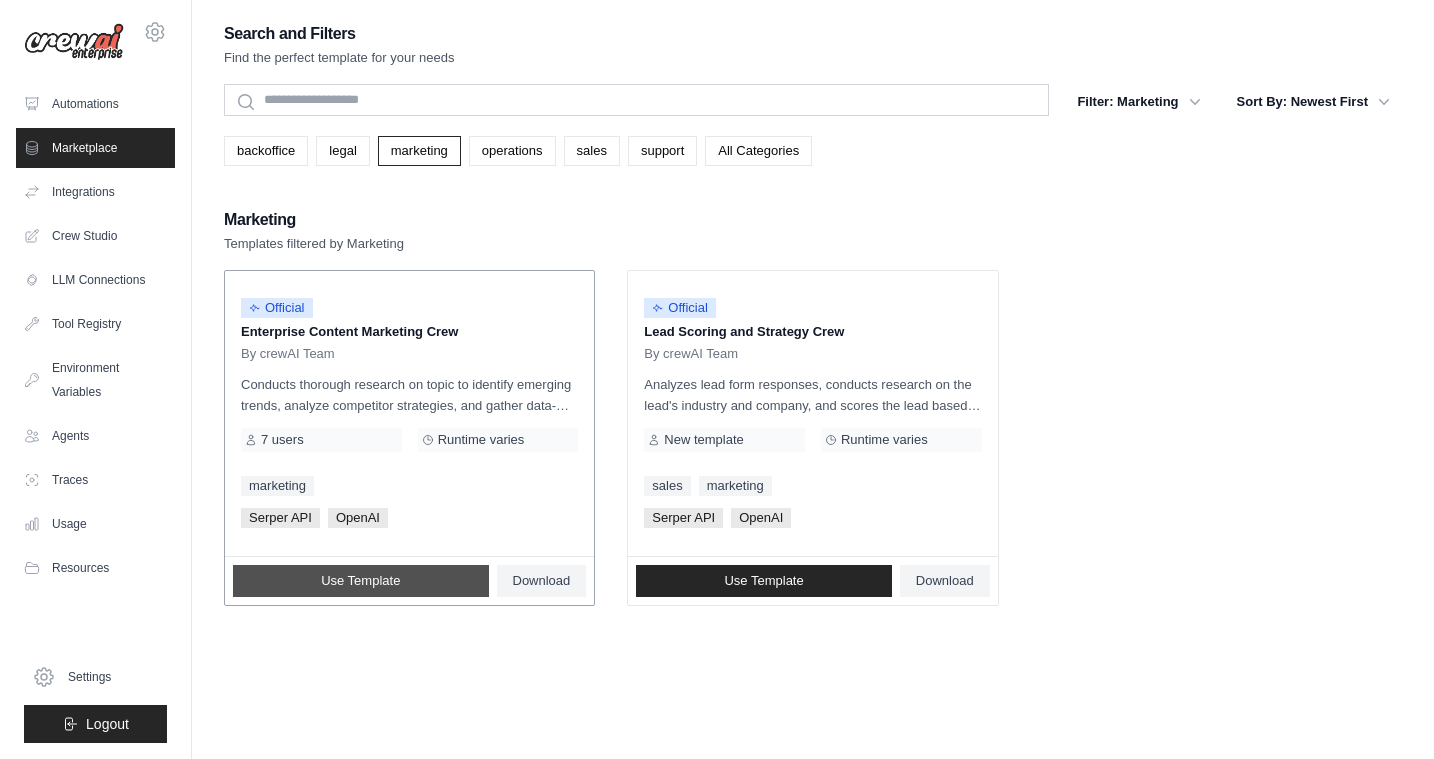 click on "Use Template" at bounding box center (361, 581) 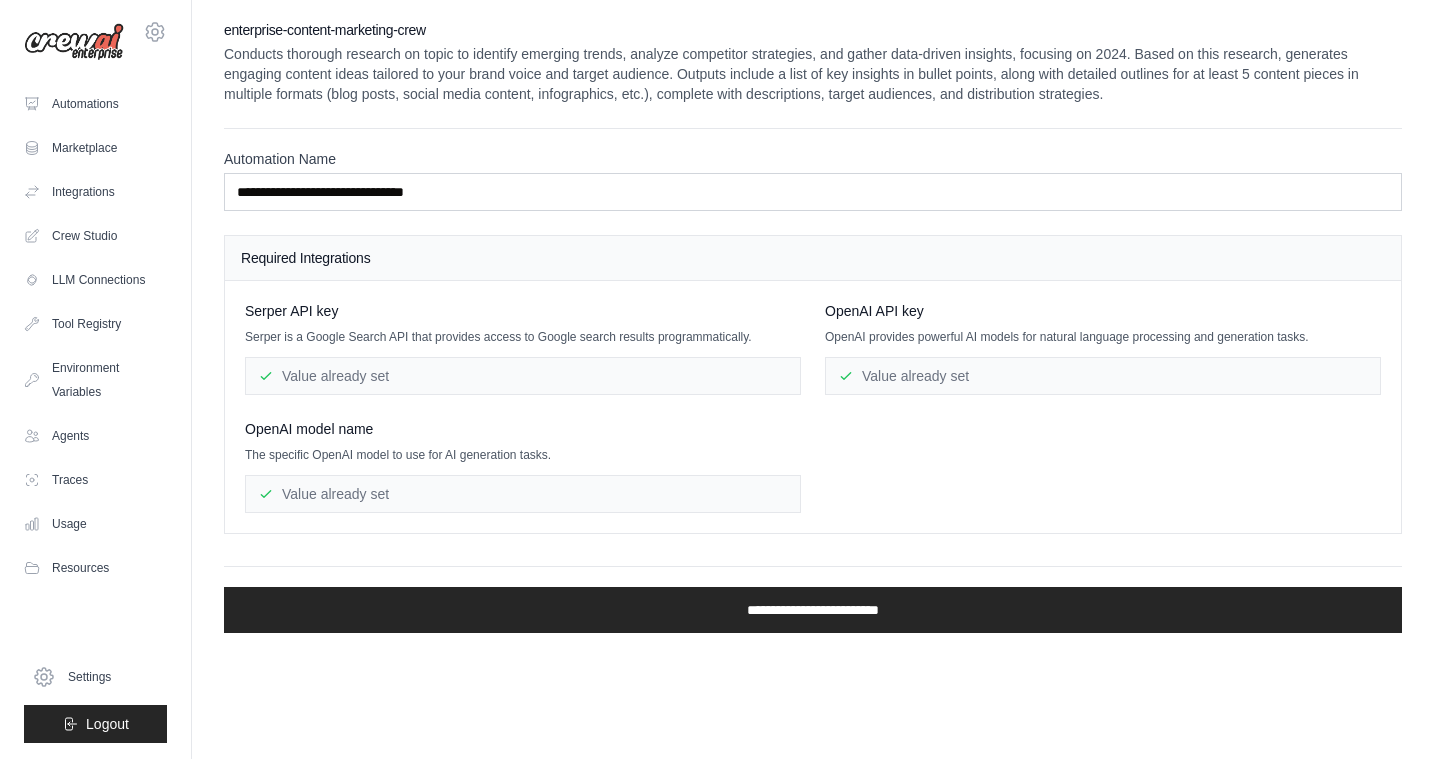 click on "Value already set" at bounding box center [523, 376] 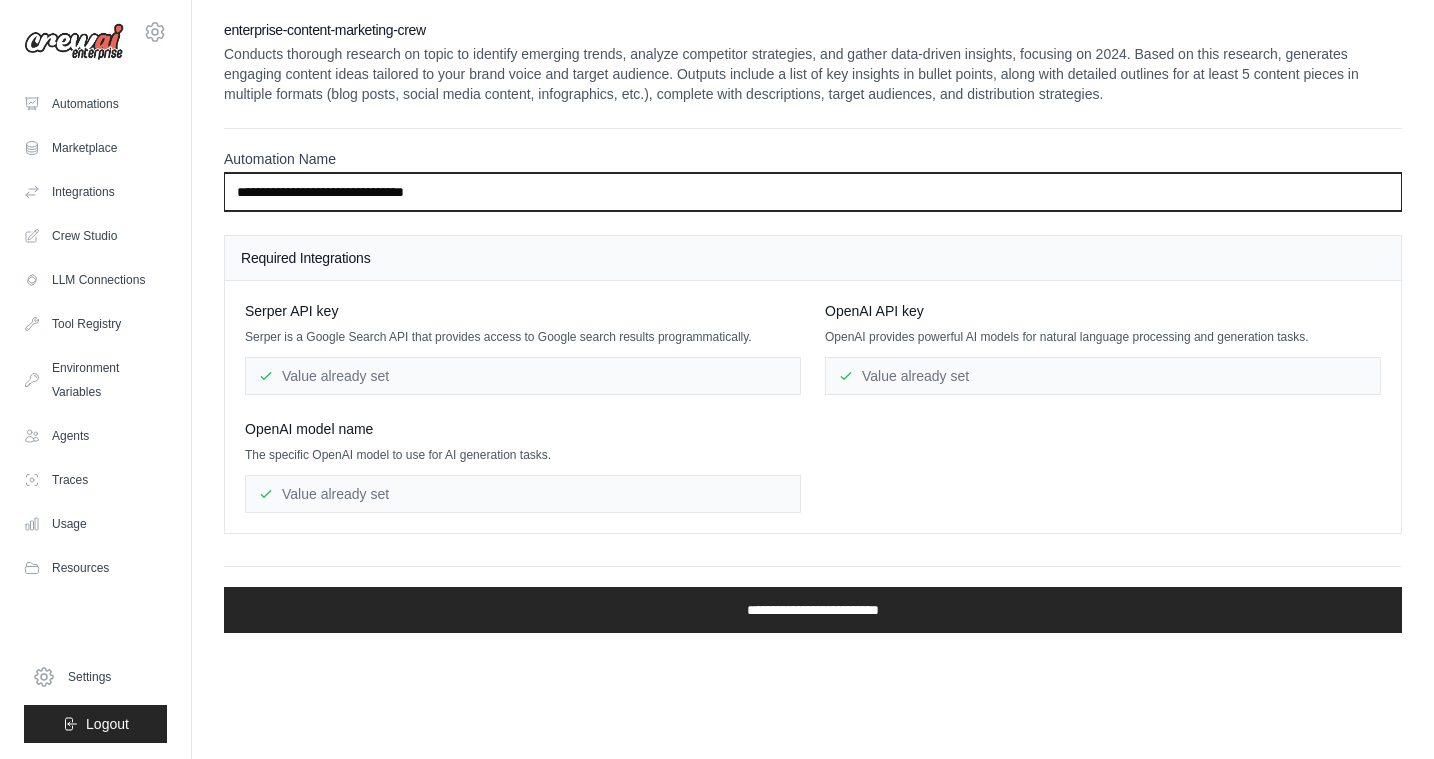 click on "**********" at bounding box center (813, 192) 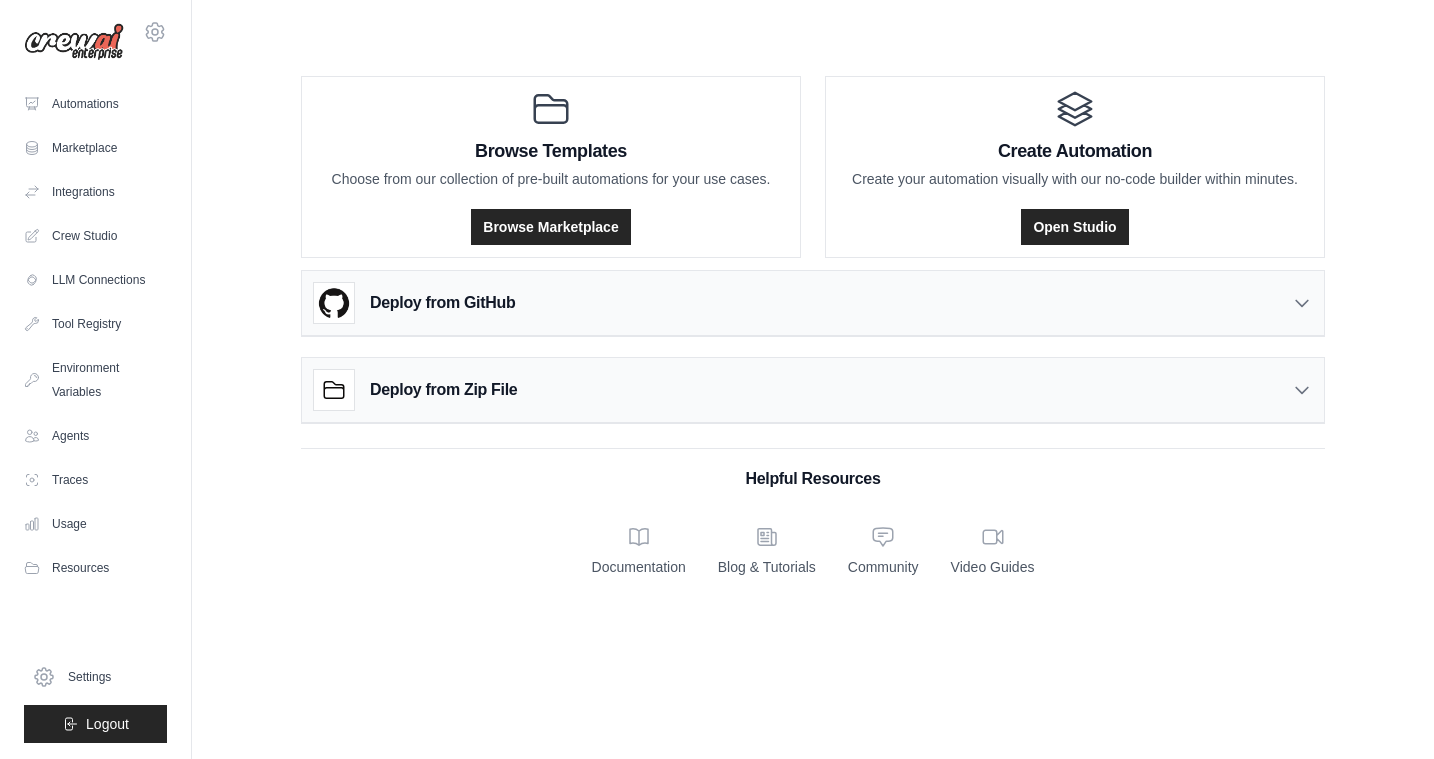 scroll, scrollTop: 0, scrollLeft: 0, axis: both 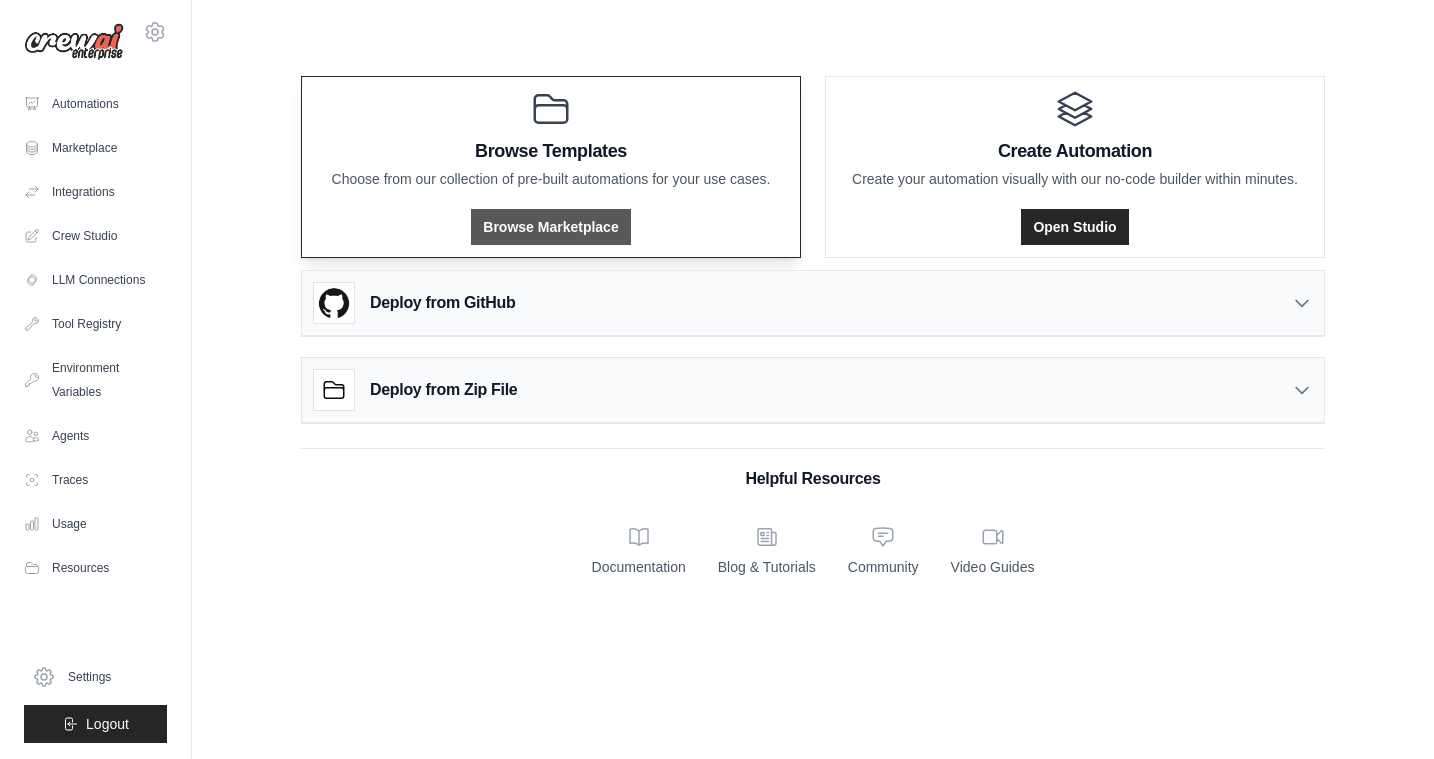 click on "Browse Marketplace" at bounding box center (550, 227) 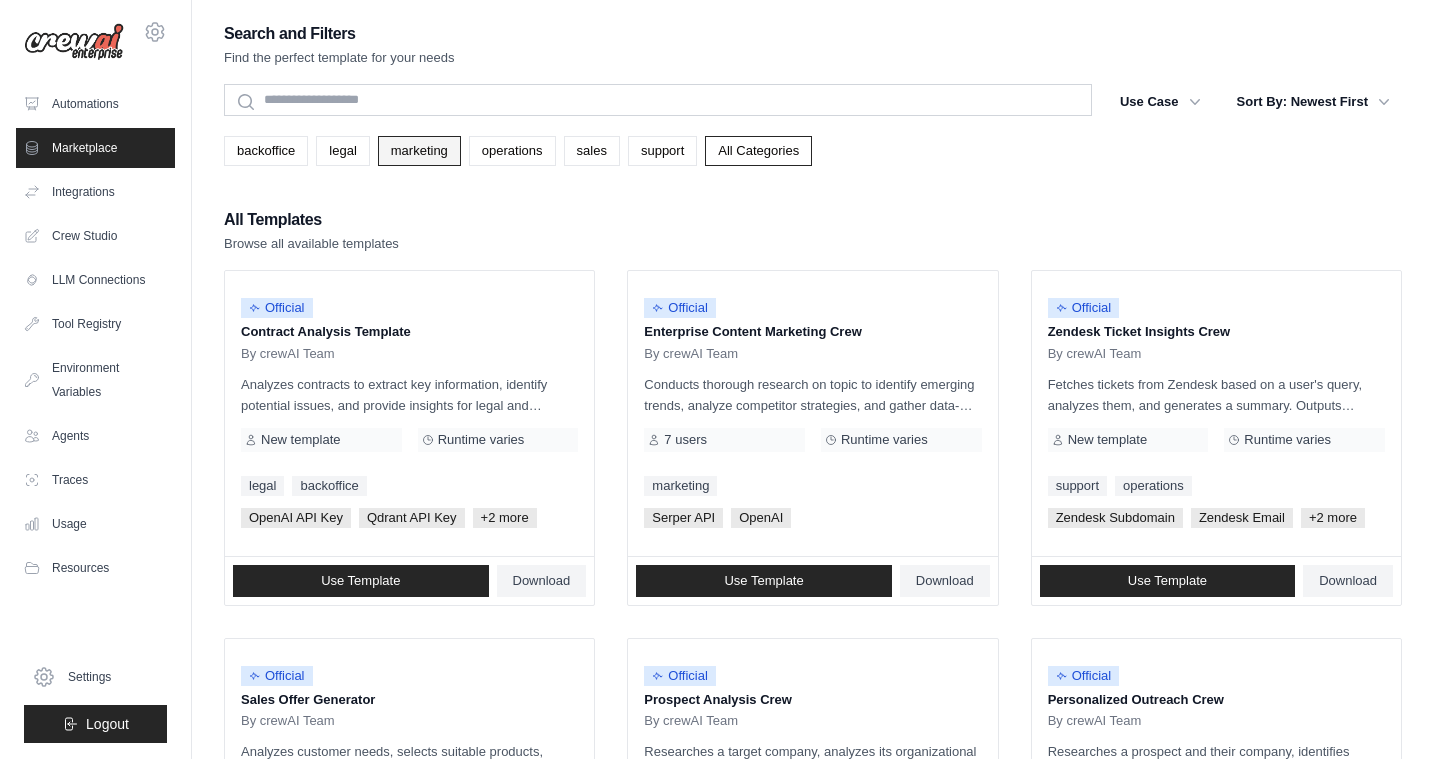 click on "marketing" at bounding box center [419, 151] 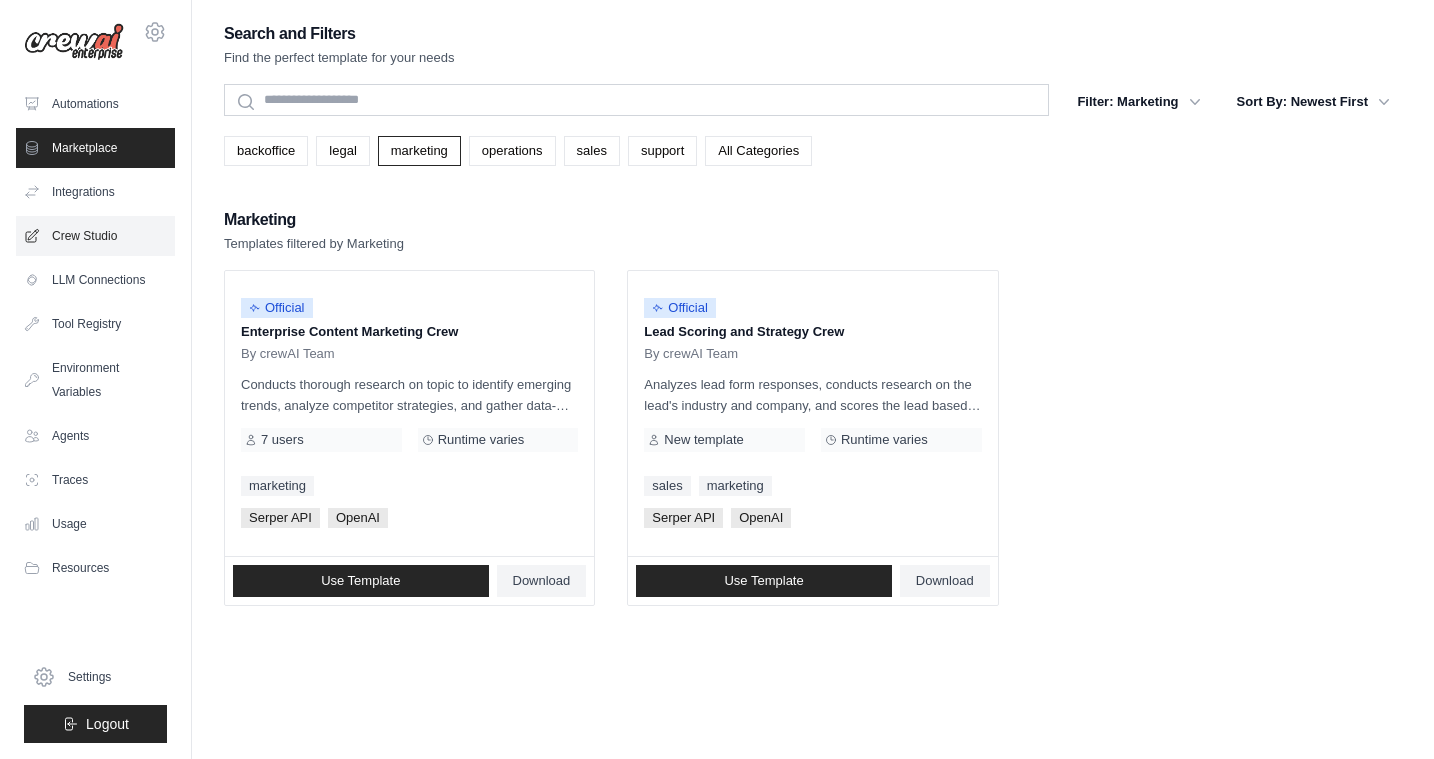 click on "Crew Studio" at bounding box center (95, 236) 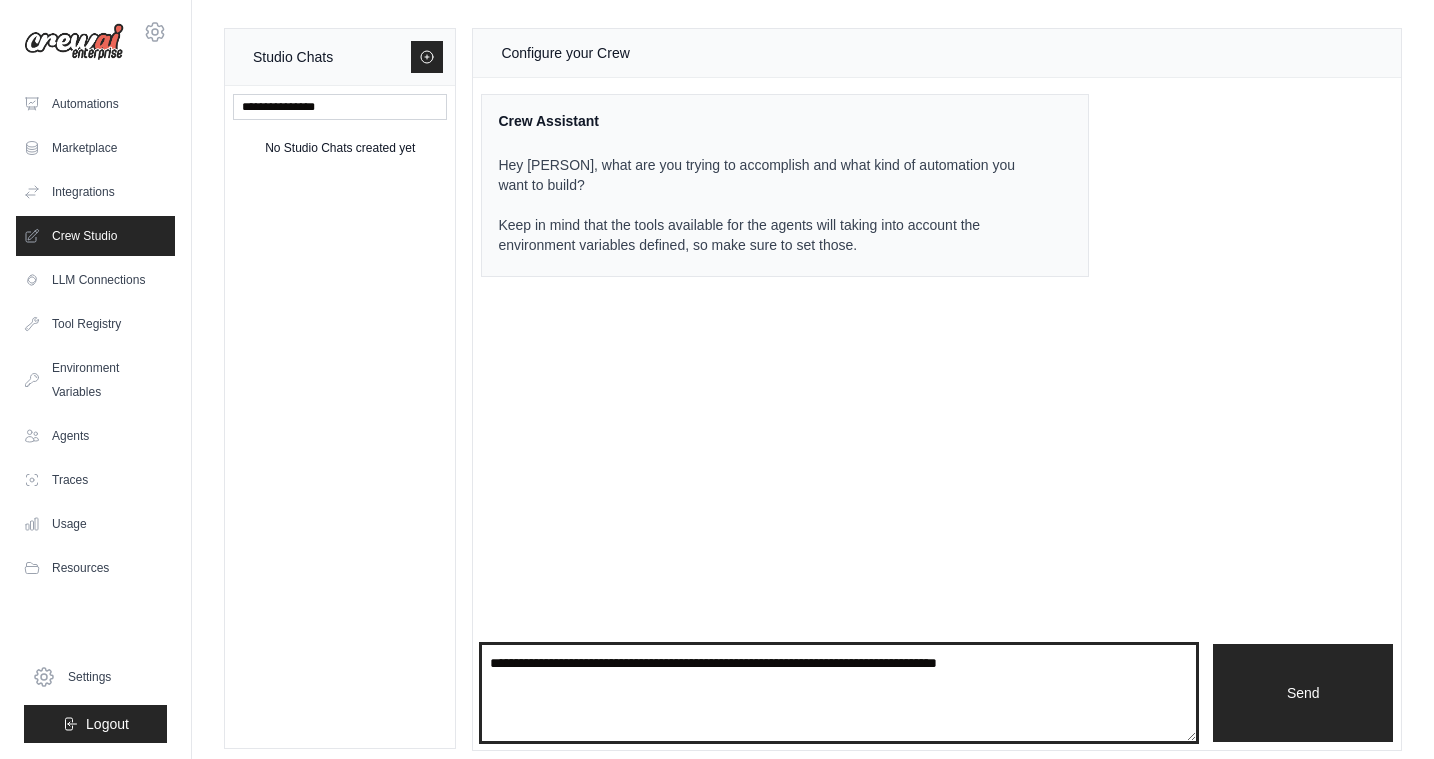 click at bounding box center (839, 693) 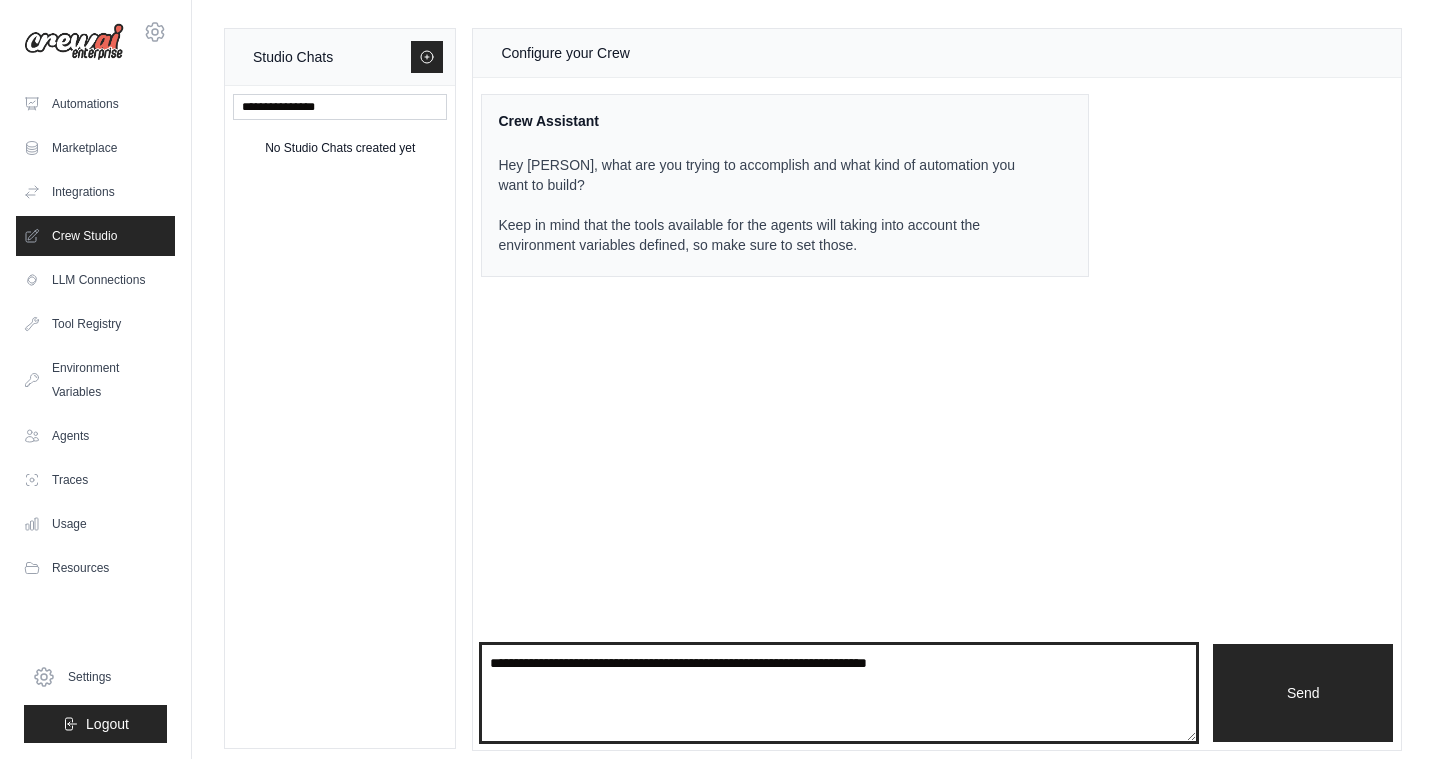 type on "**********" 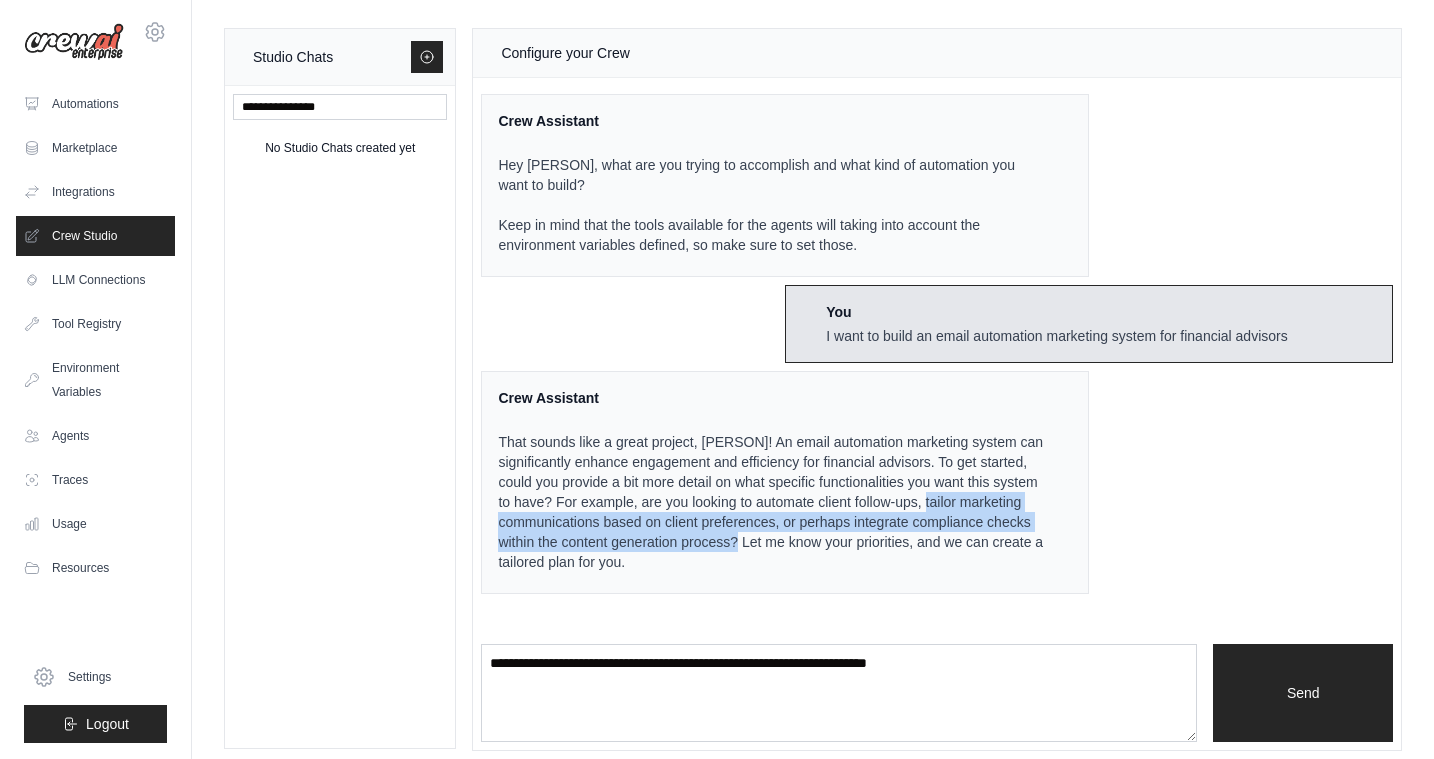 drag, startPoint x: 926, startPoint y: 499, endPoint x: 740, endPoint y: 543, distance: 191.13347 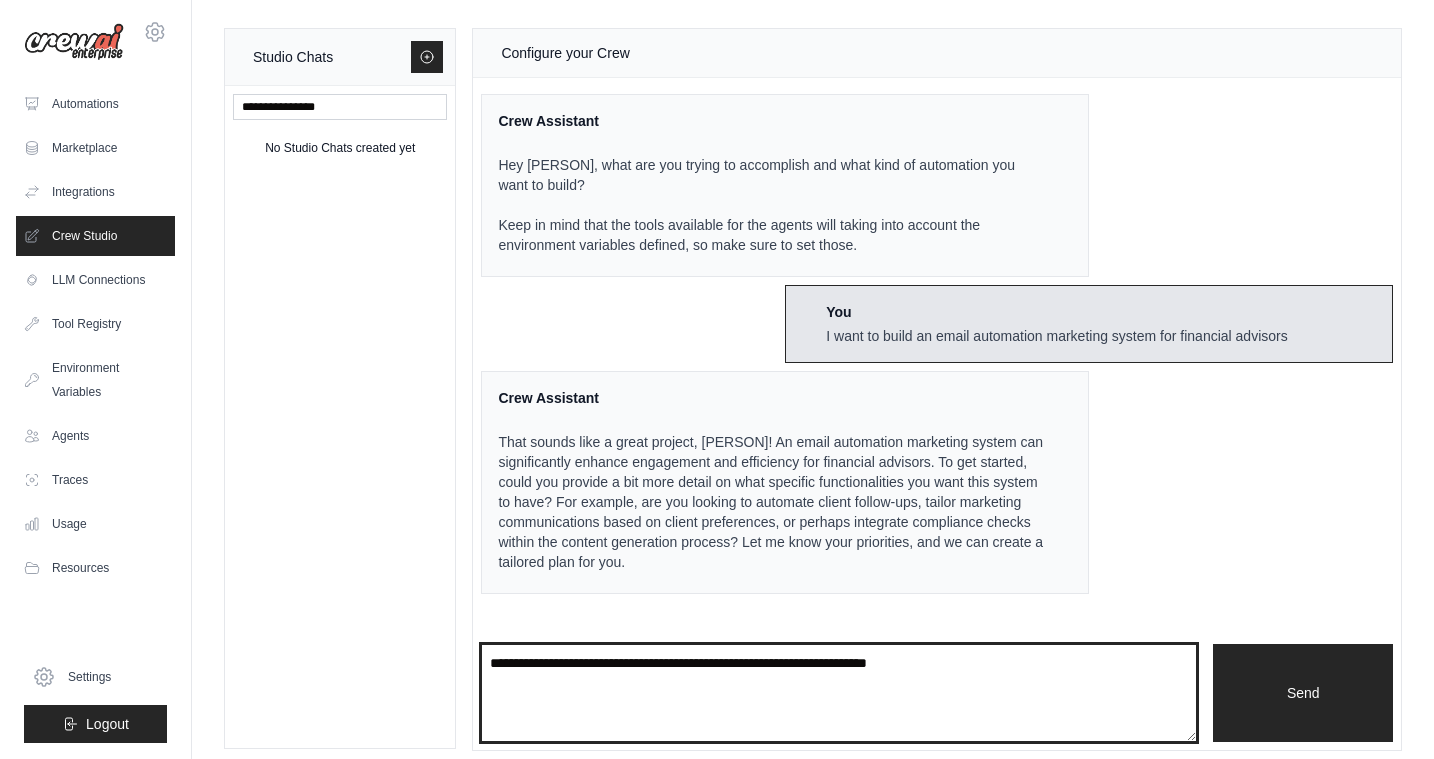 drag, startPoint x: 1075, startPoint y: 667, endPoint x: 543, endPoint y: 632, distance: 533.1501 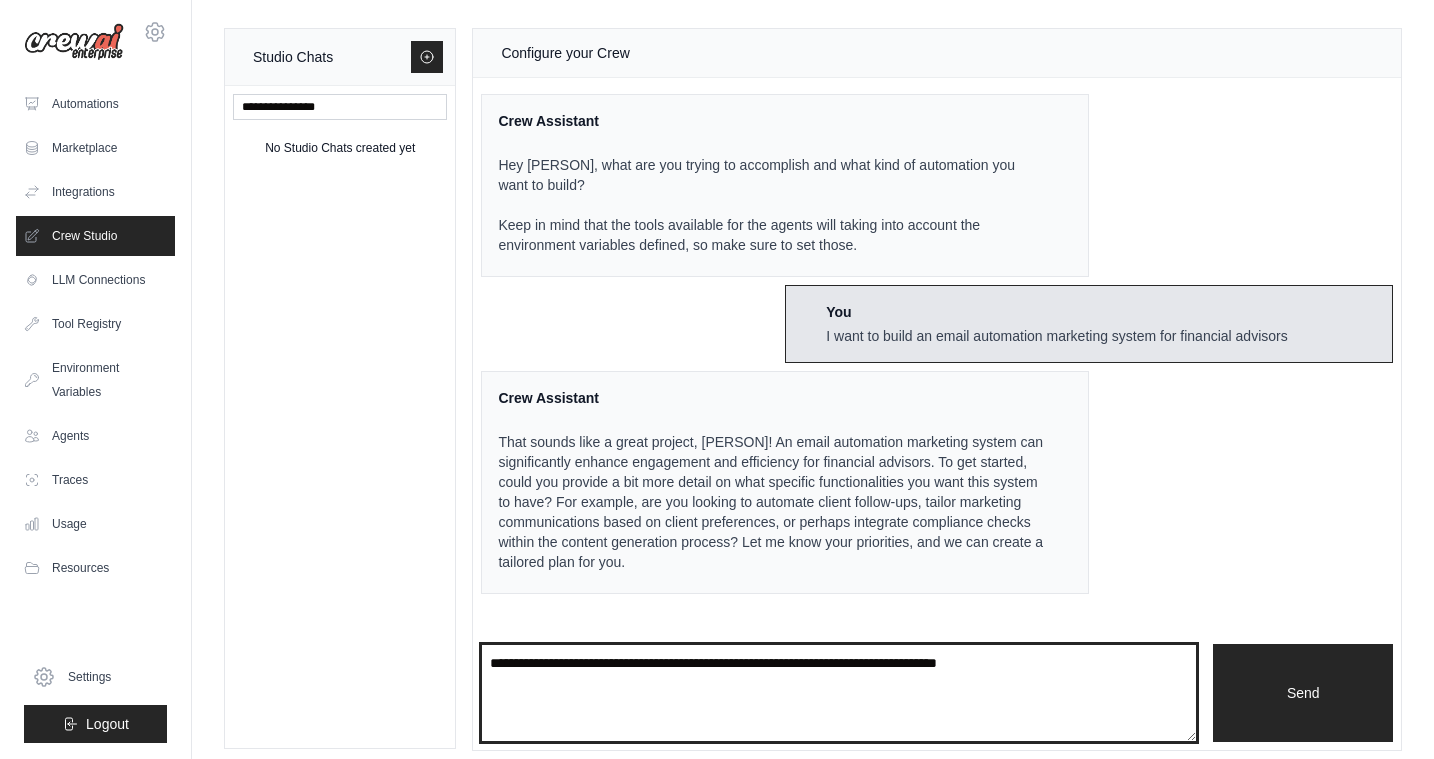 paste on "**********" 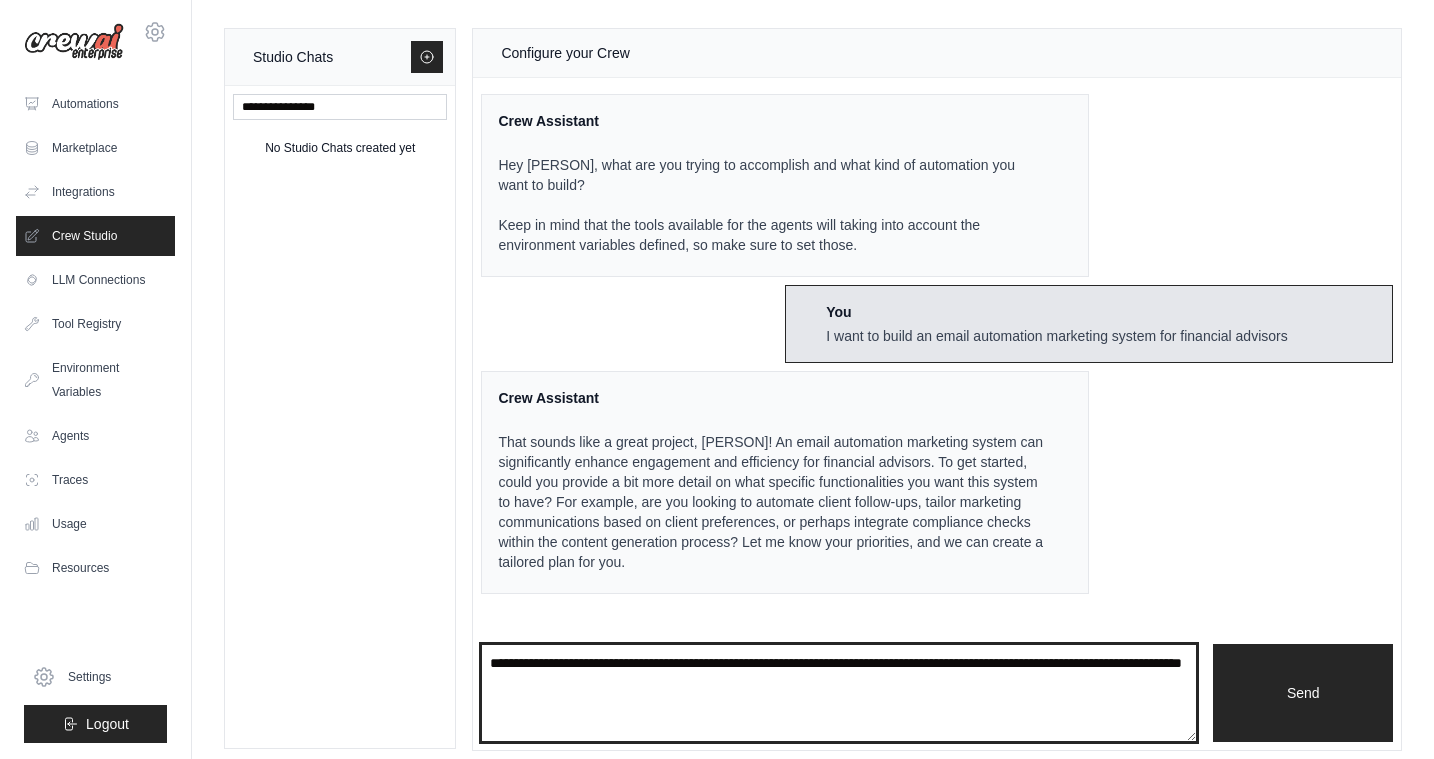 drag, startPoint x: 944, startPoint y: 666, endPoint x: 878, endPoint y: 665, distance: 66.007576 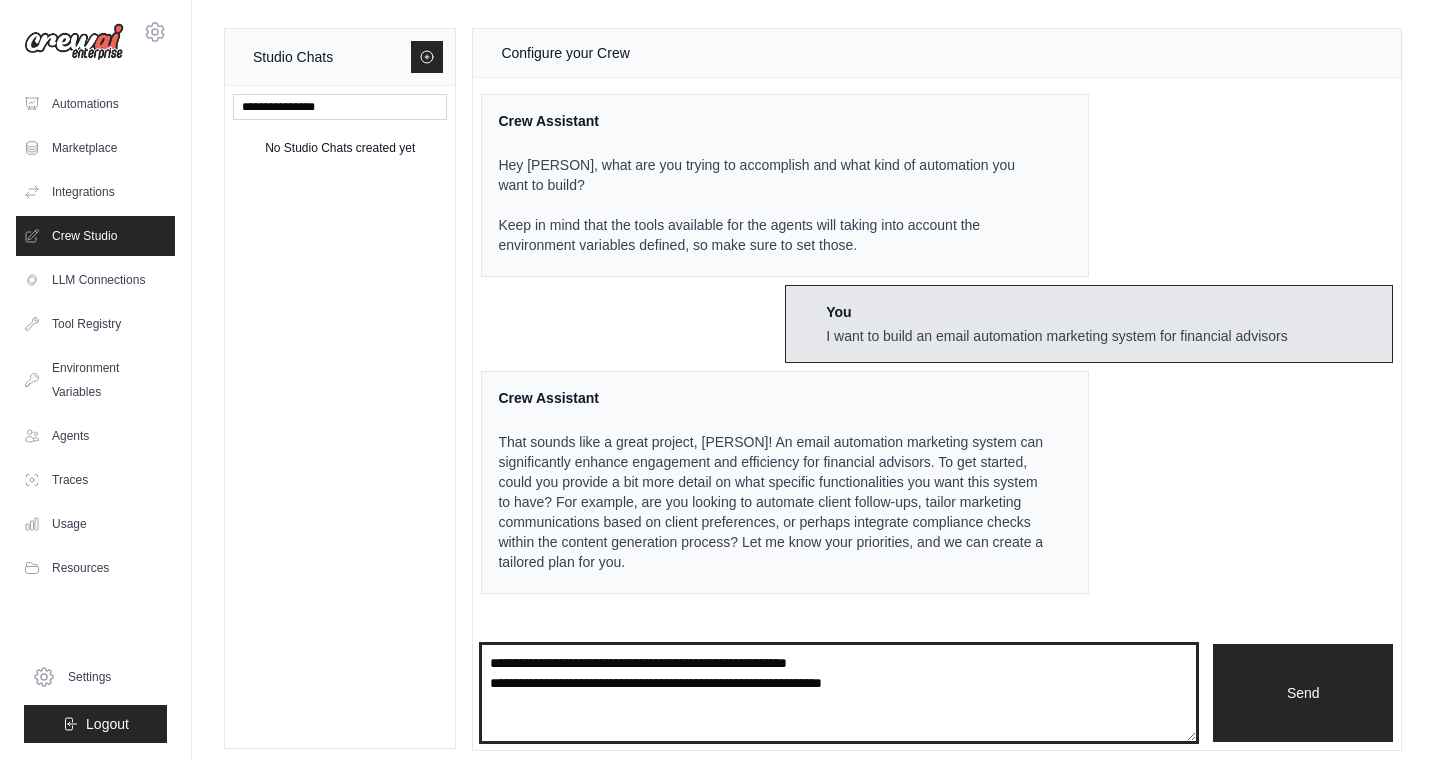 click on "**********" at bounding box center (839, 693) 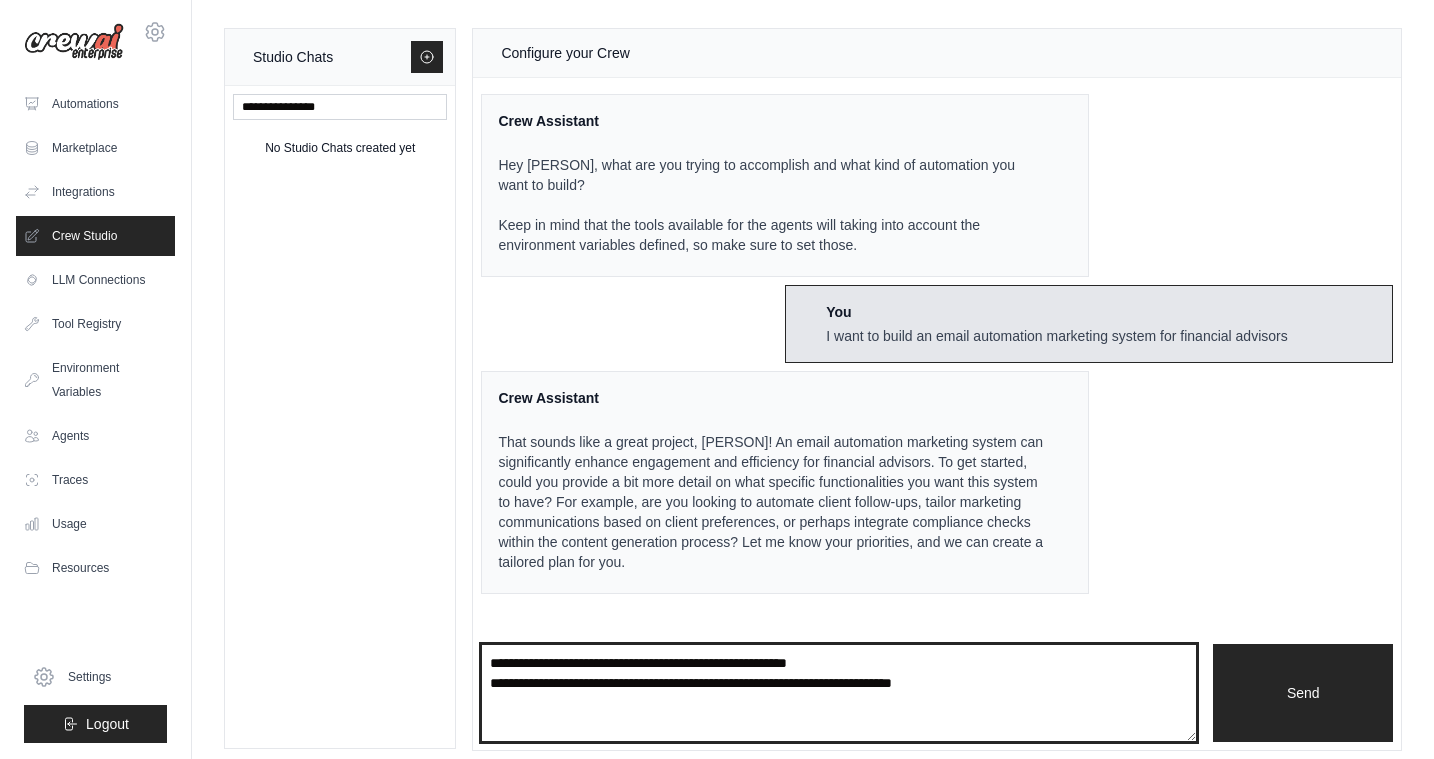 click on "**********" at bounding box center [839, 693] 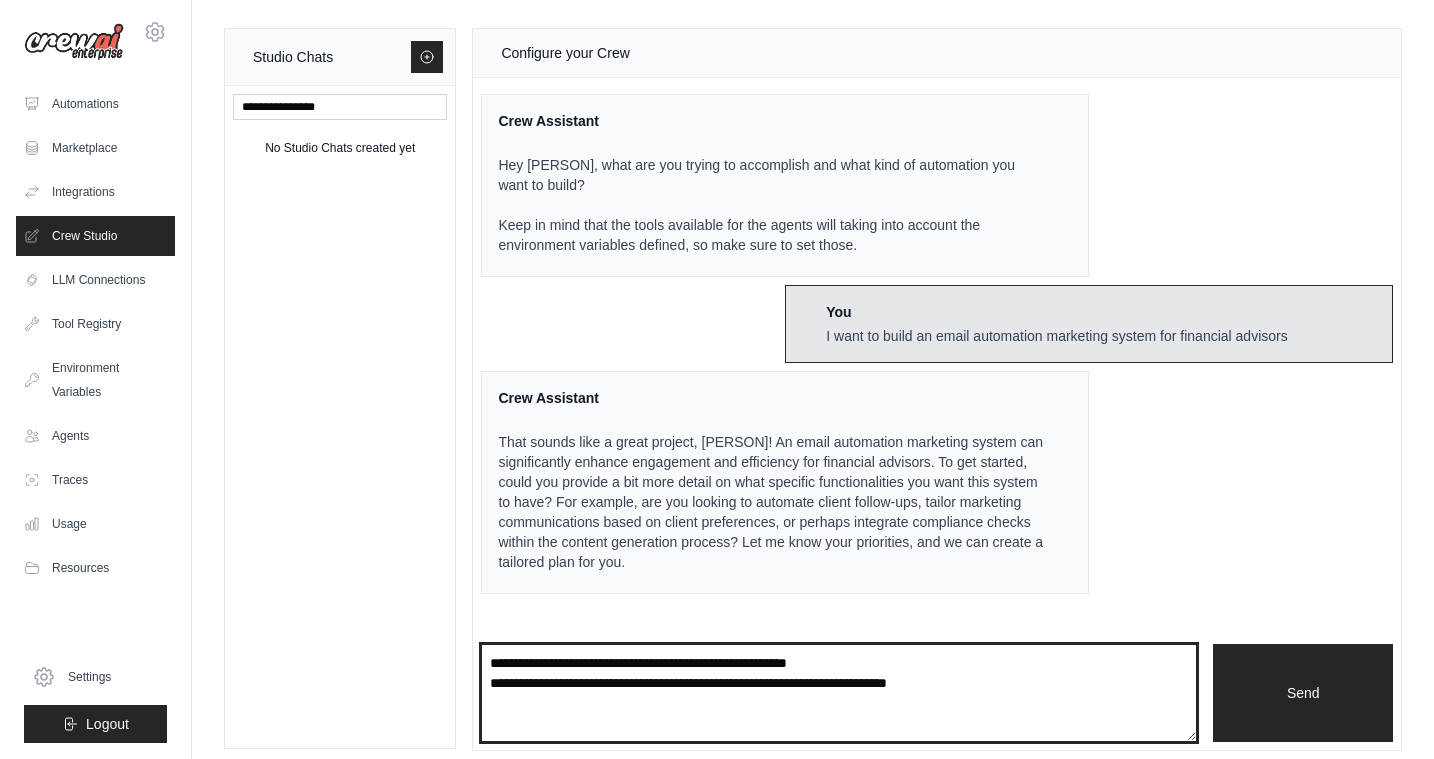 type on "**********" 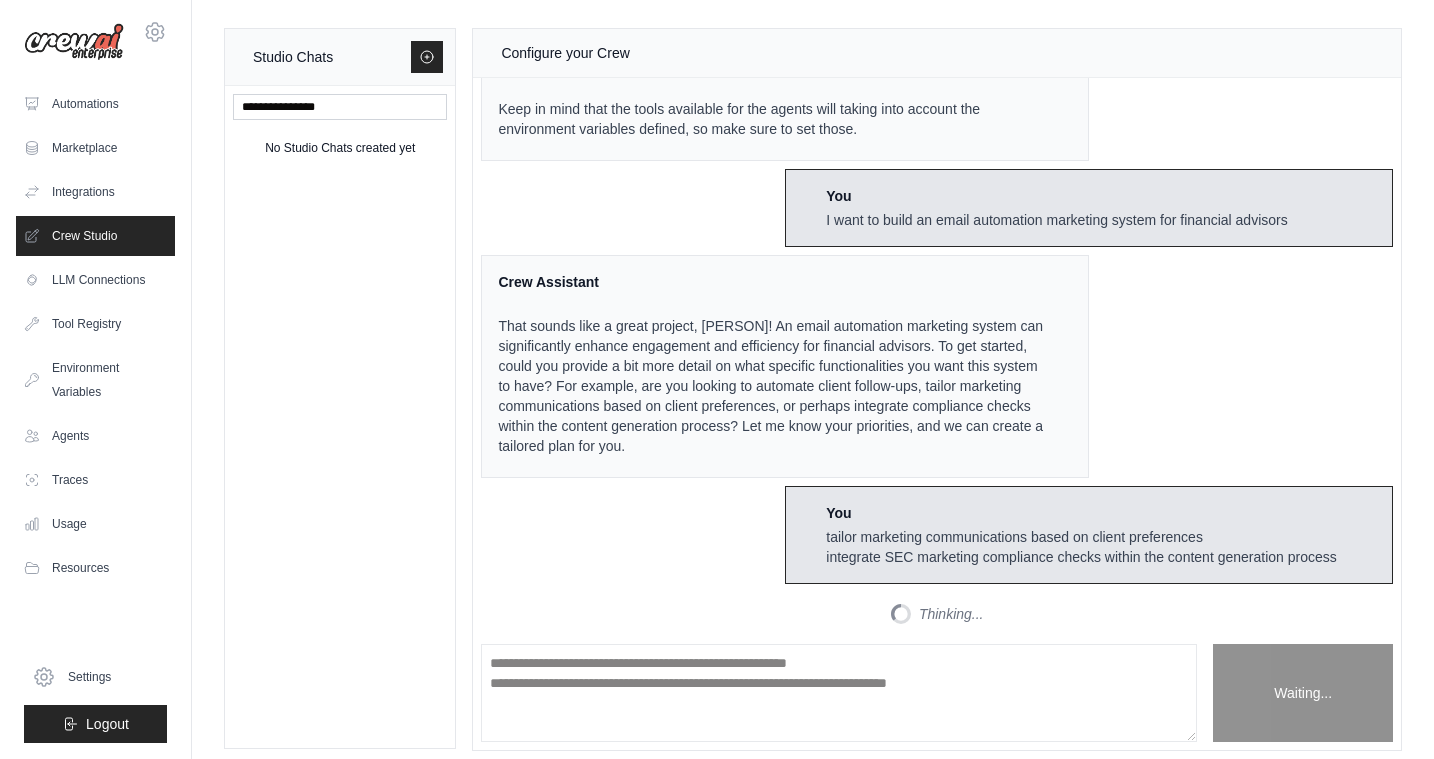 scroll, scrollTop: 1347, scrollLeft: 0, axis: vertical 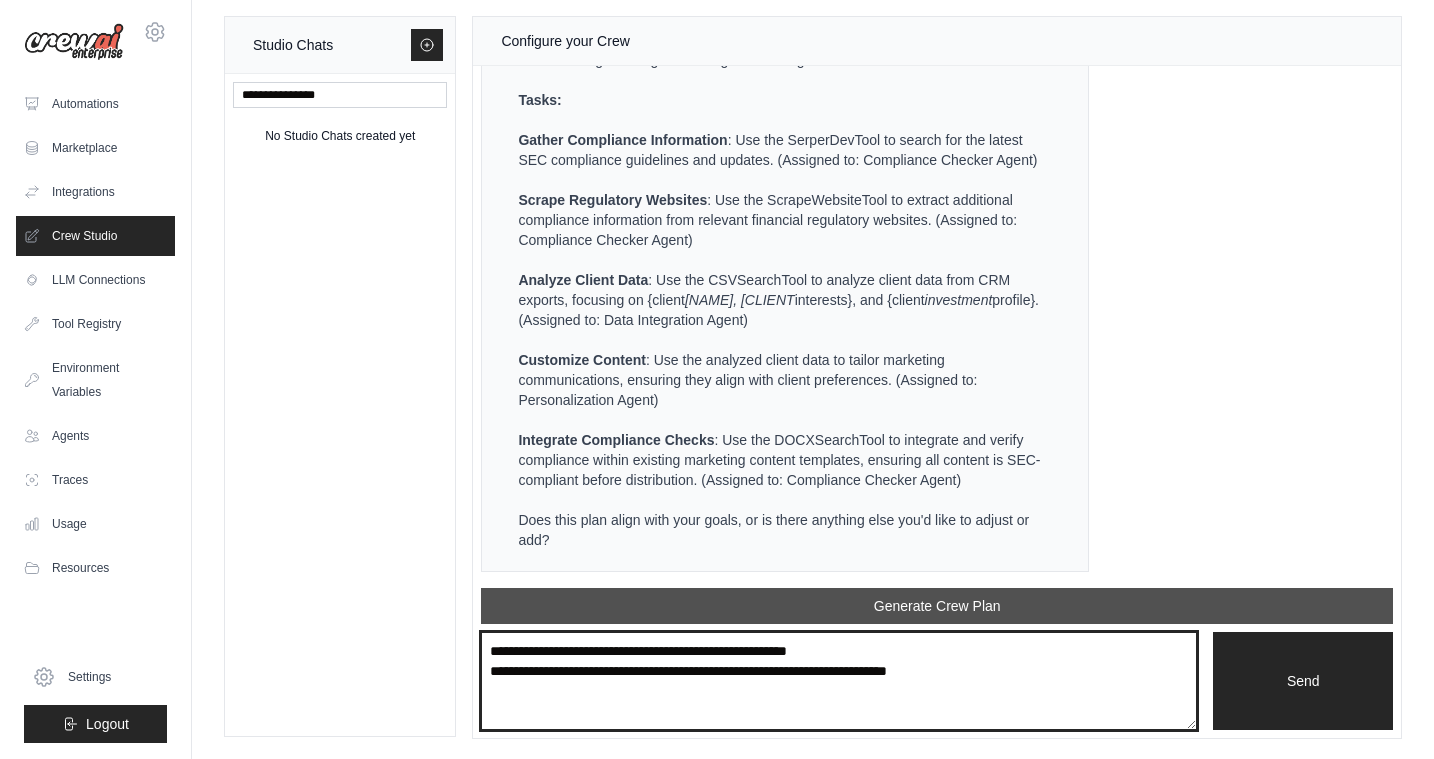 drag, startPoint x: 1078, startPoint y: 662, endPoint x: 687, endPoint y: 613, distance: 394.05838 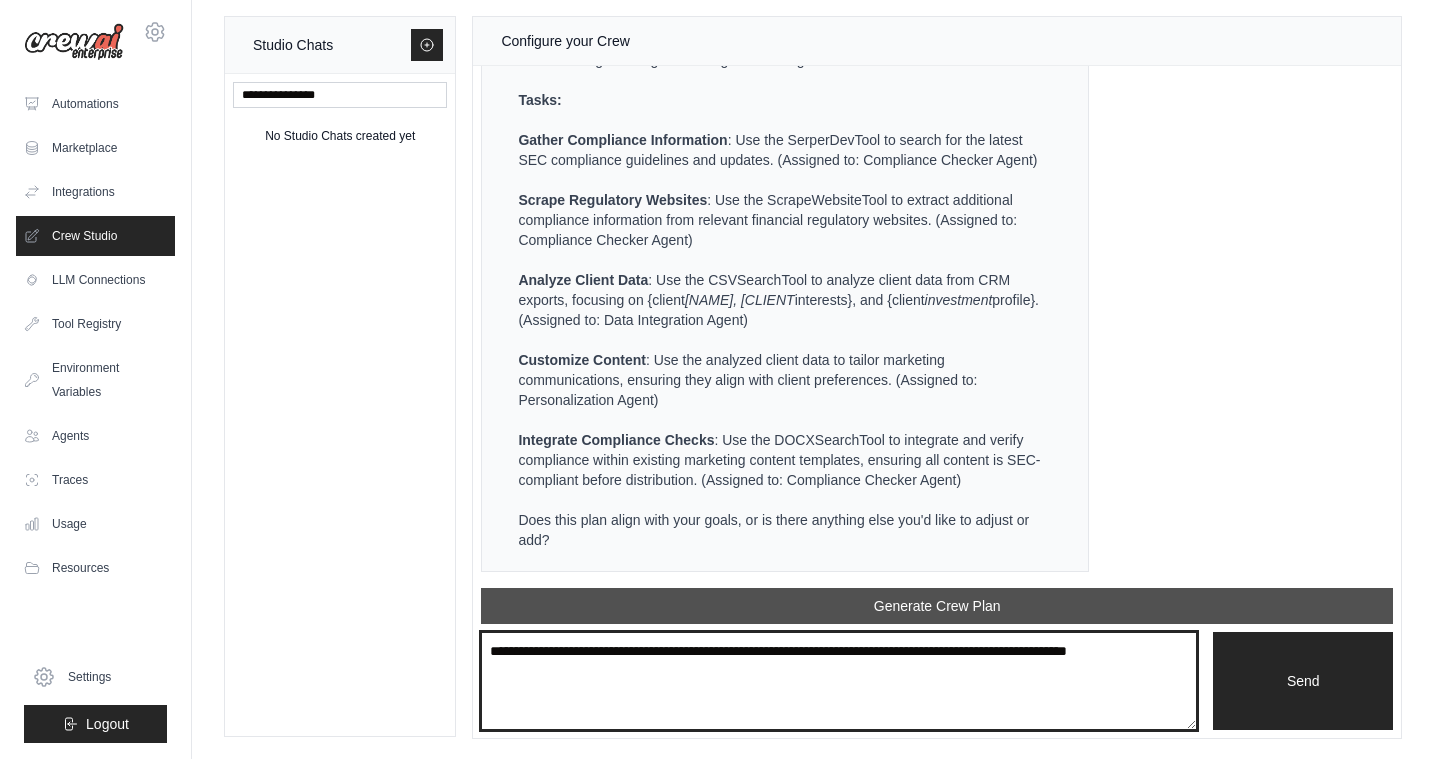 type on "**********" 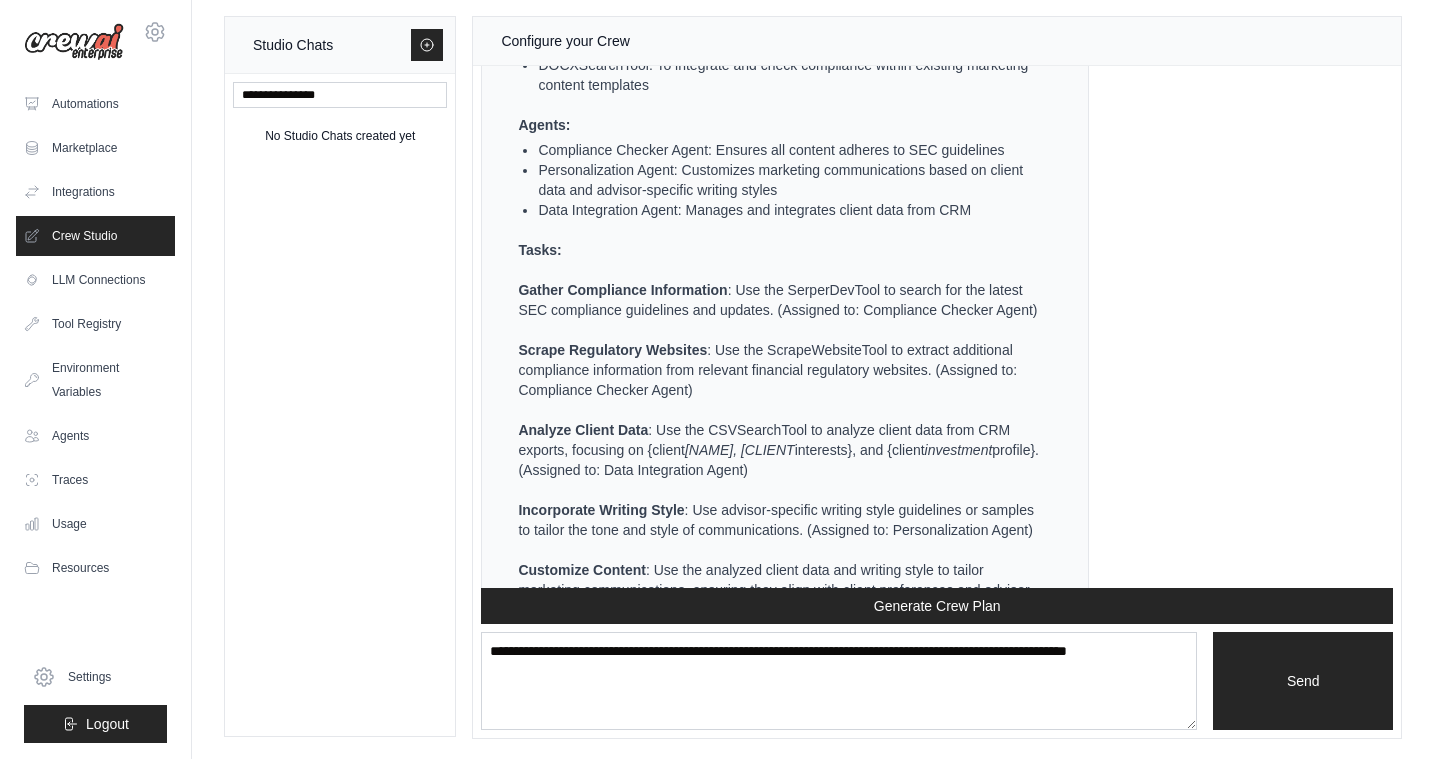 scroll, scrollTop: 2764, scrollLeft: 0, axis: vertical 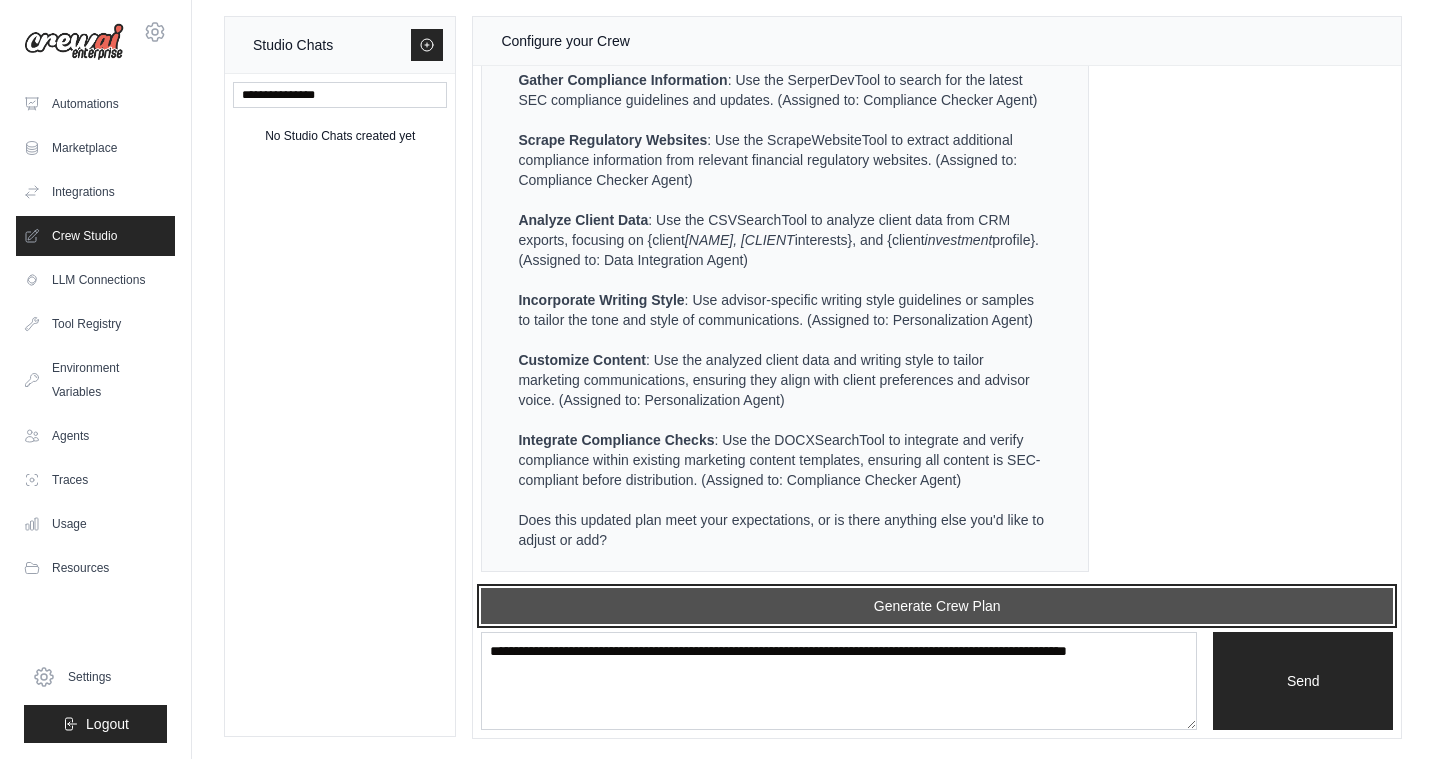 click on "Generate Crew Plan" at bounding box center (937, 606) 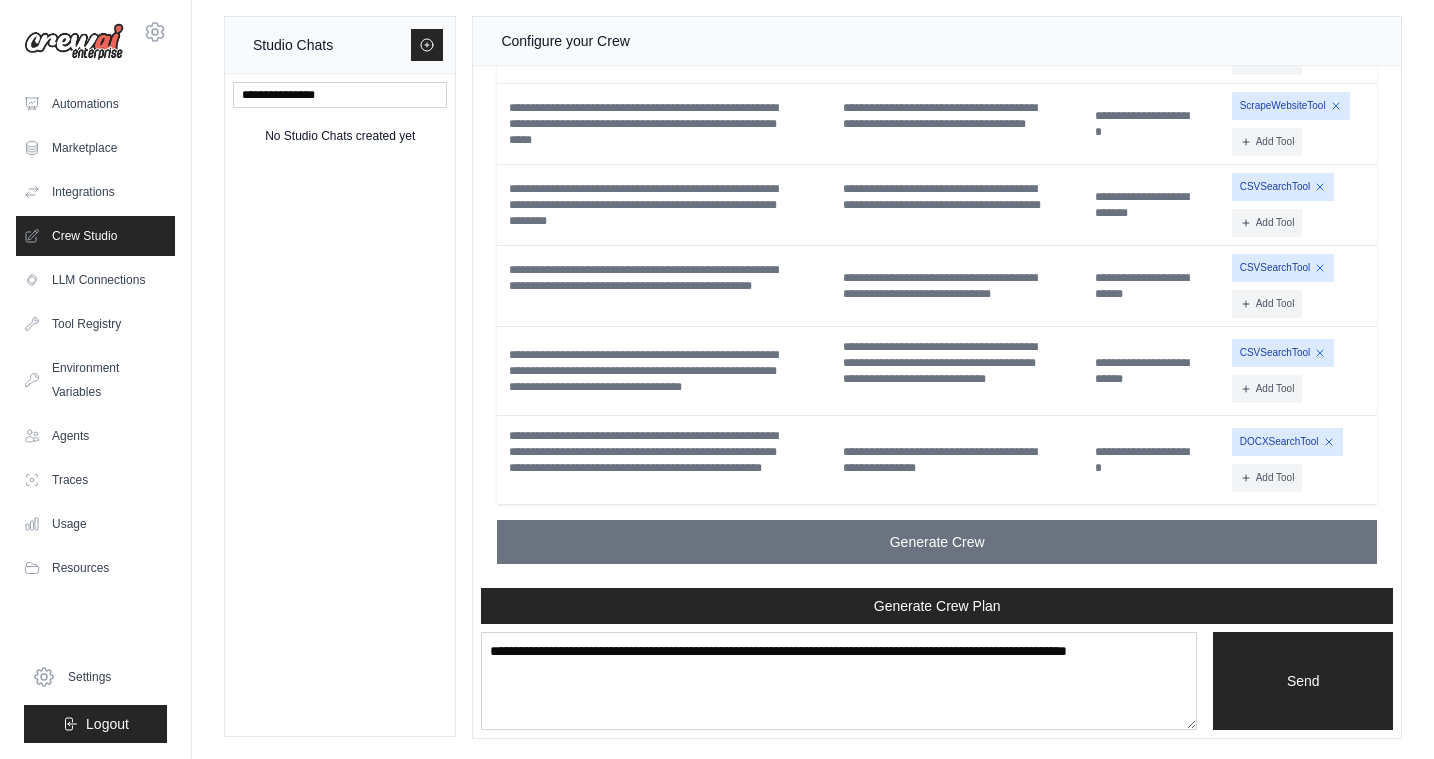 scroll, scrollTop: 3738, scrollLeft: 0, axis: vertical 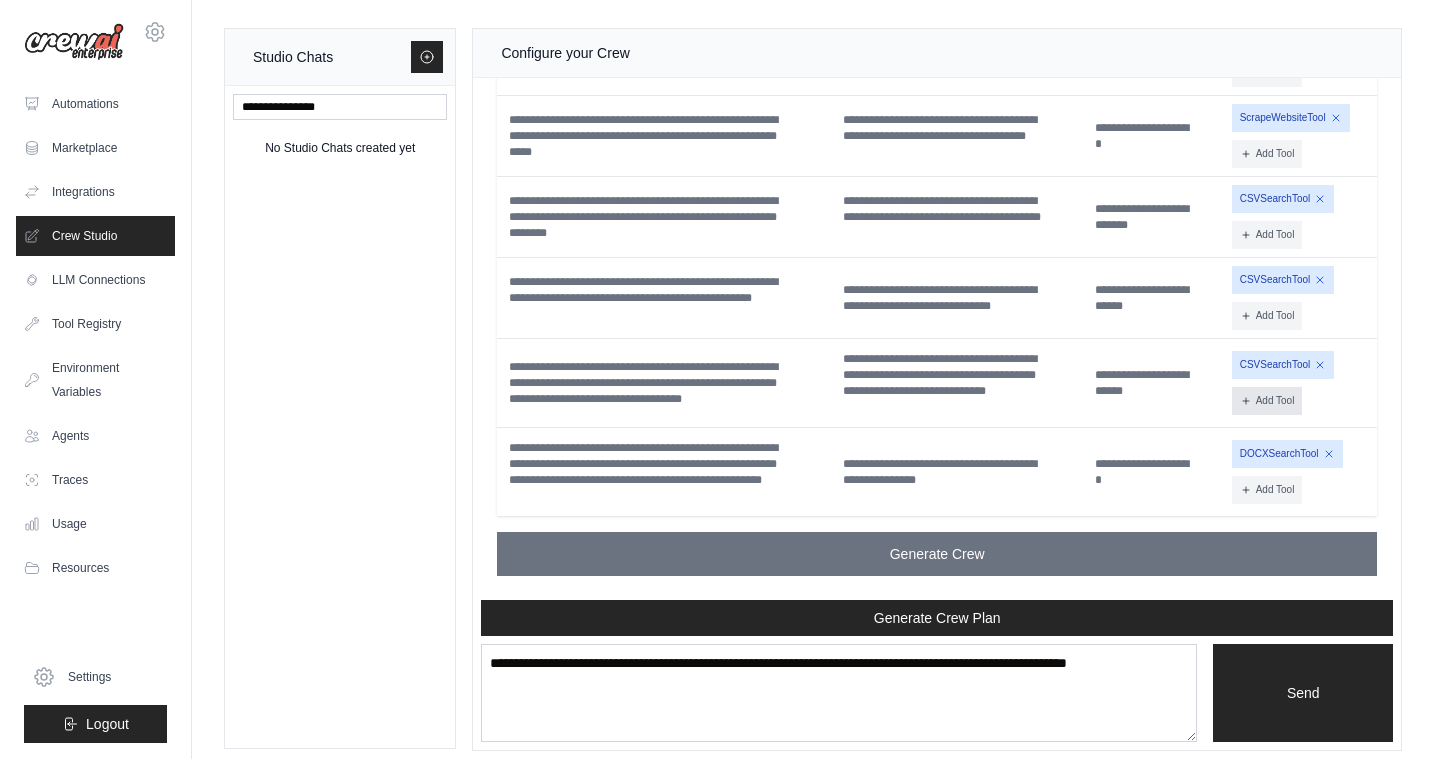 click on "Add Tool" at bounding box center [1267, 401] 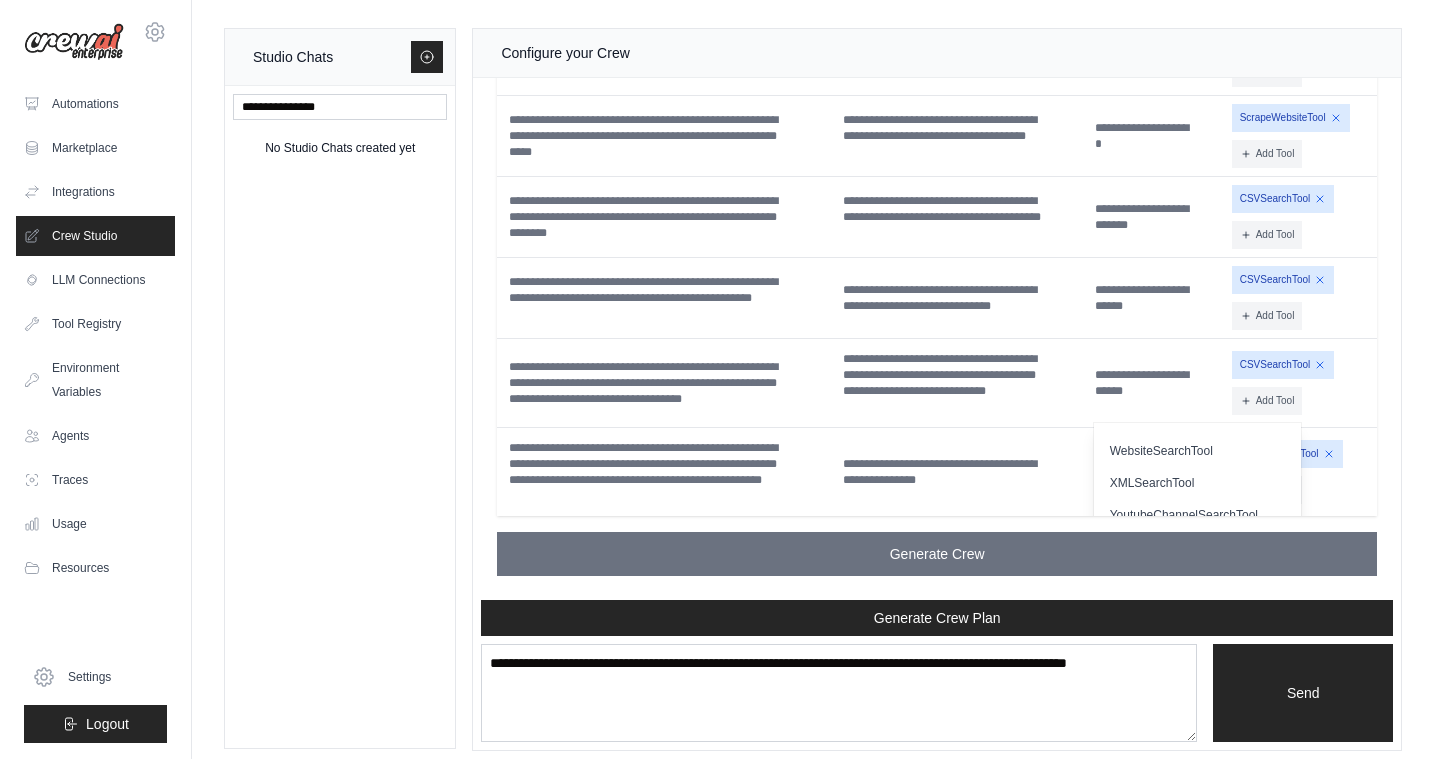 scroll, scrollTop: 616, scrollLeft: 0, axis: vertical 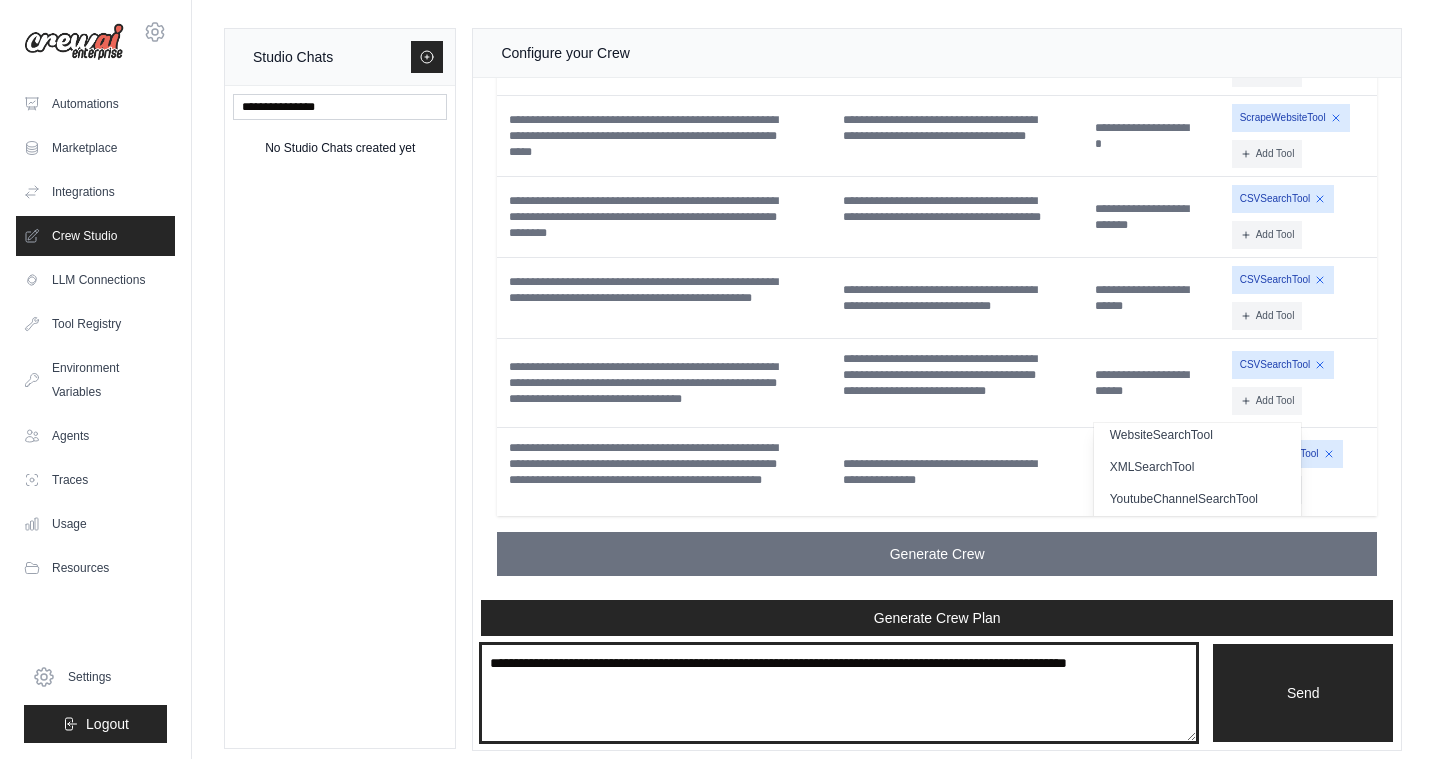 click on "**********" at bounding box center [839, 693] 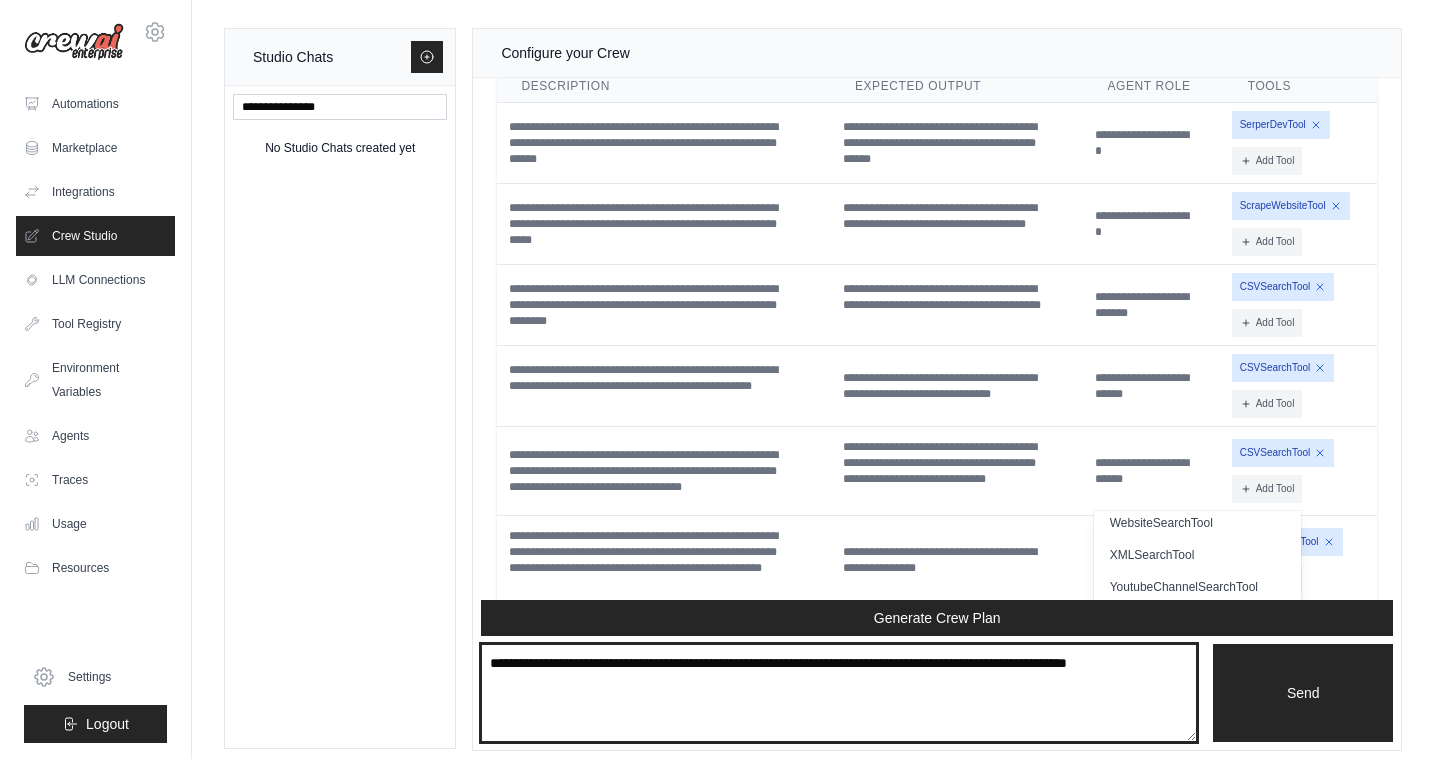 scroll, scrollTop: 3860, scrollLeft: 0, axis: vertical 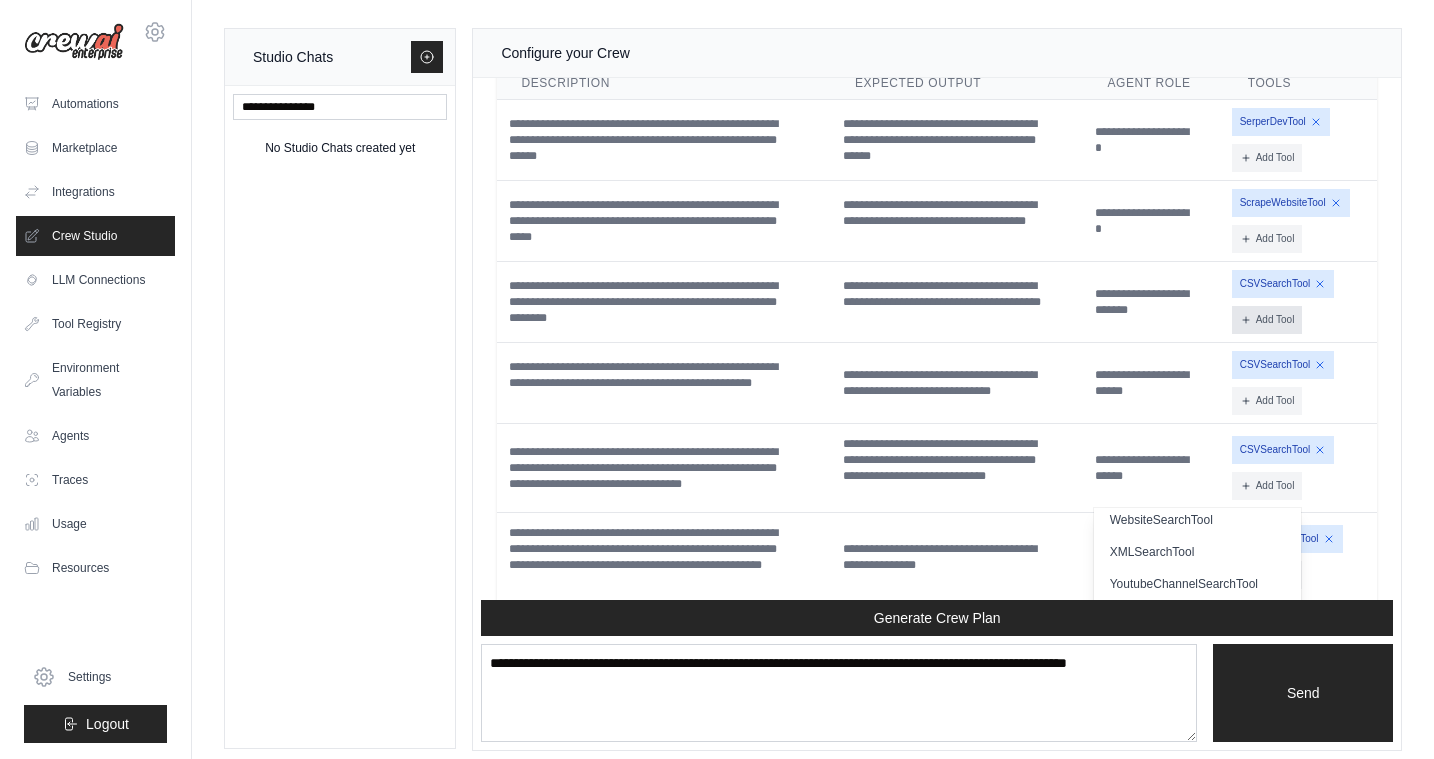 click 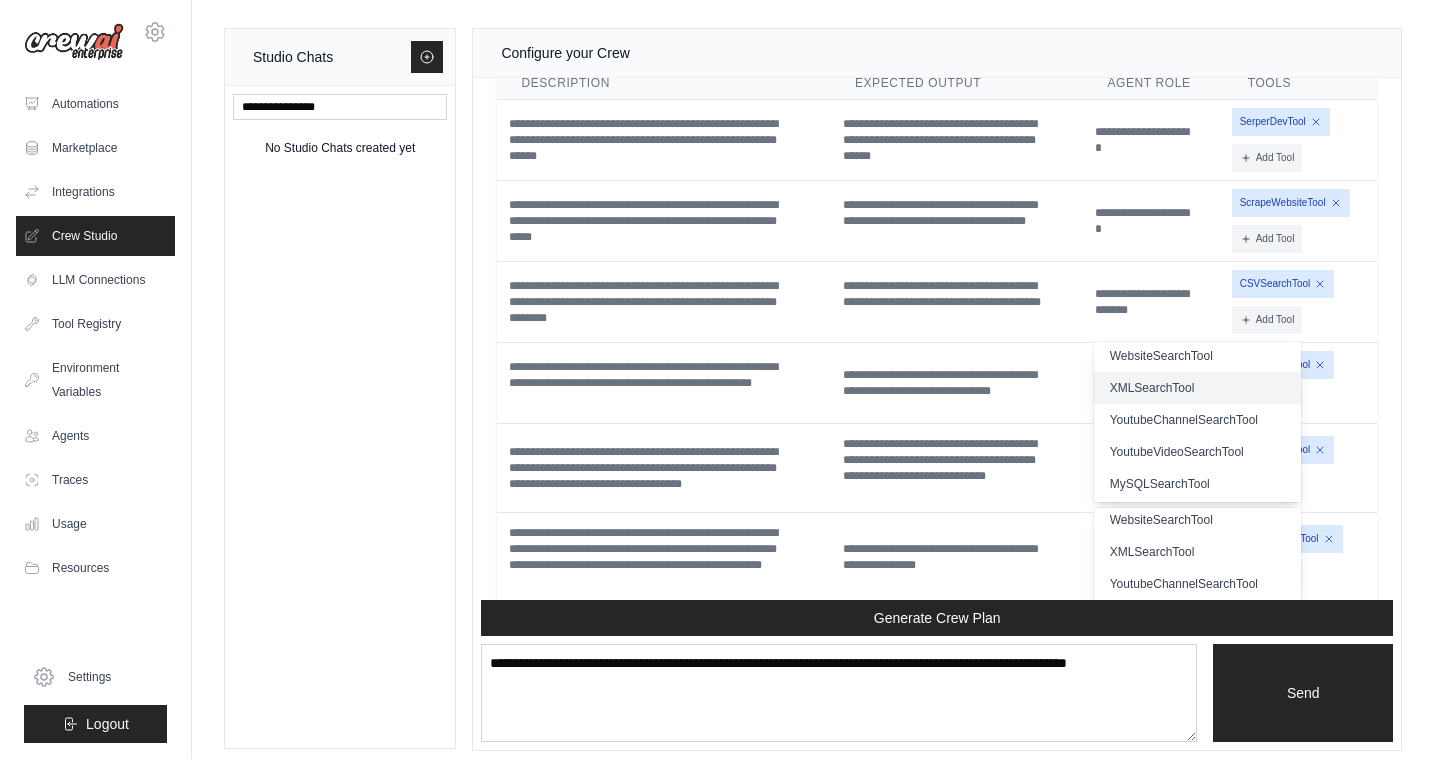 scroll, scrollTop: 616, scrollLeft: 0, axis: vertical 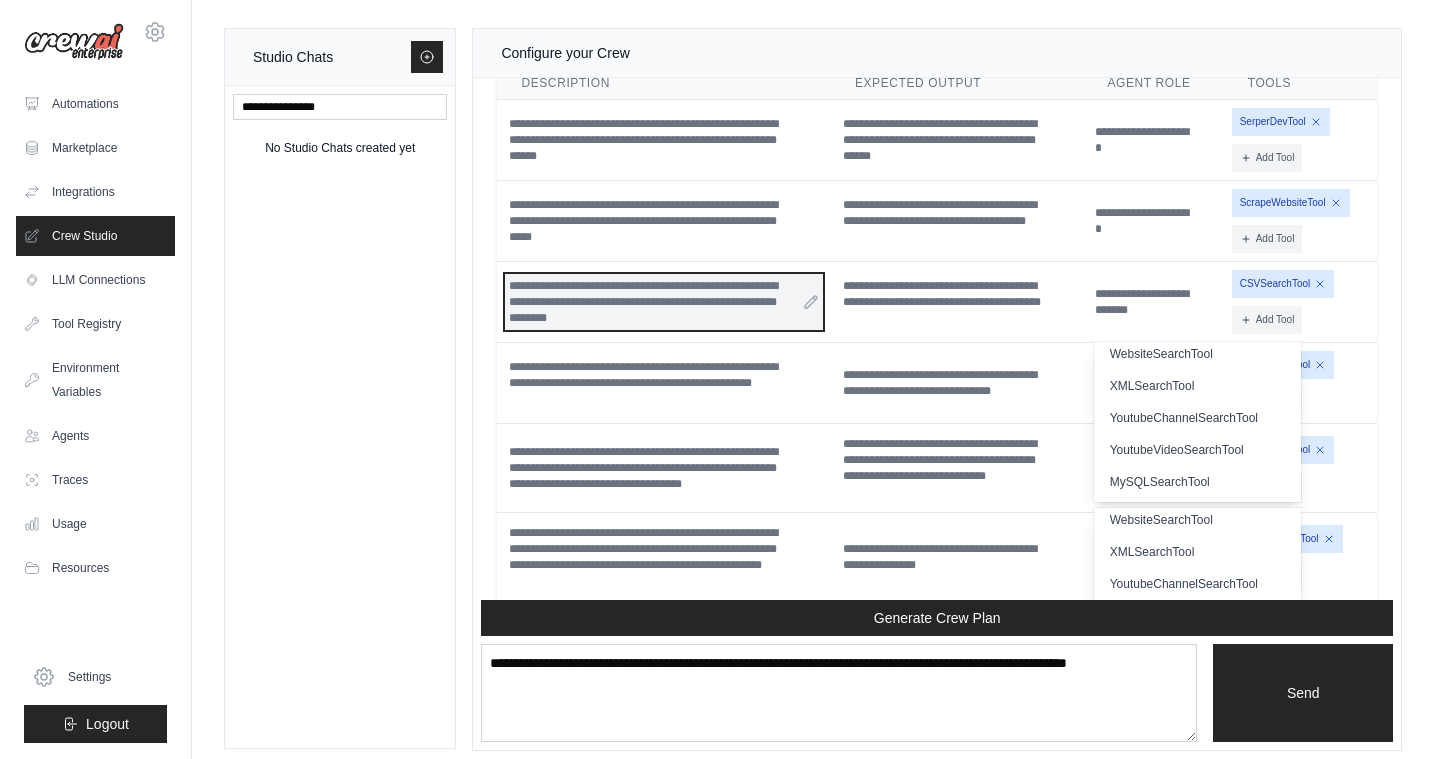 click on "**********" at bounding box center [663, 302] 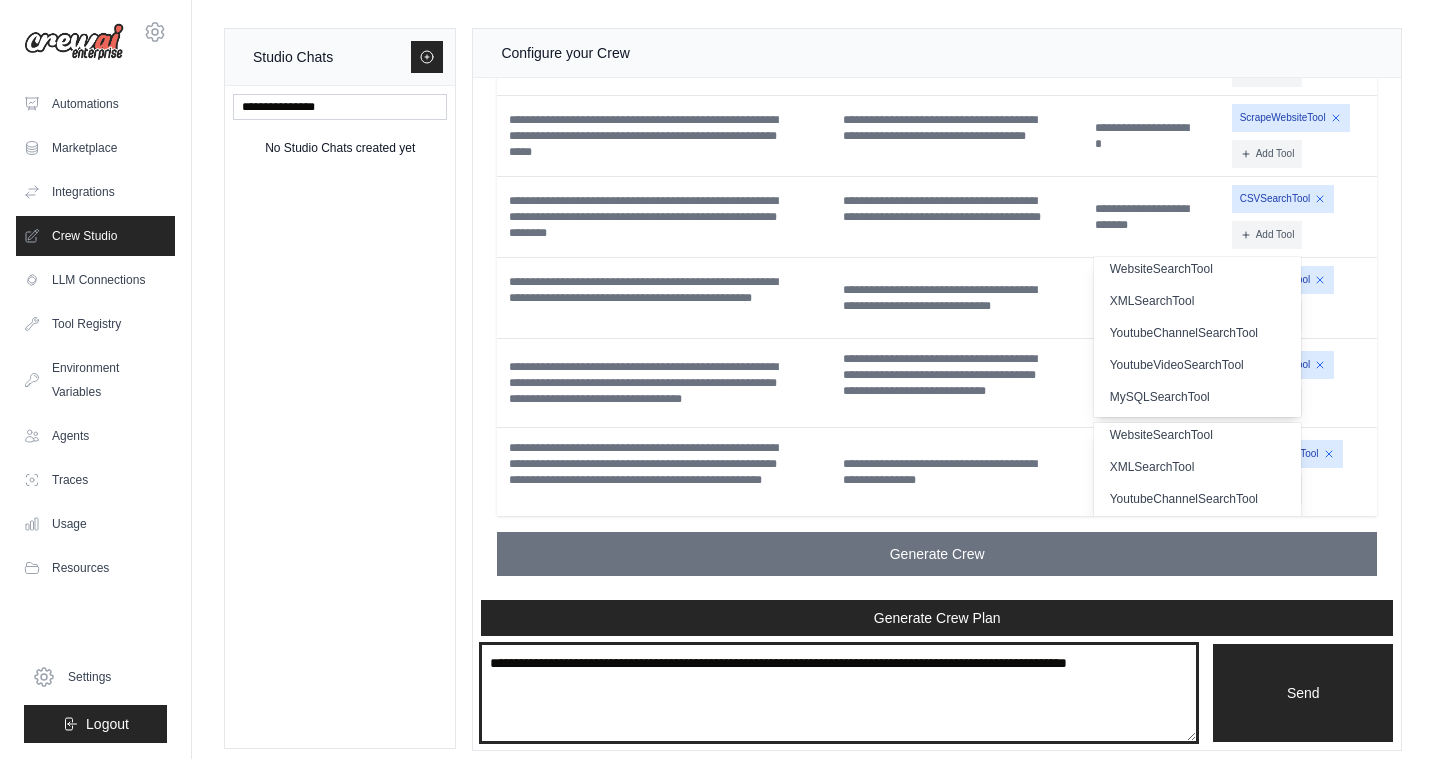 click on "**********" at bounding box center (839, 693) 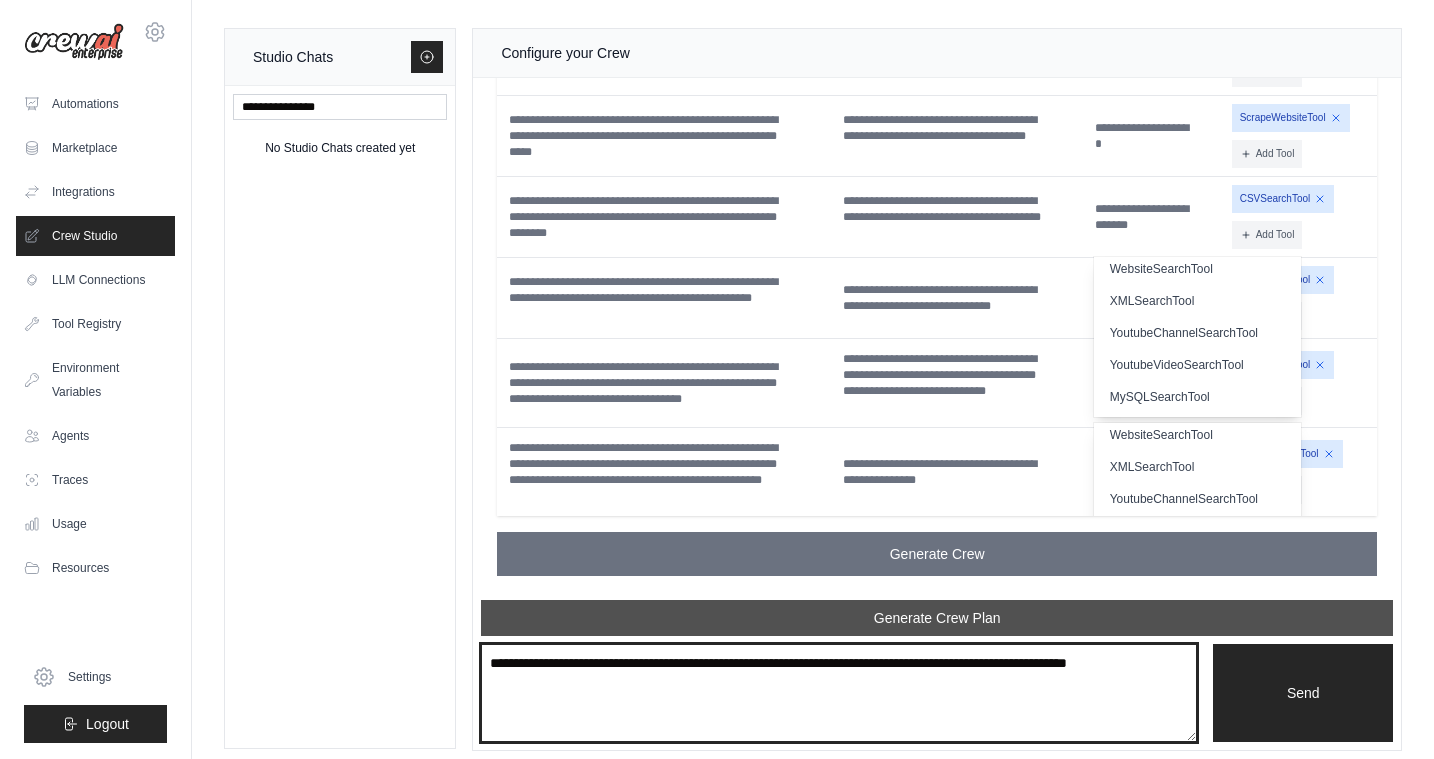 drag, startPoint x: 1099, startPoint y: 675, endPoint x: 600, endPoint y: 613, distance: 502.83694 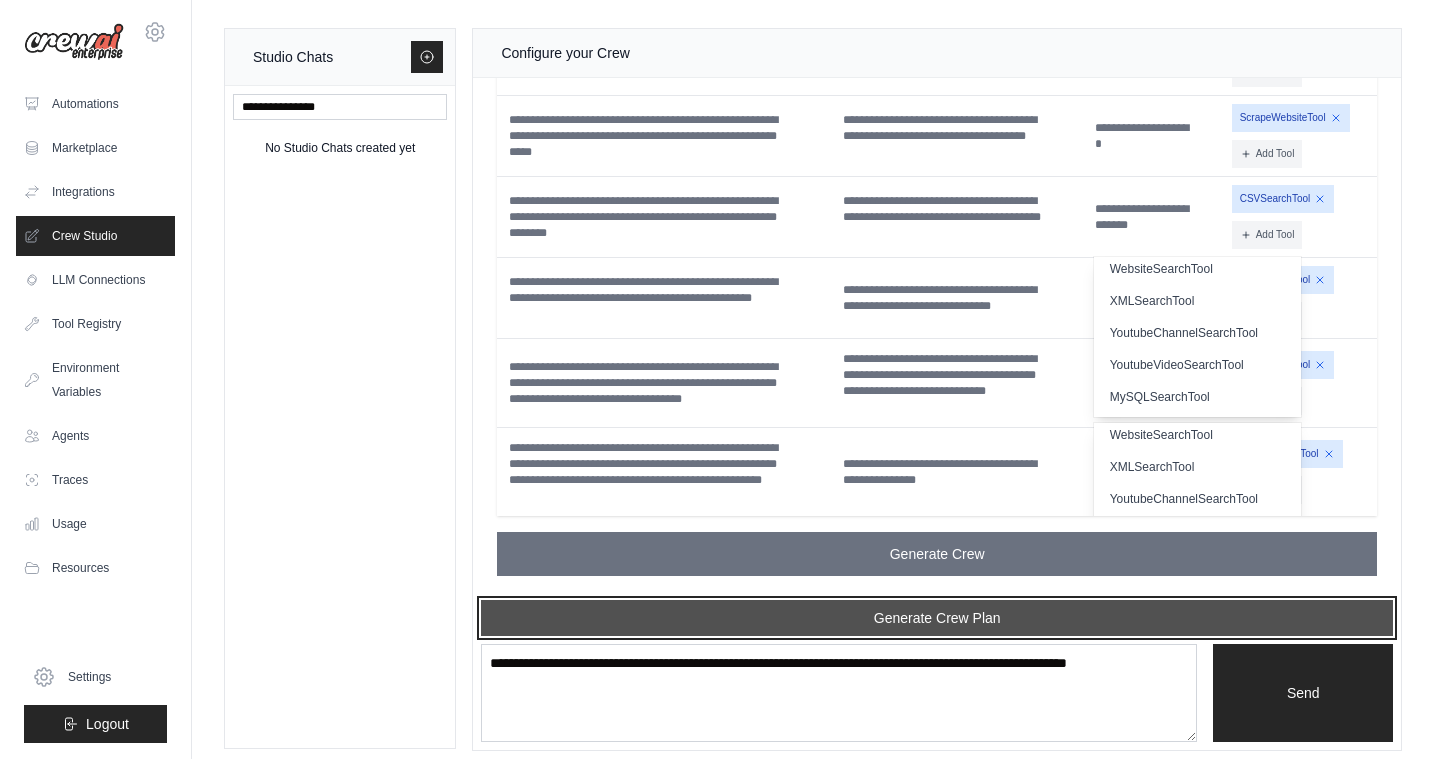 click on "Generate Crew Plan" at bounding box center [937, 618] 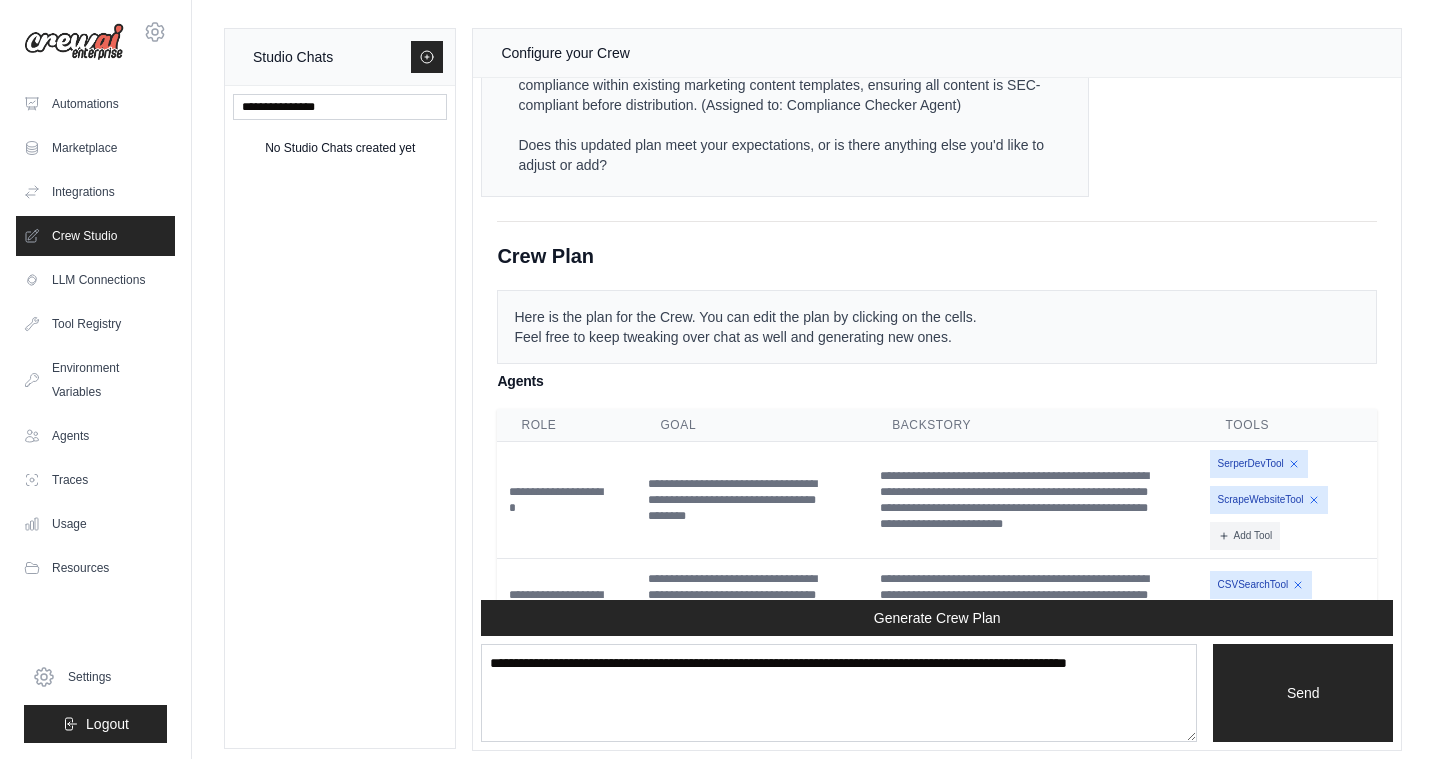 scroll, scrollTop: 5102, scrollLeft: 0, axis: vertical 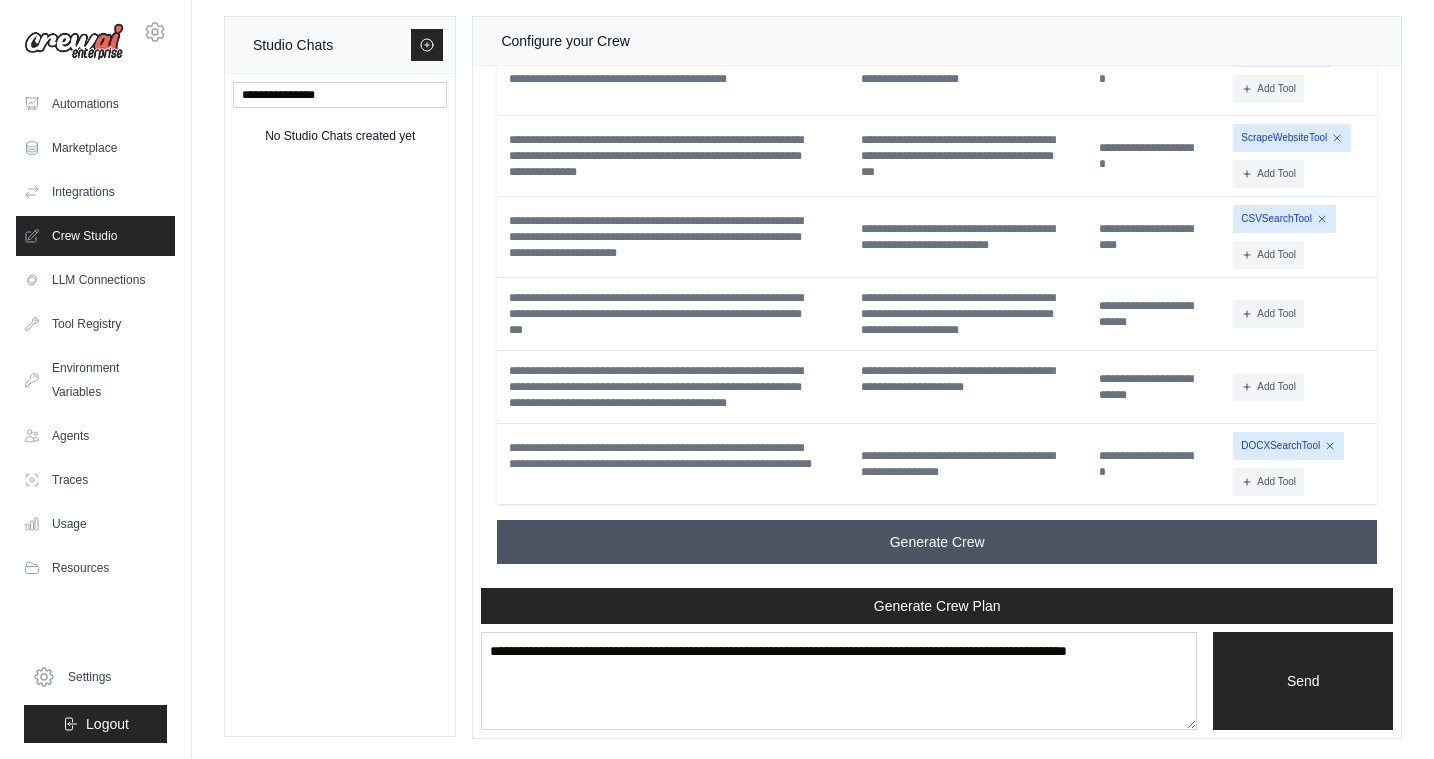 click on "Generate Crew" at bounding box center [937, 542] 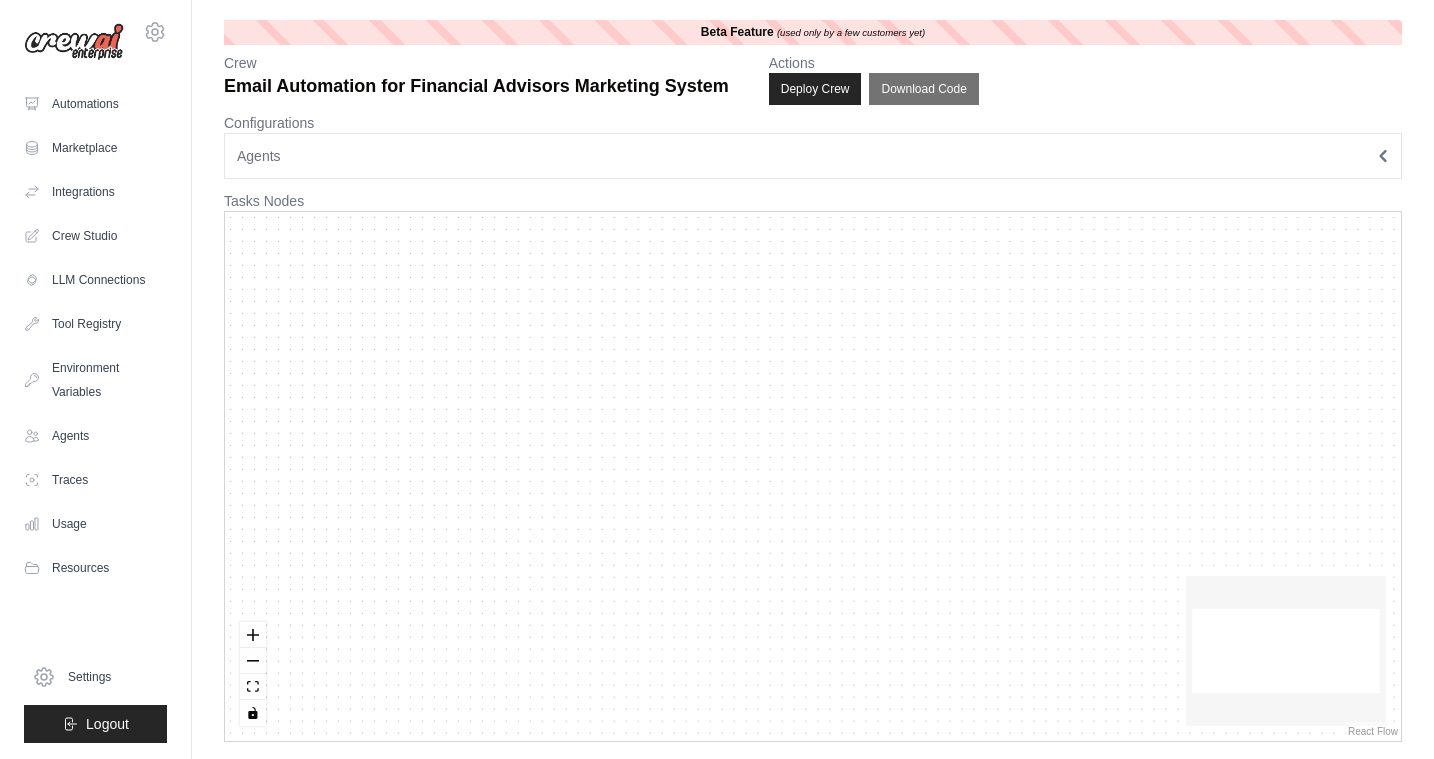 scroll, scrollTop: 0, scrollLeft: 0, axis: both 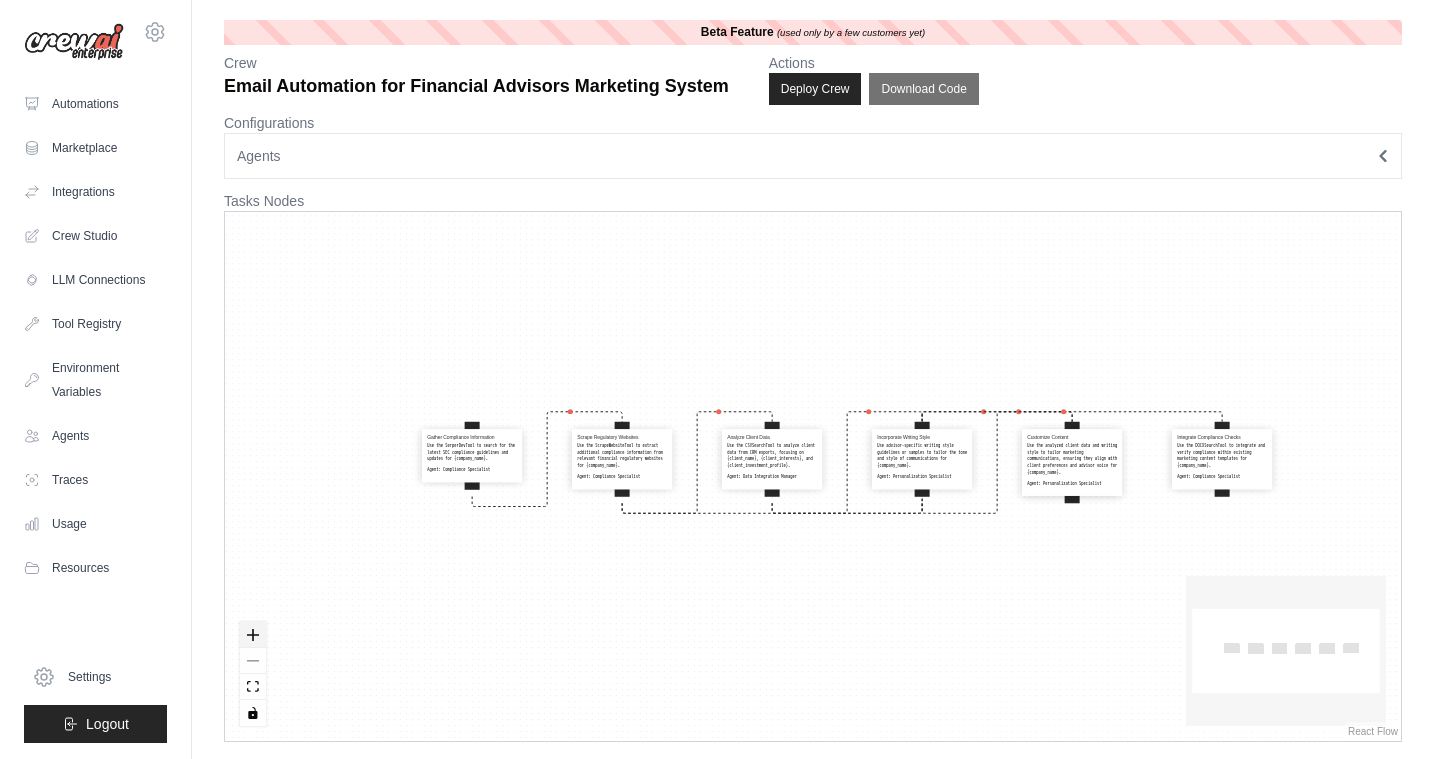 click 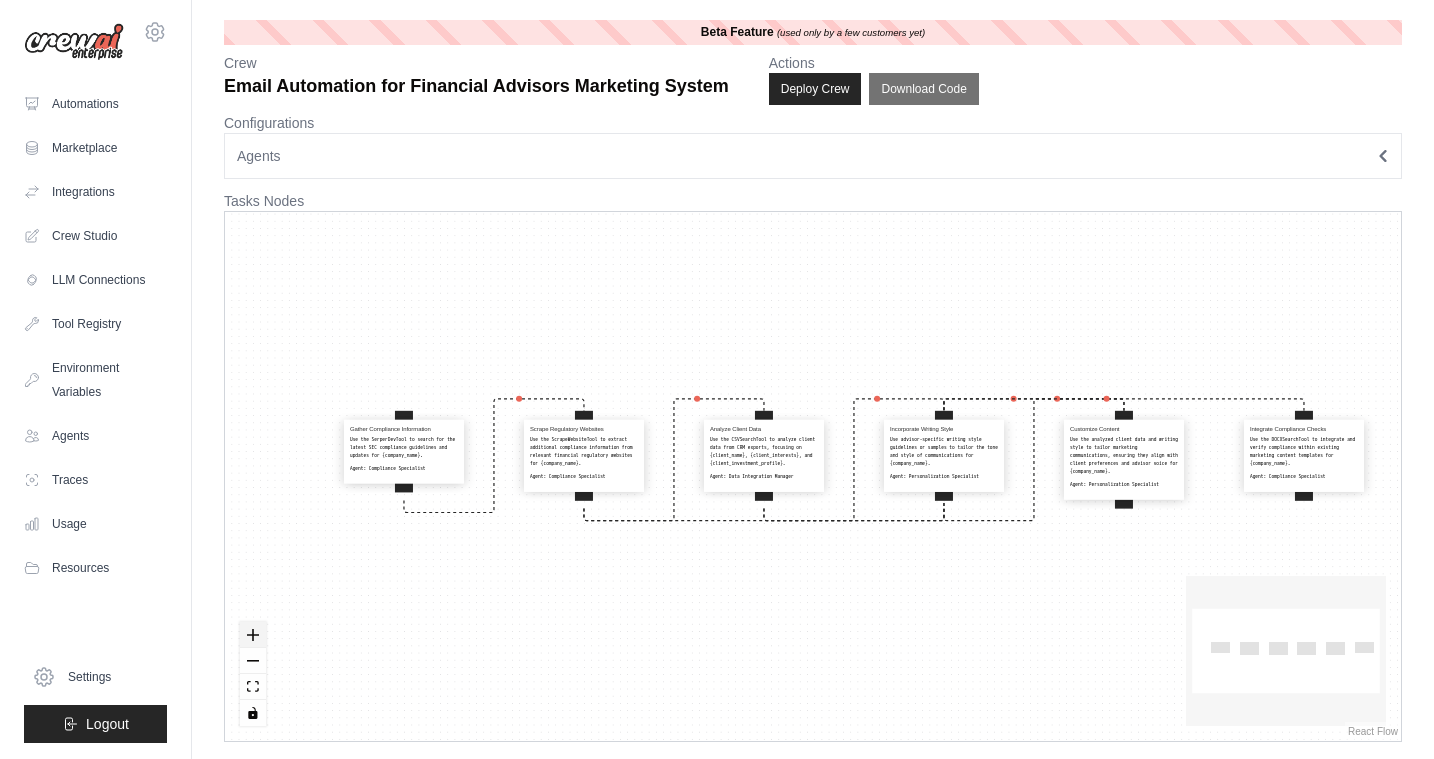 click 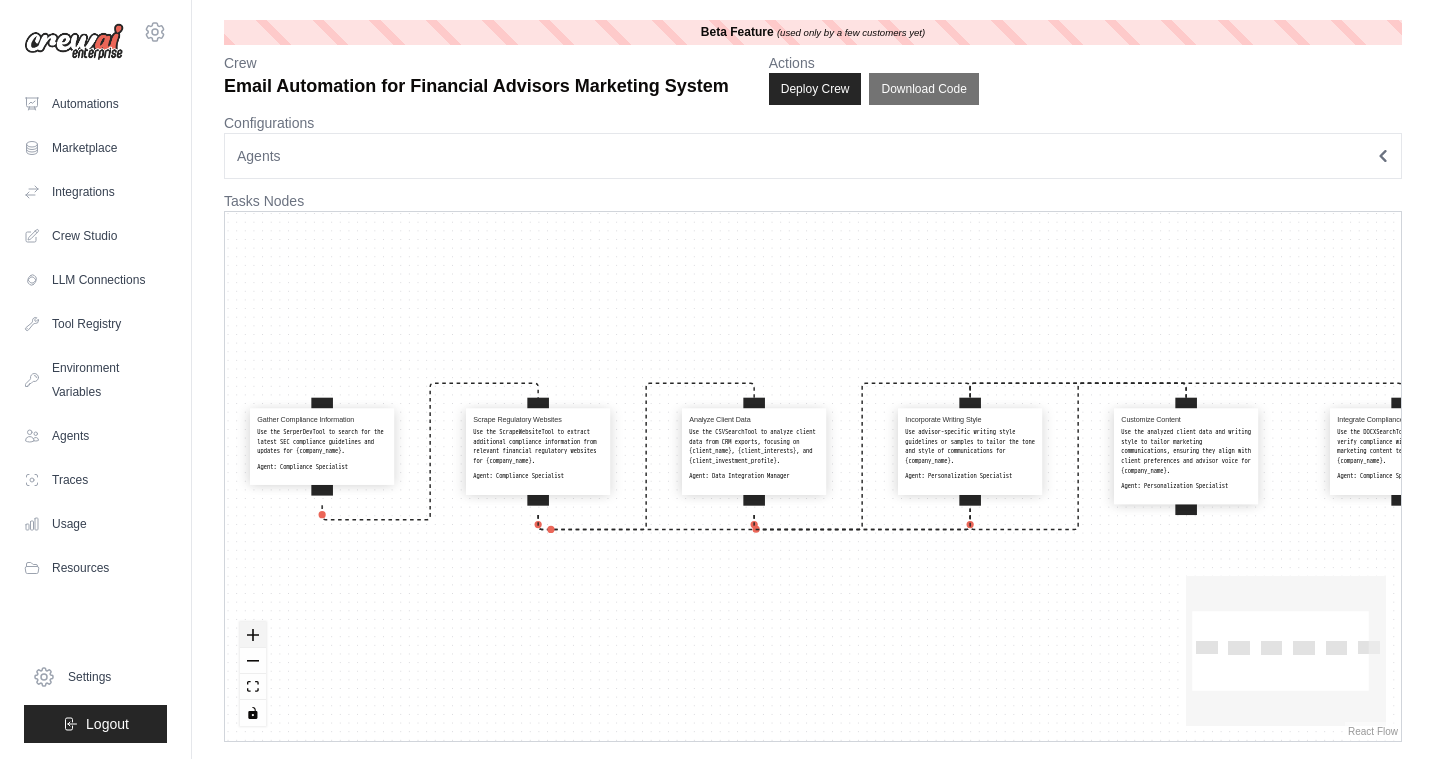 click 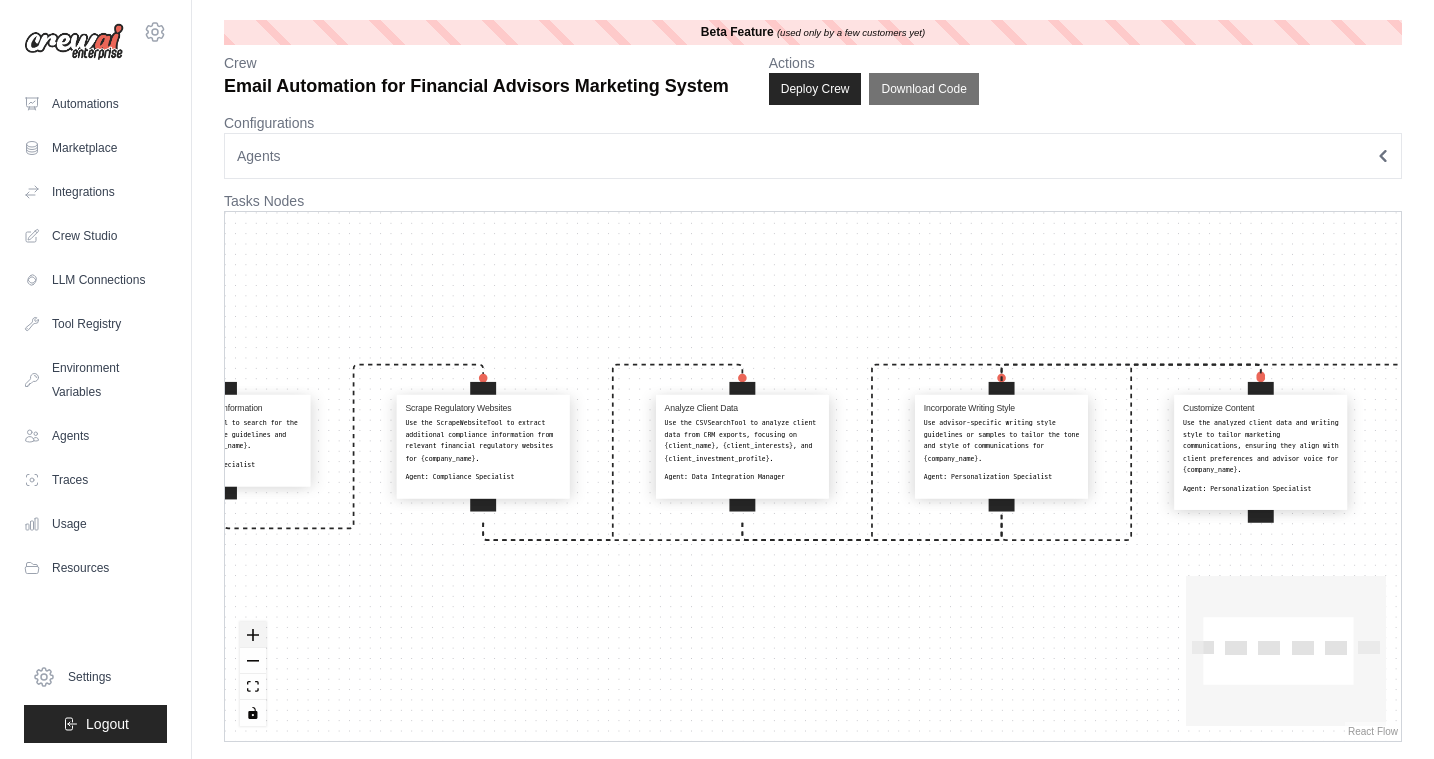 click 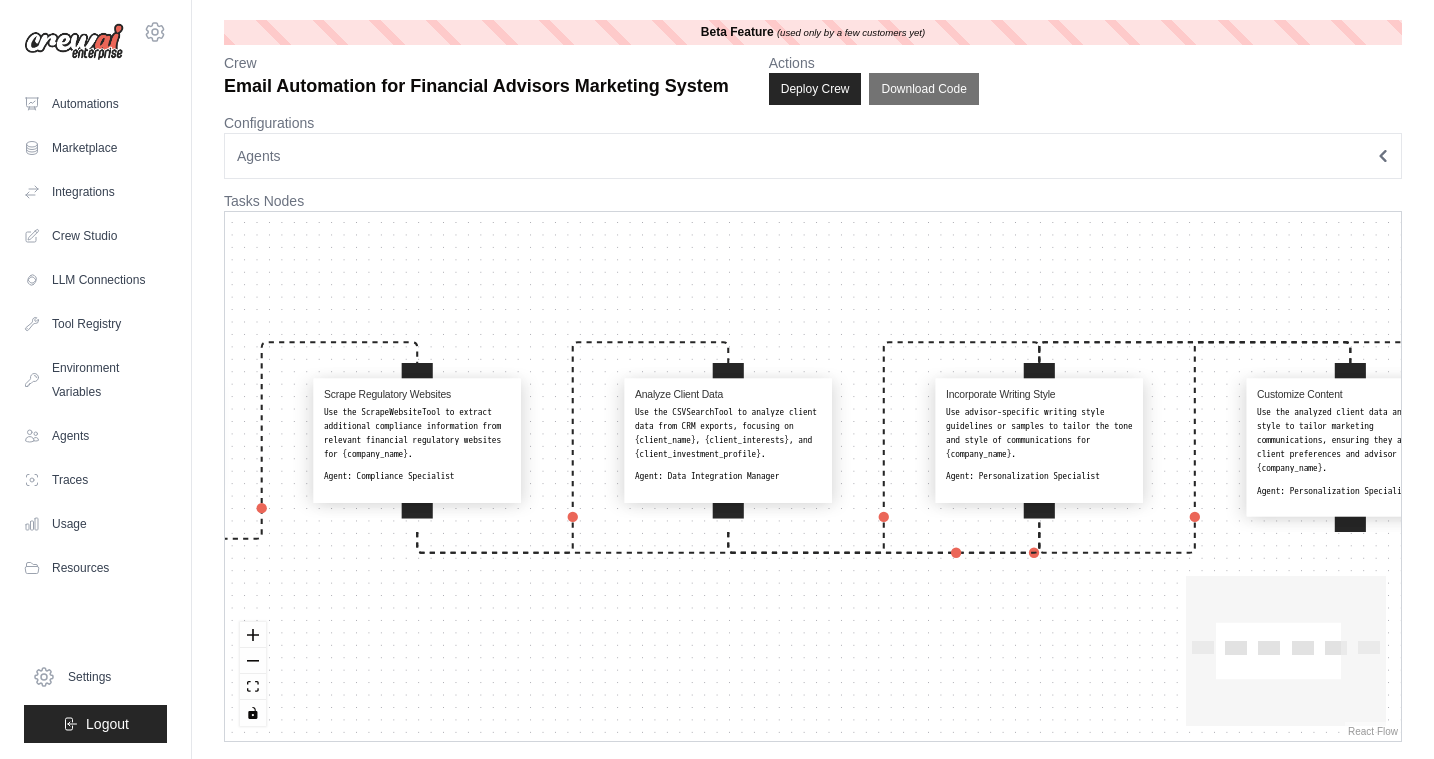 click on "Use the ScrapeWebsiteTool to extract additional compliance information from relevant financial regulatory websites for {company_name}." at bounding box center (417, 434) 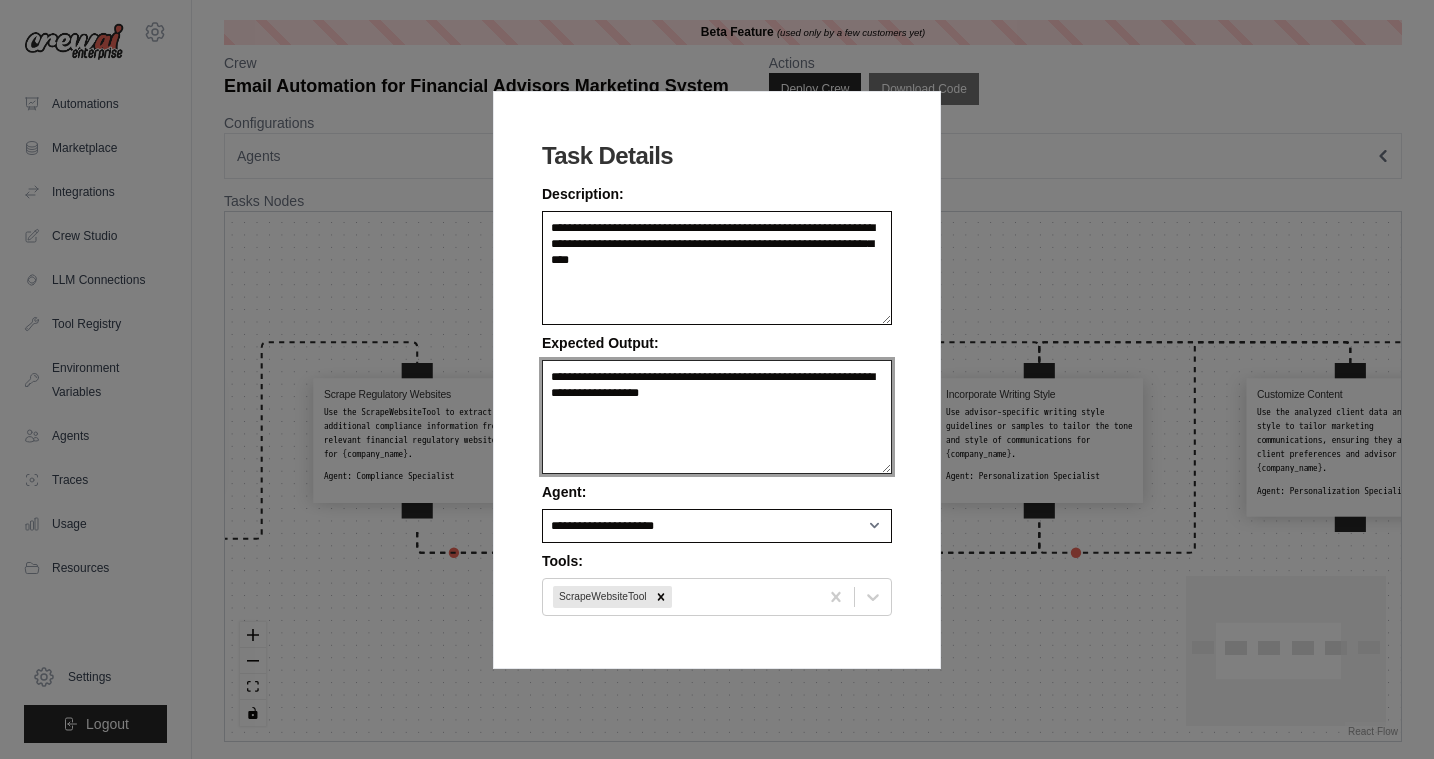 click on "**********" at bounding box center (717, 417) 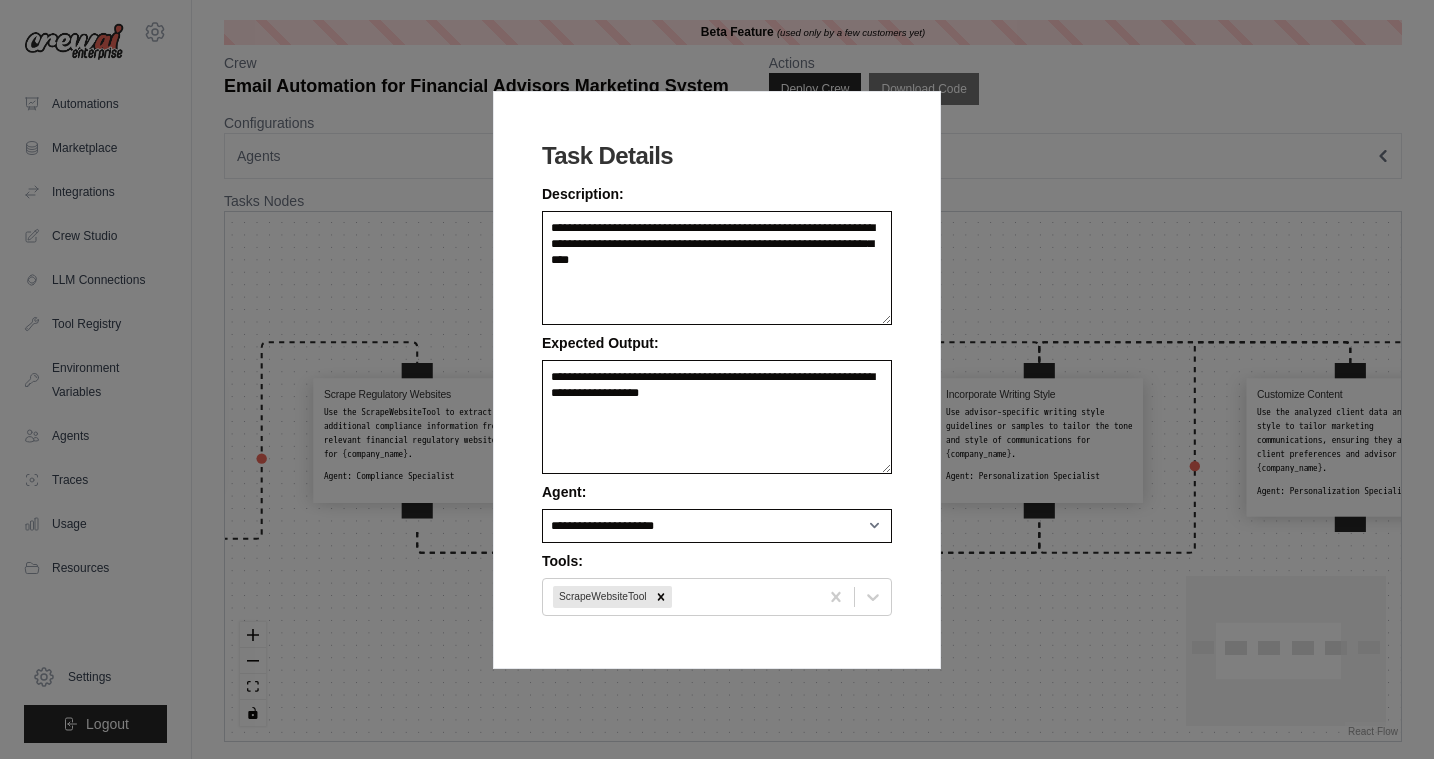 click on "**********" at bounding box center (717, 379) 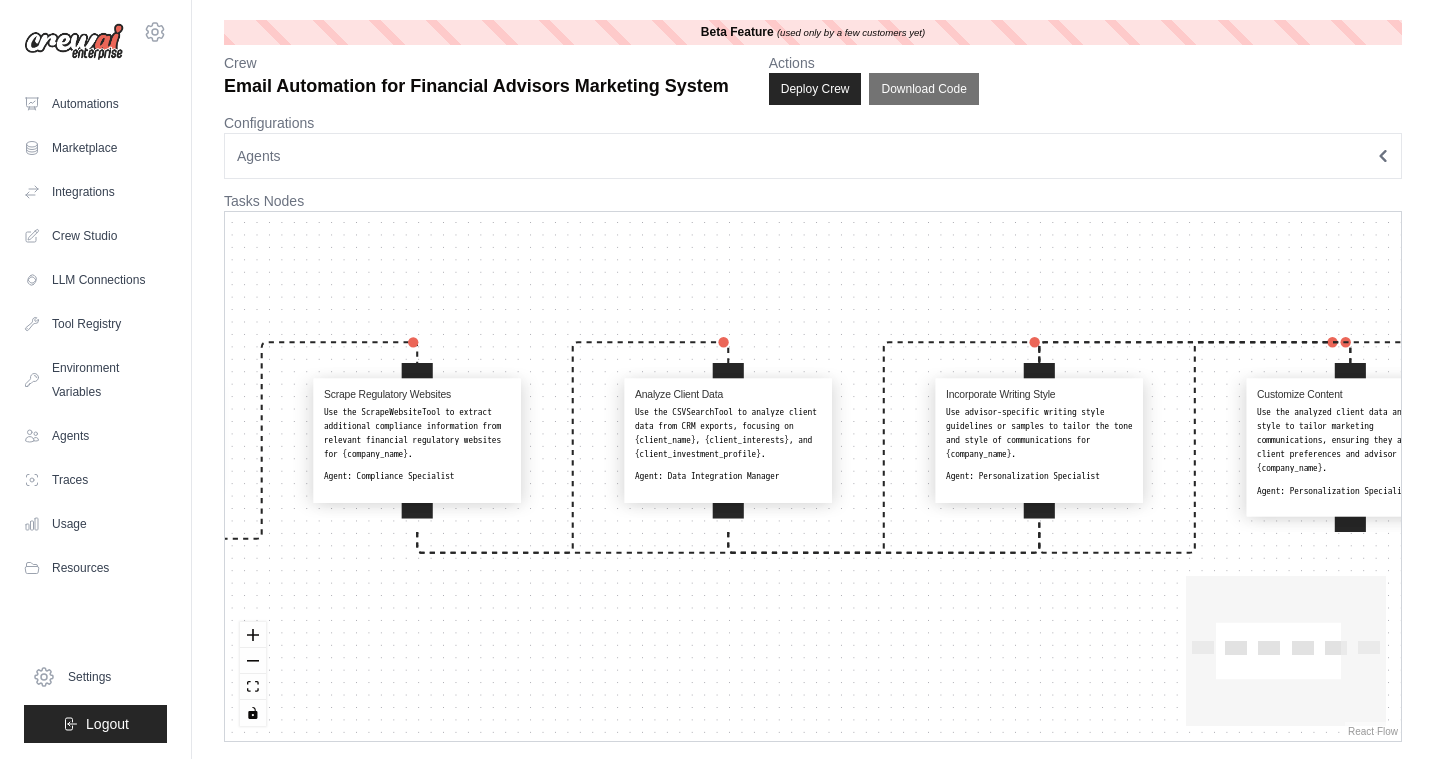 click on "Use advisor-specific writing style guidelines or samples to tailor the tone and style of communications for {company_name}." at bounding box center [1039, 434] 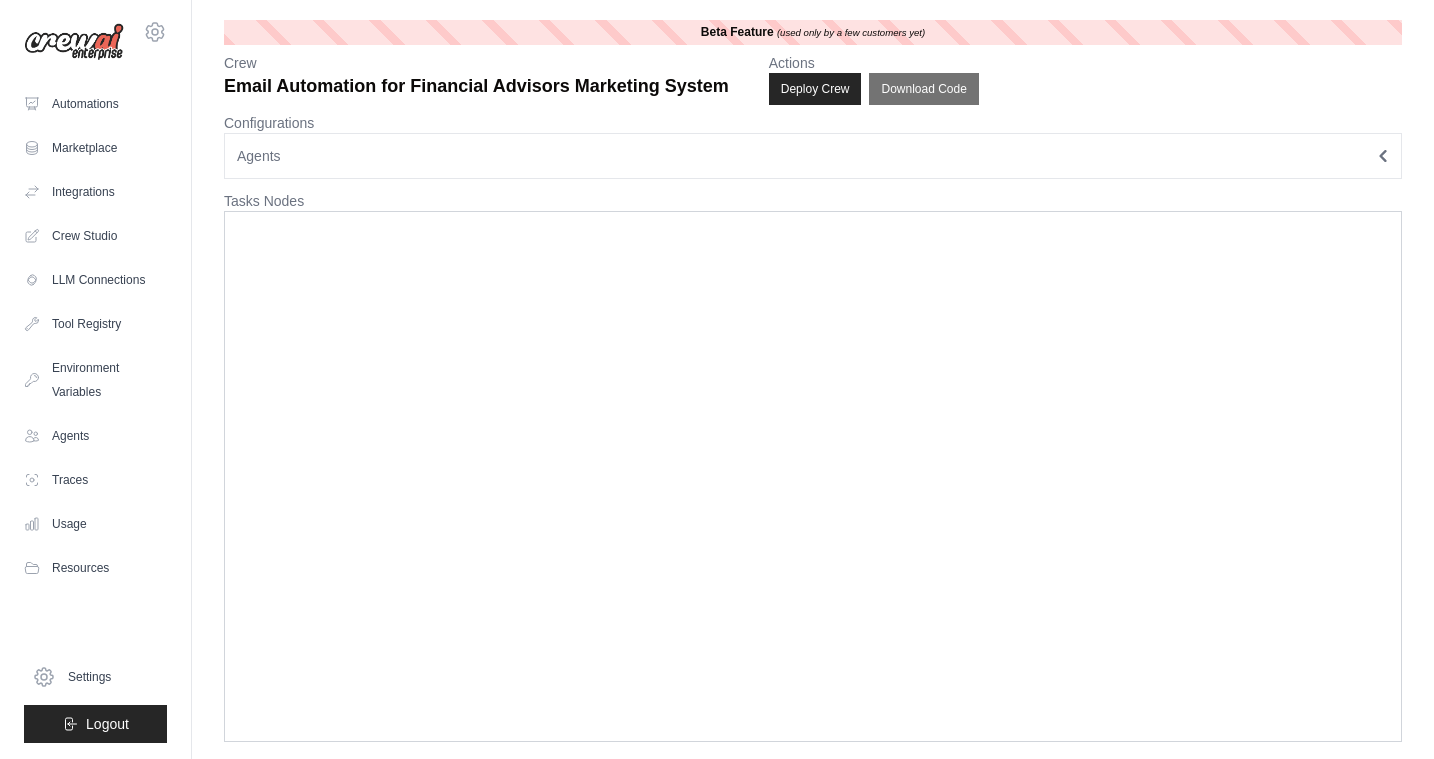scroll, scrollTop: 3, scrollLeft: 0, axis: vertical 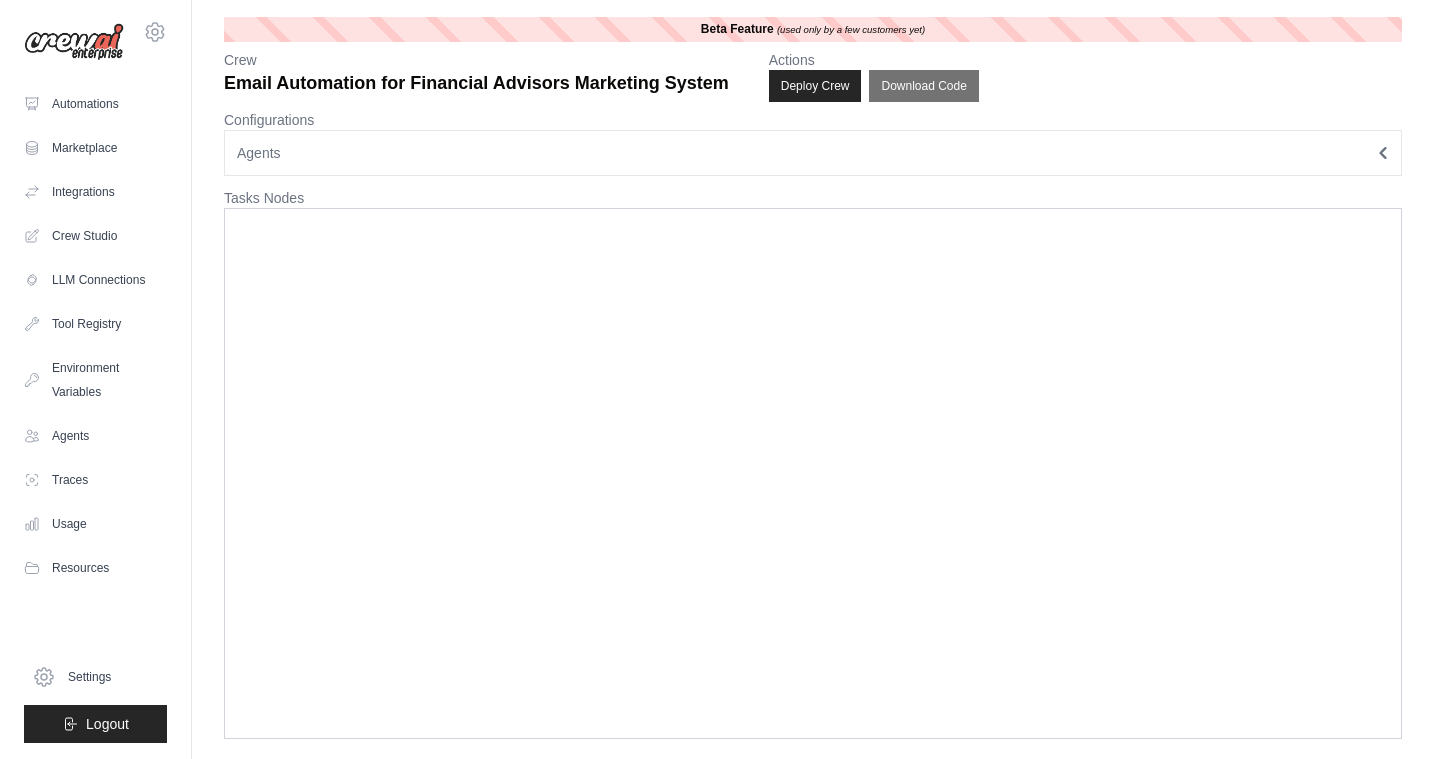 drag, startPoint x: 659, startPoint y: 407, endPoint x: 1158, endPoint y: 441, distance: 500.15698 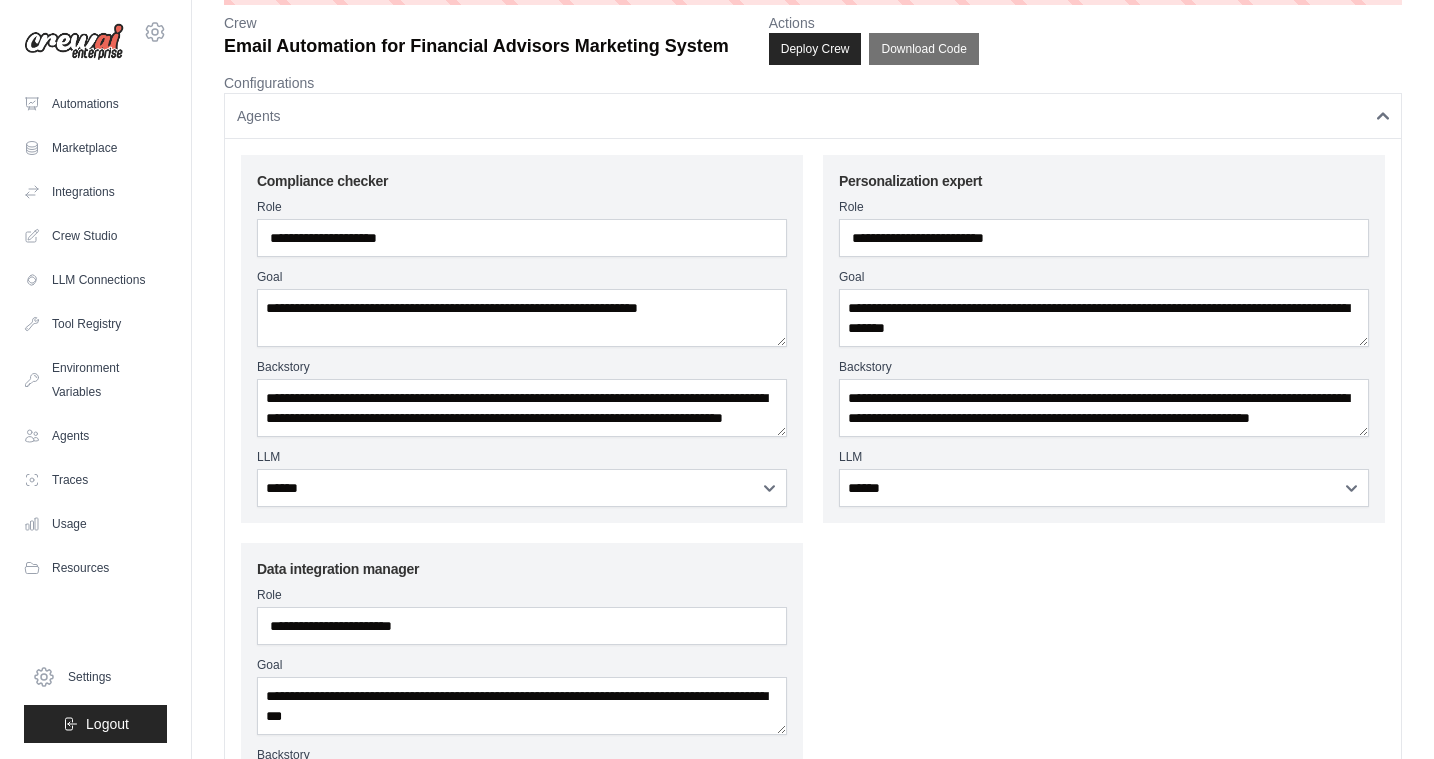 scroll, scrollTop: 37, scrollLeft: 0, axis: vertical 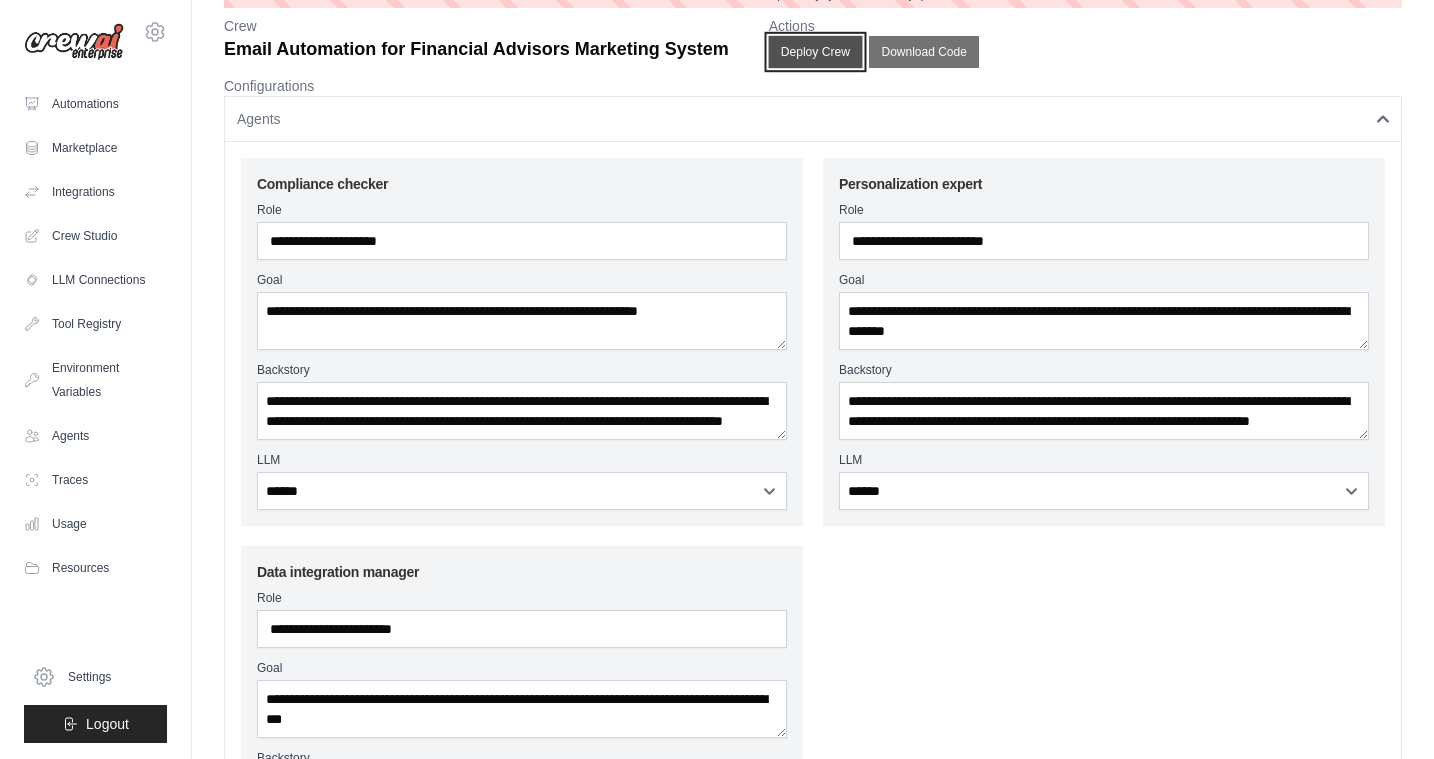 click on "Deploy Crew" at bounding box center (815, 52) 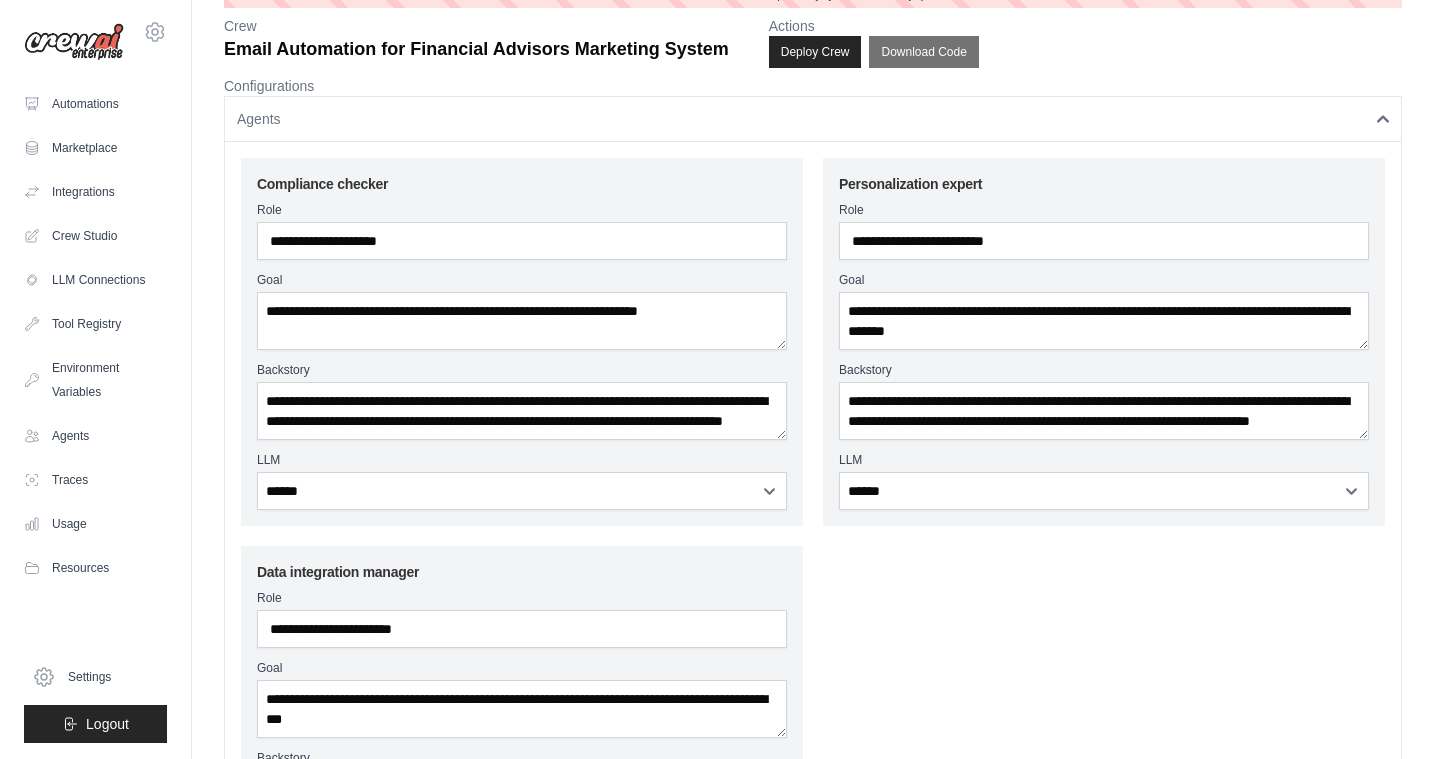 scroll, scrollTop: 0, scrollLeft: 0, axis: both 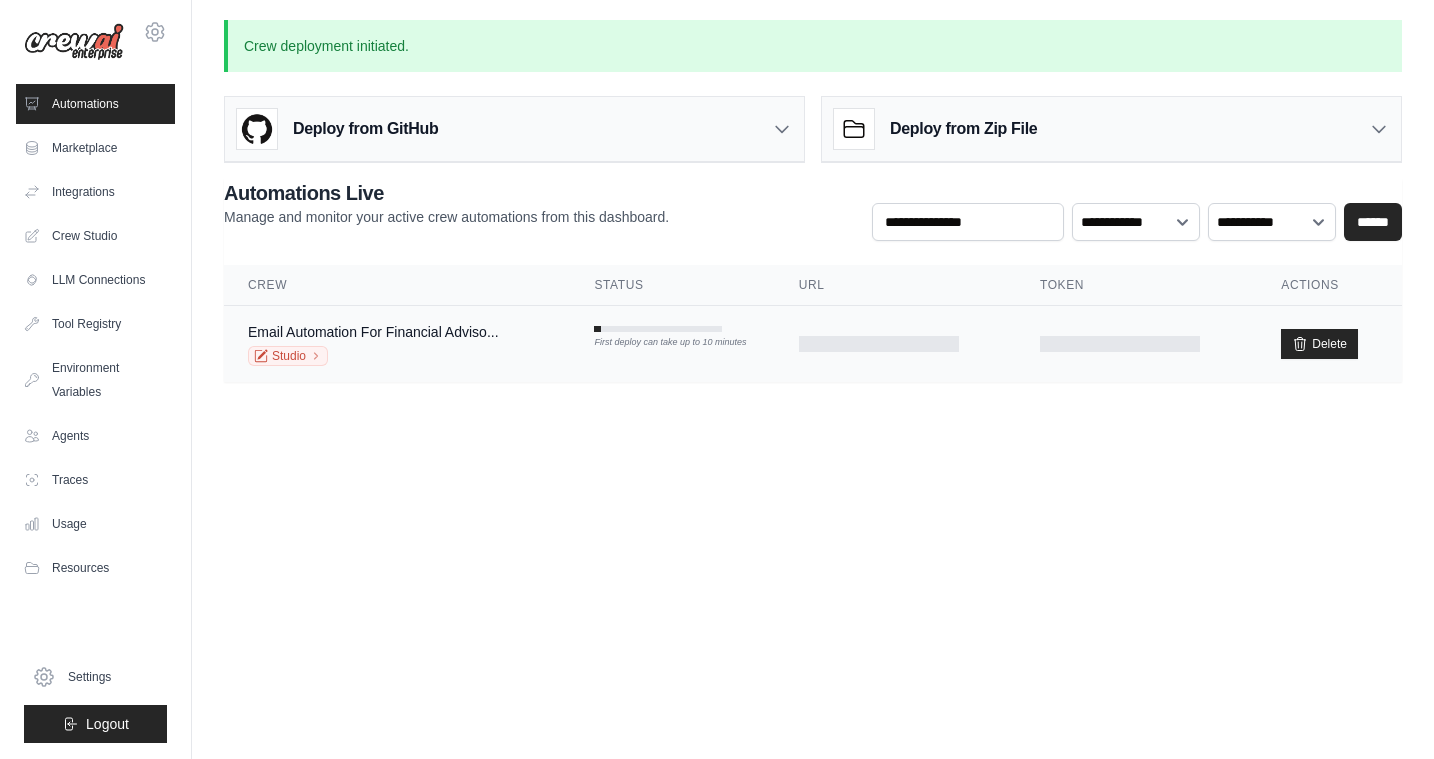 click on "First deploy can take up to 10 minutes" at bounding box center (658, 329) 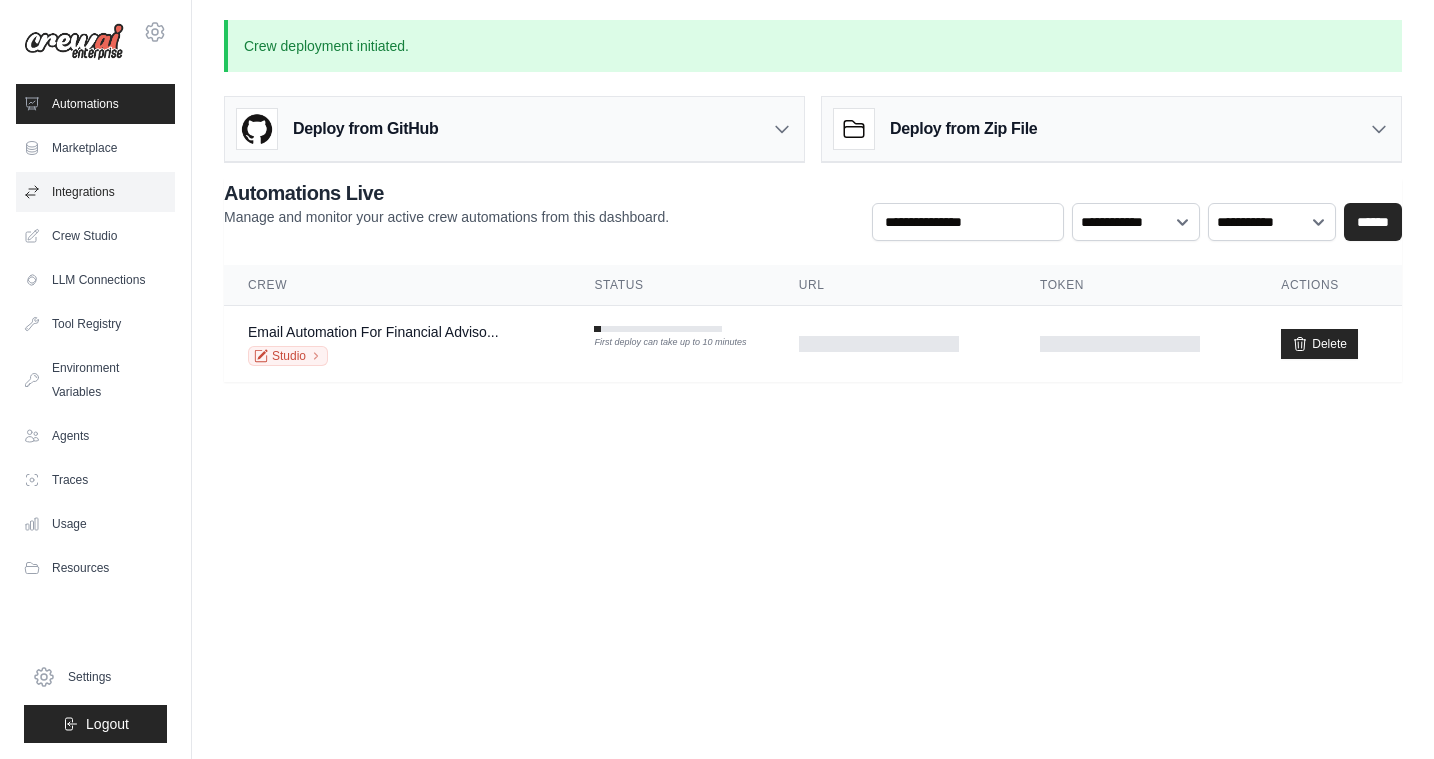 click on "Integrations" at bounding box center (95, 192) 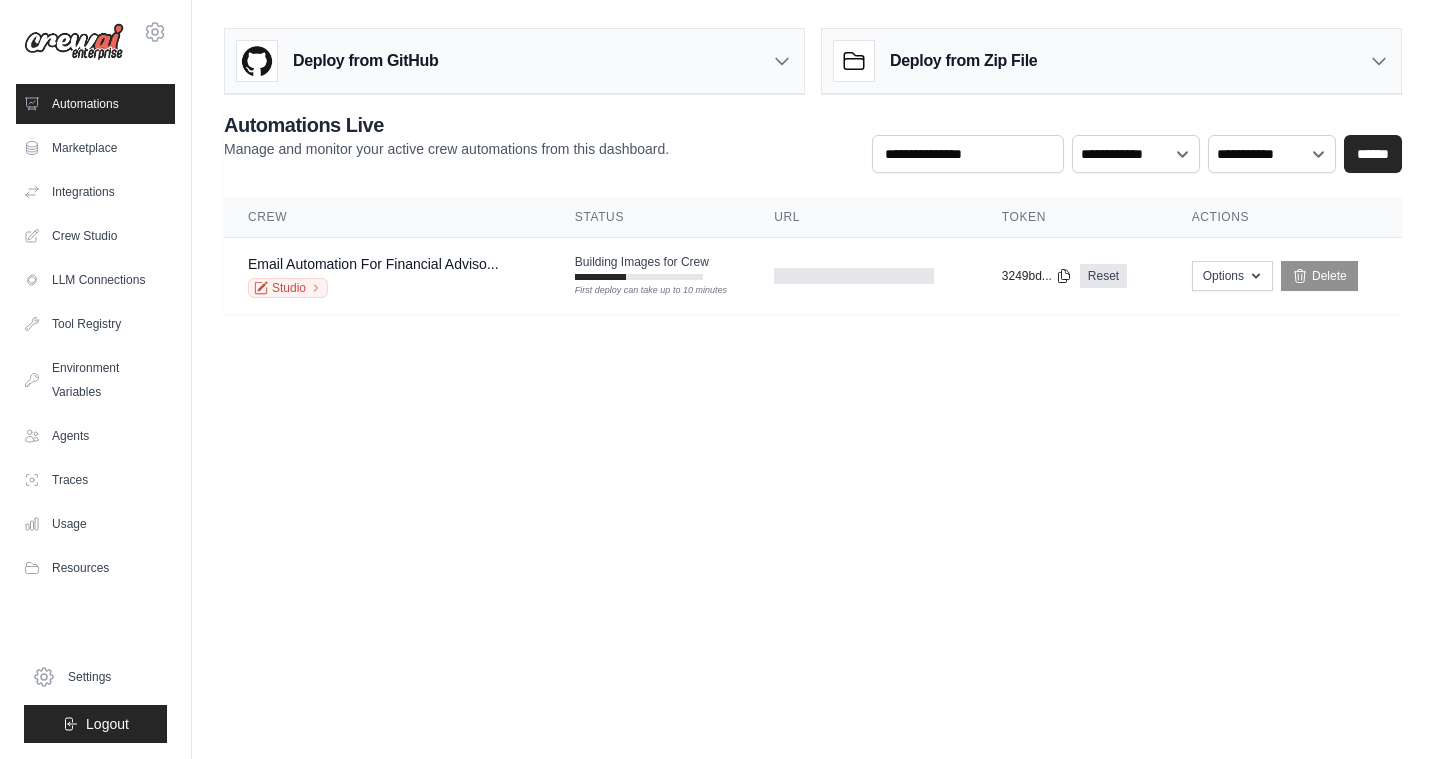 scroll, scrollTop: 0, scrollLeft: 0, axis: both 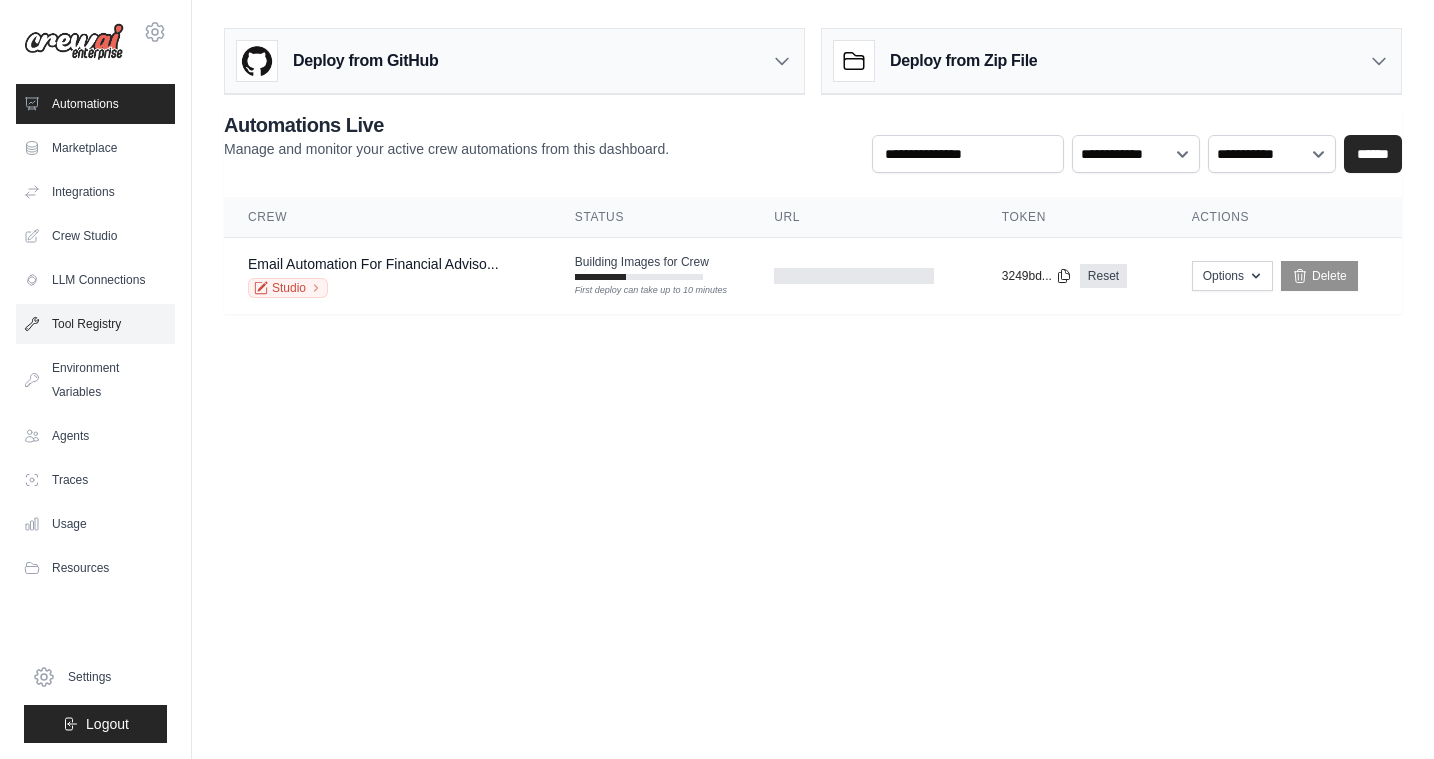 click on "Tool Registry" at bounding box center [95, 324] 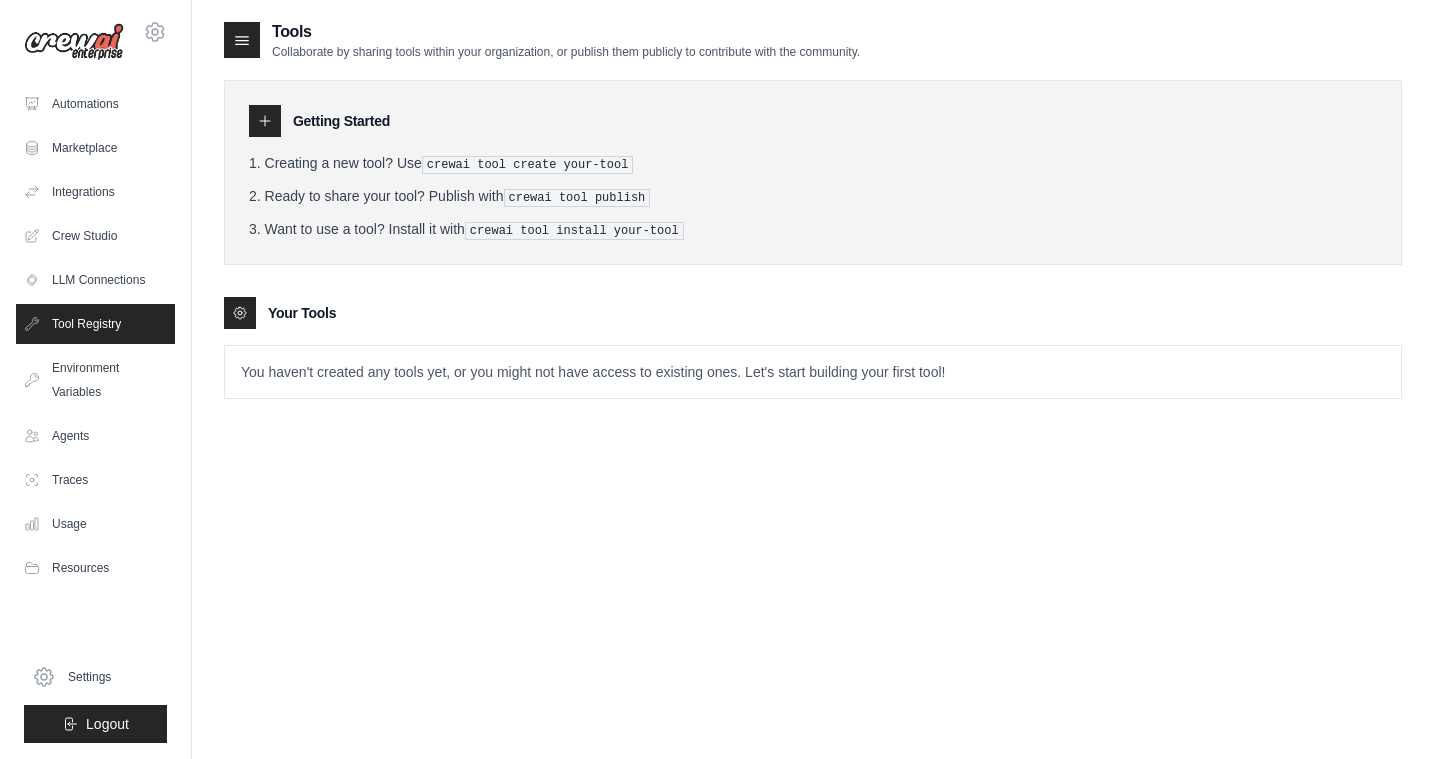 click 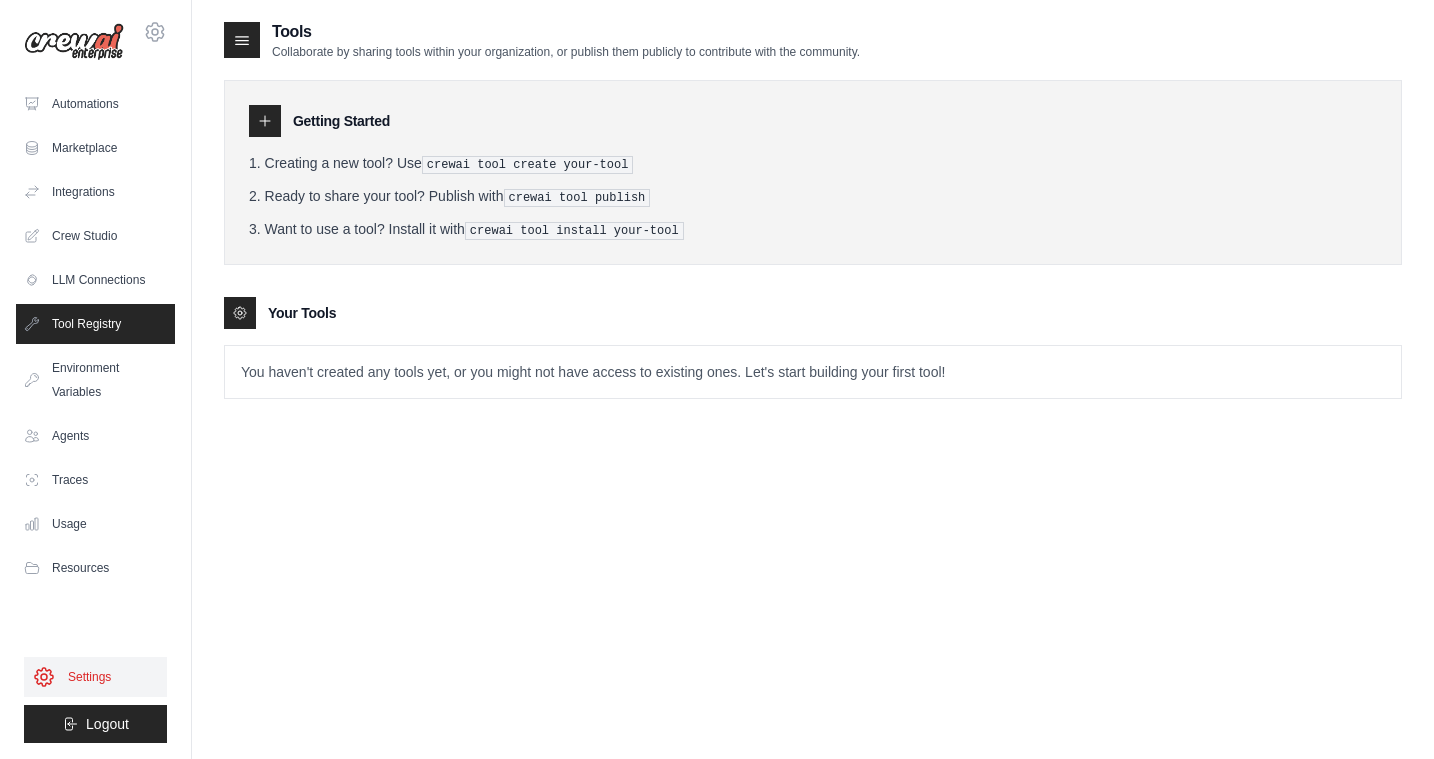 click on "Settings" at bounding box center [95, 677] 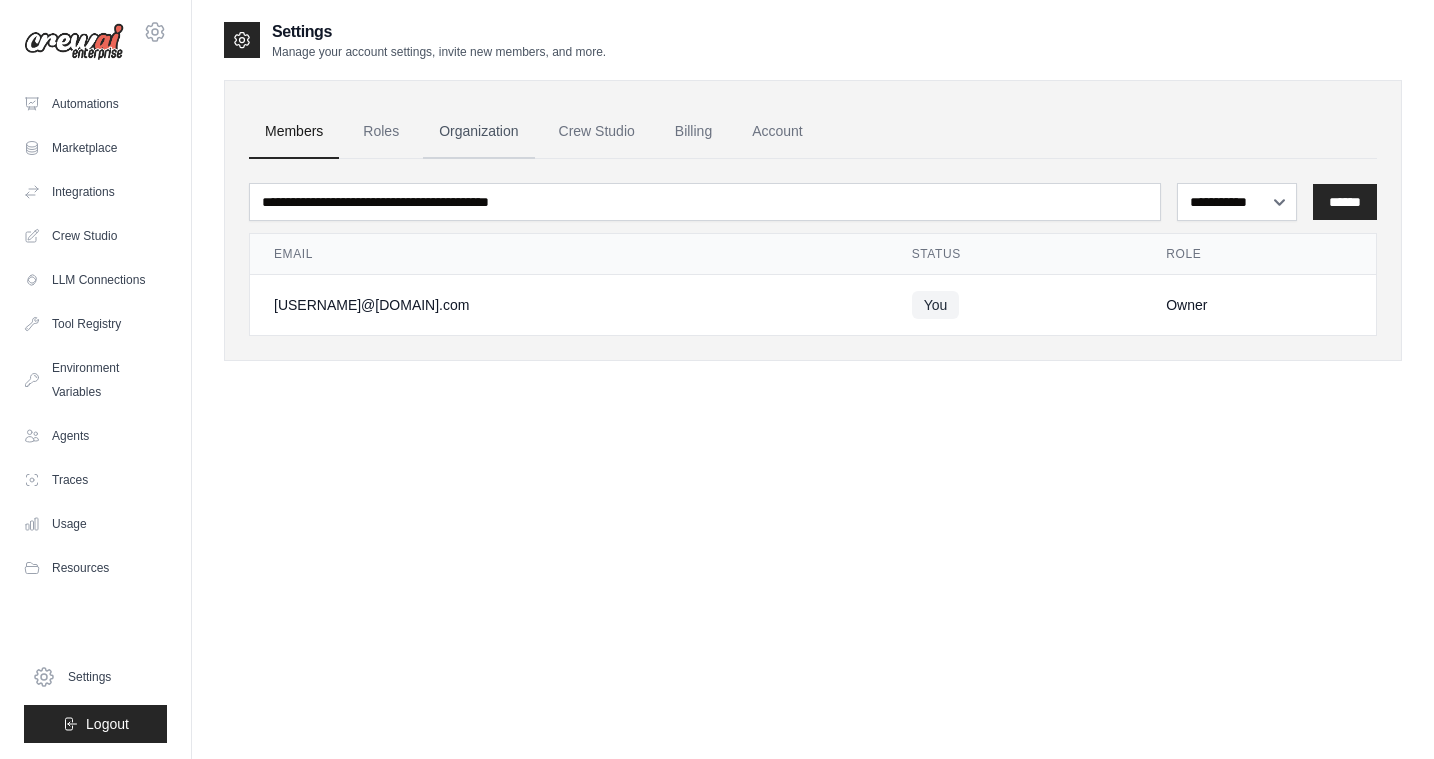 click on "Organization" at bounding box center [478, 132] 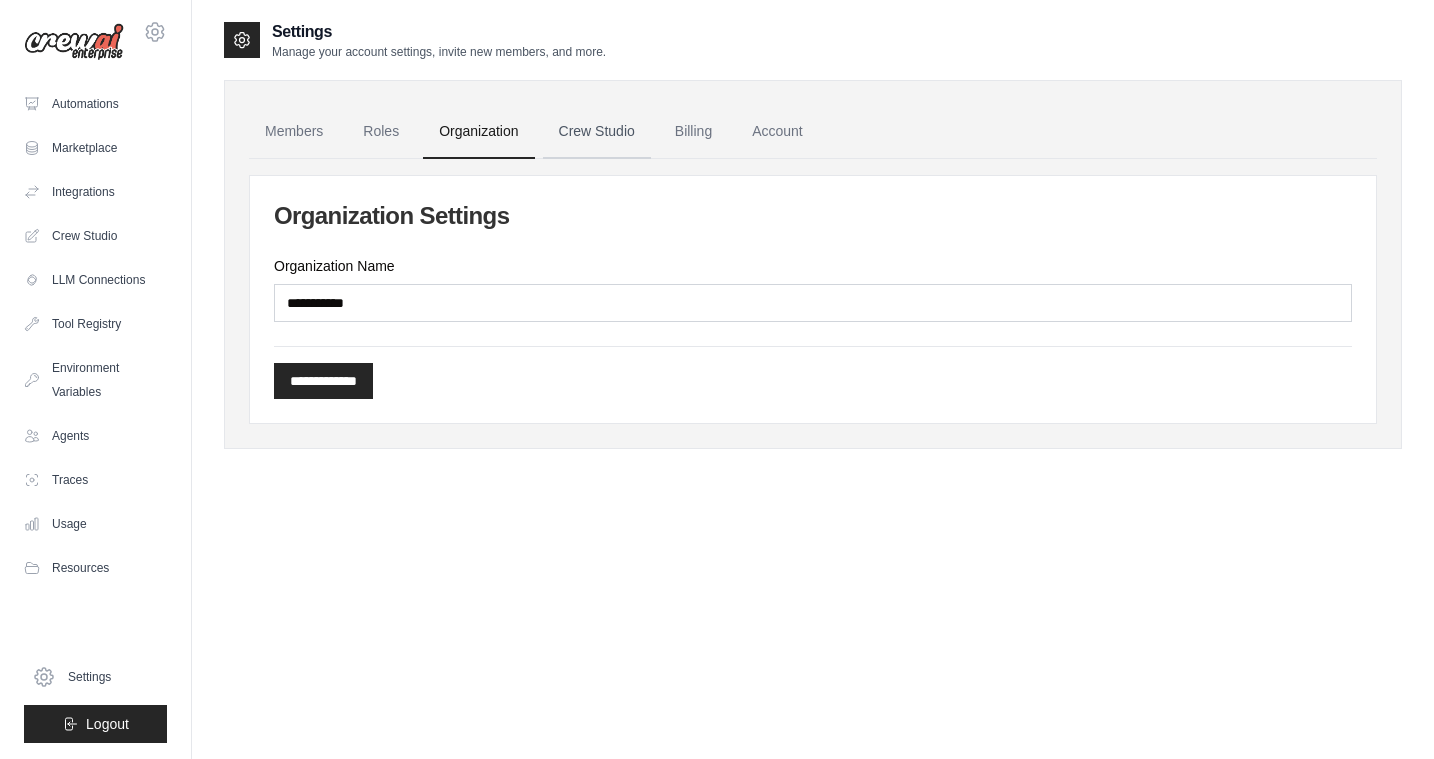 click on "Crew Studio" at bounding box center [597, 132] 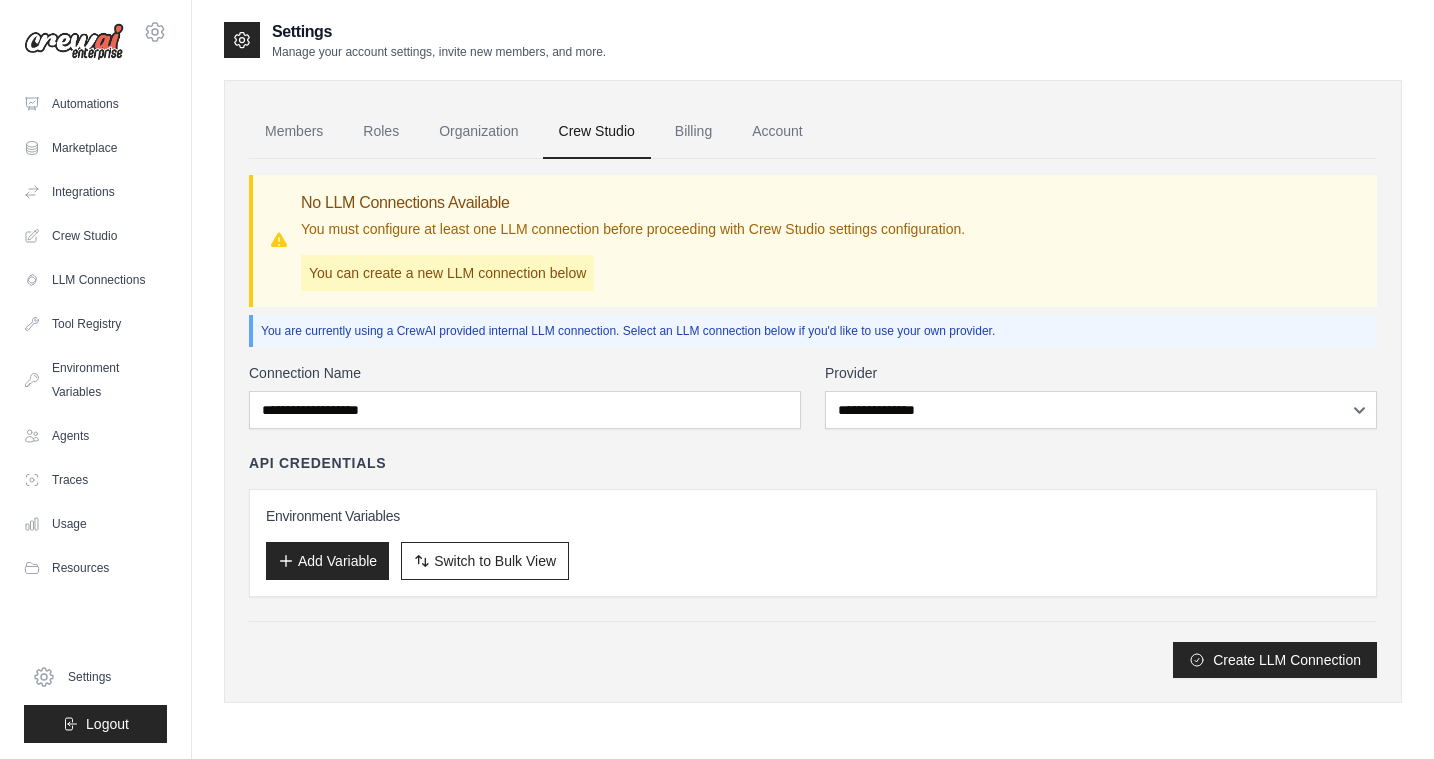 scroll, scrollTop: 0, scrollLeft: 0, axis: both 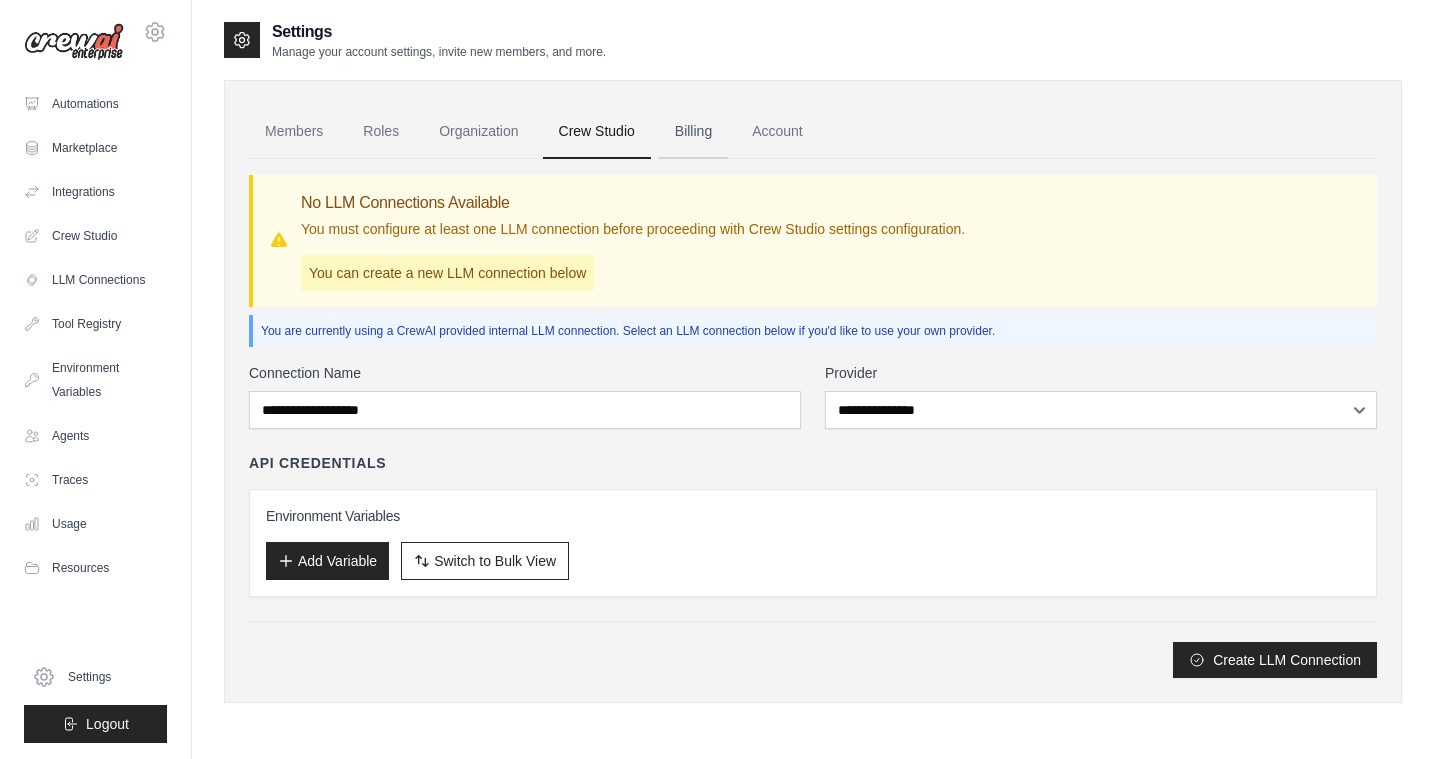 click on "Billing" at bounding box center (693, 132) 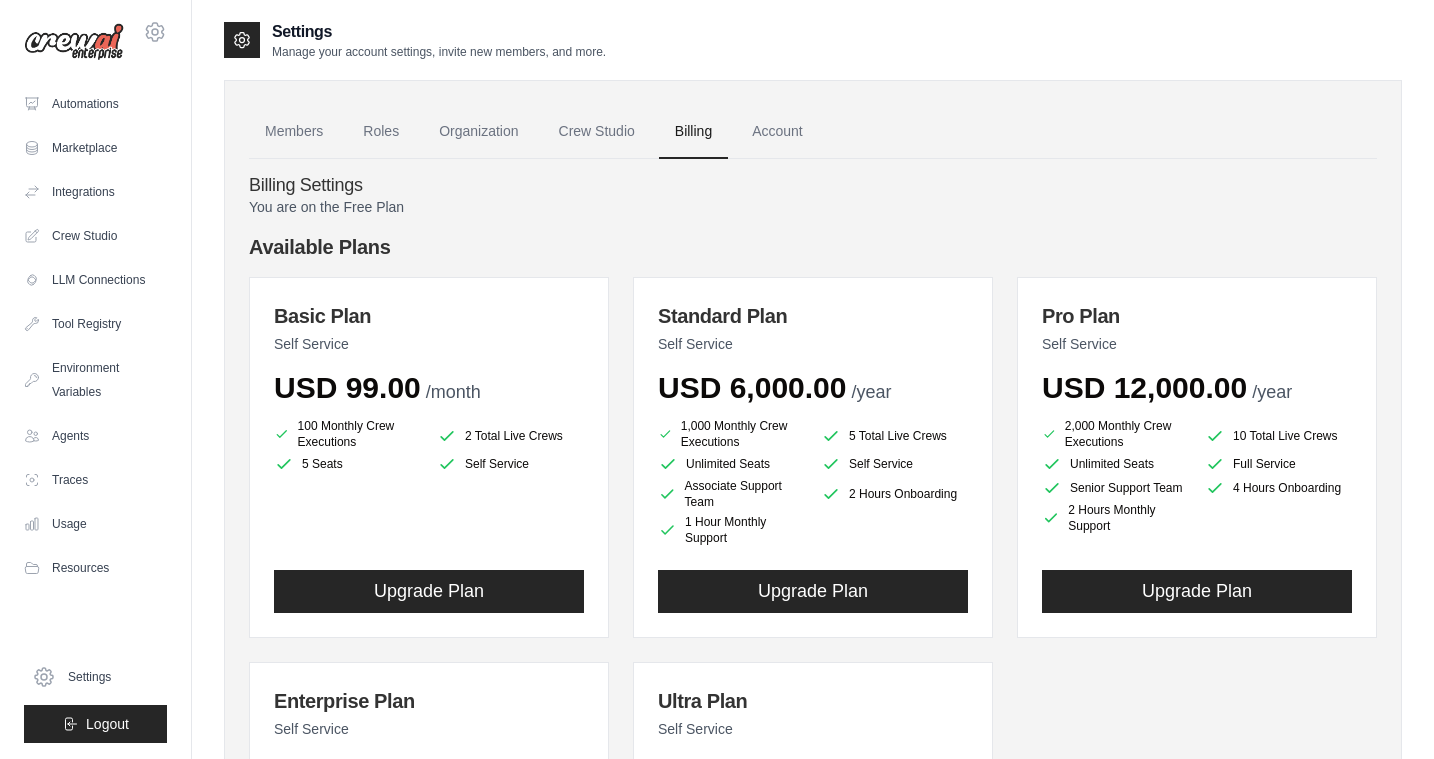 scroll, scrollTop: 0, scrollLeft: 0, axis: both 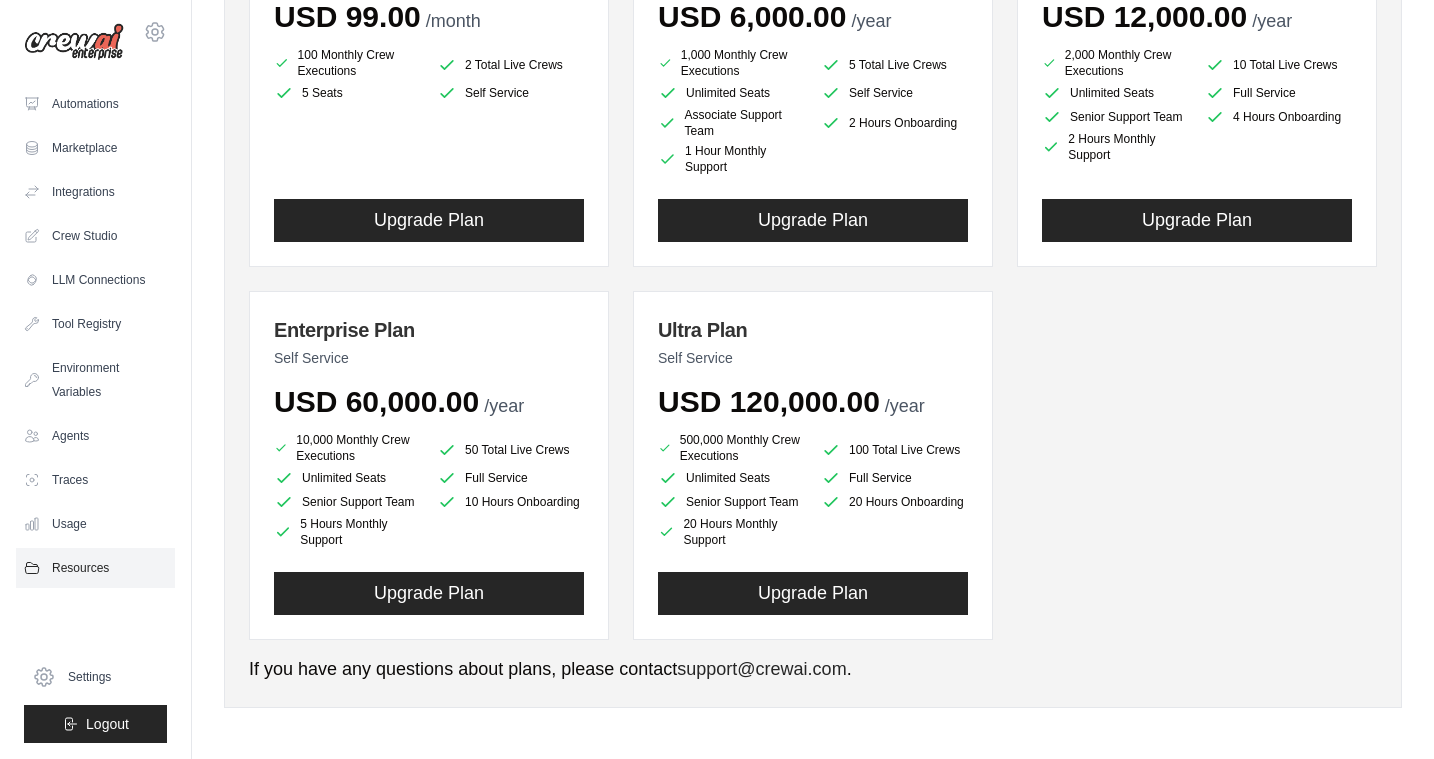 click on "Resources" at bounding box center [95, 568] 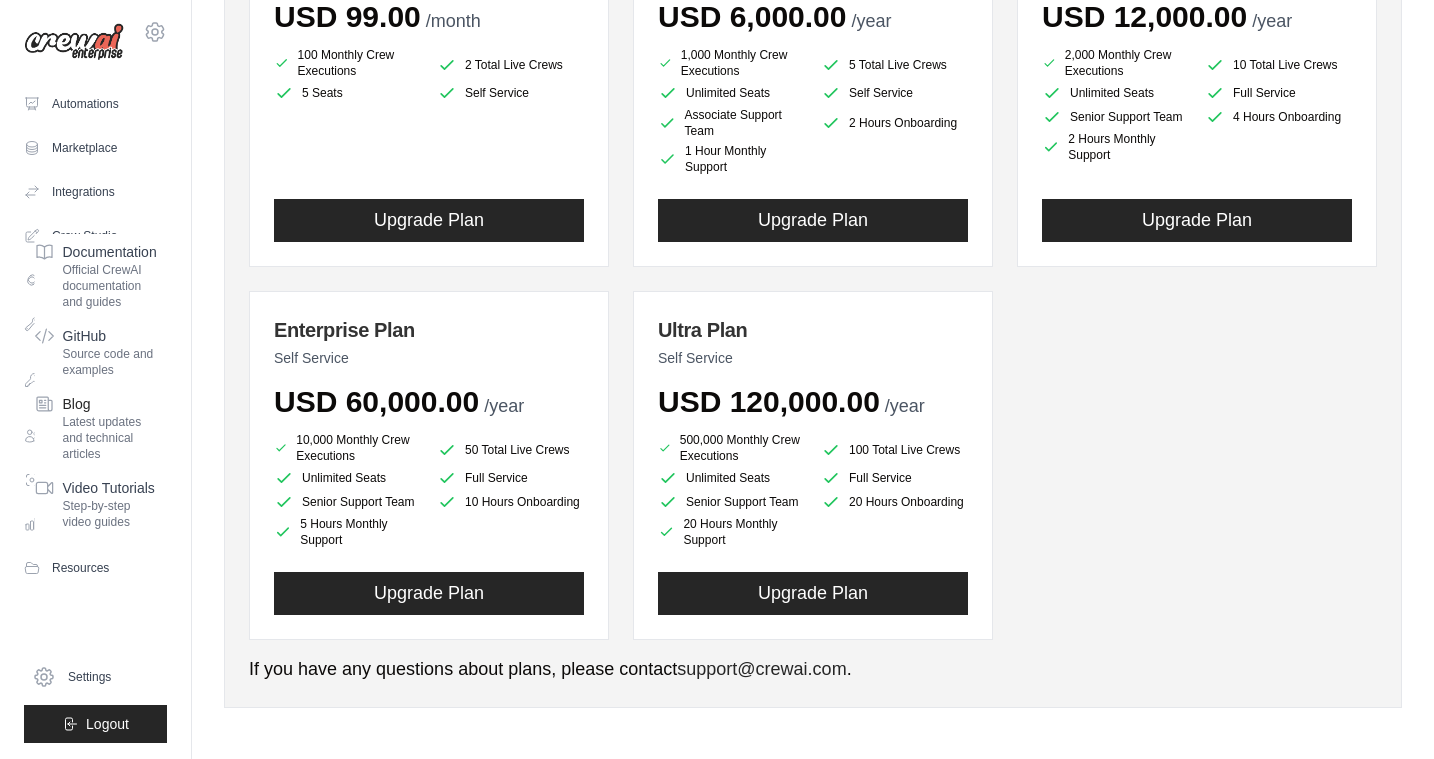 click on "Latest updates and technical articles" at bounding box center [110, 438] 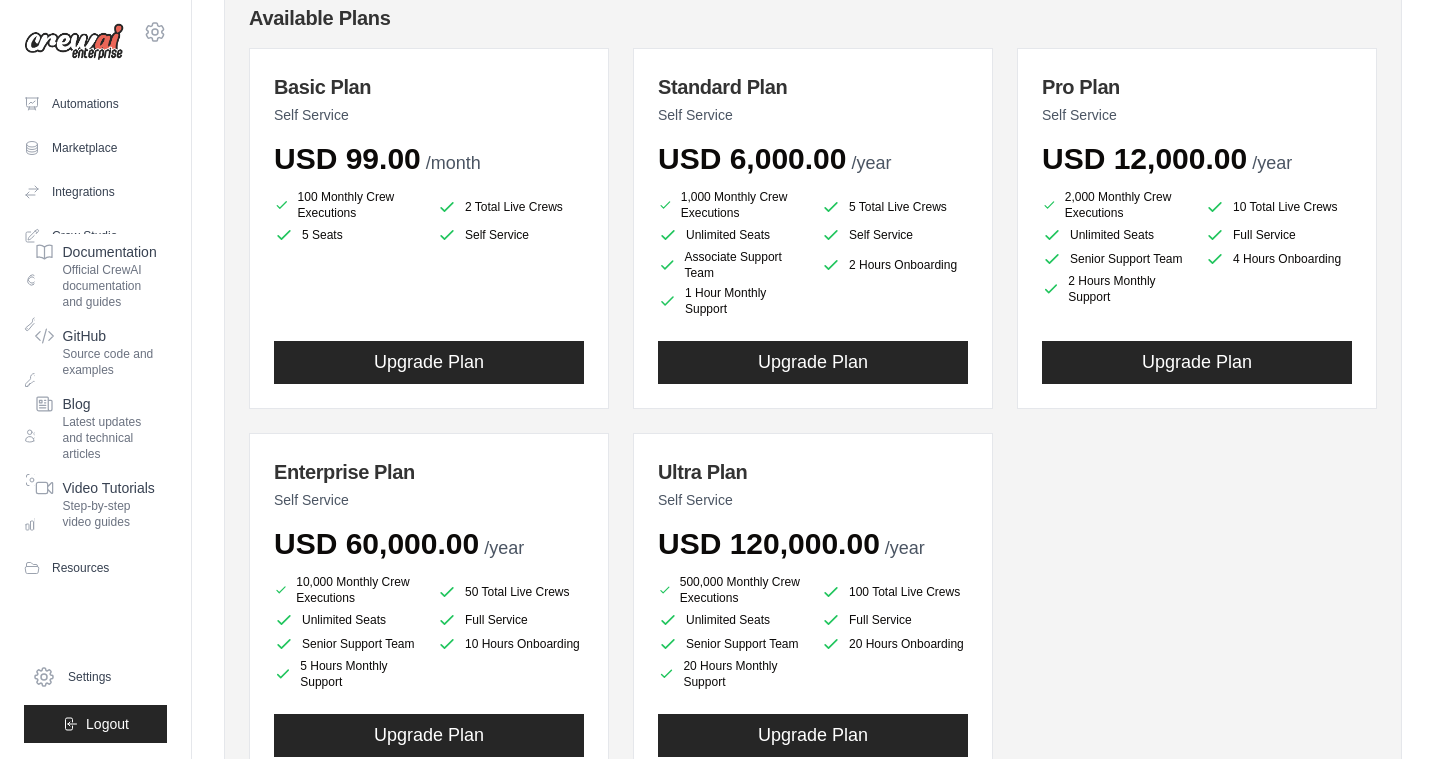 scroll, scrollTop: 205, scrollLeft: 0, axis: vertical 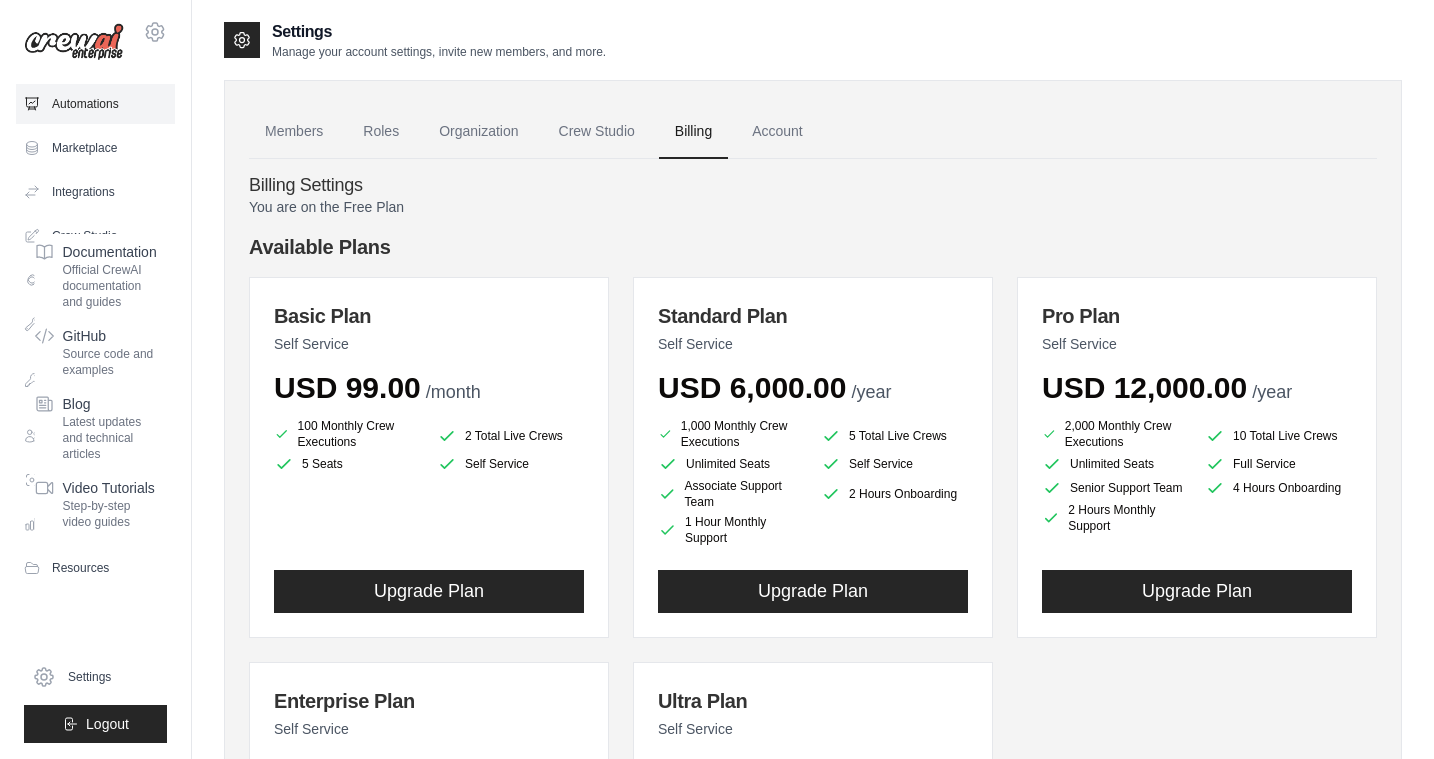 click on "Automations" at bounding box center [95, 104] 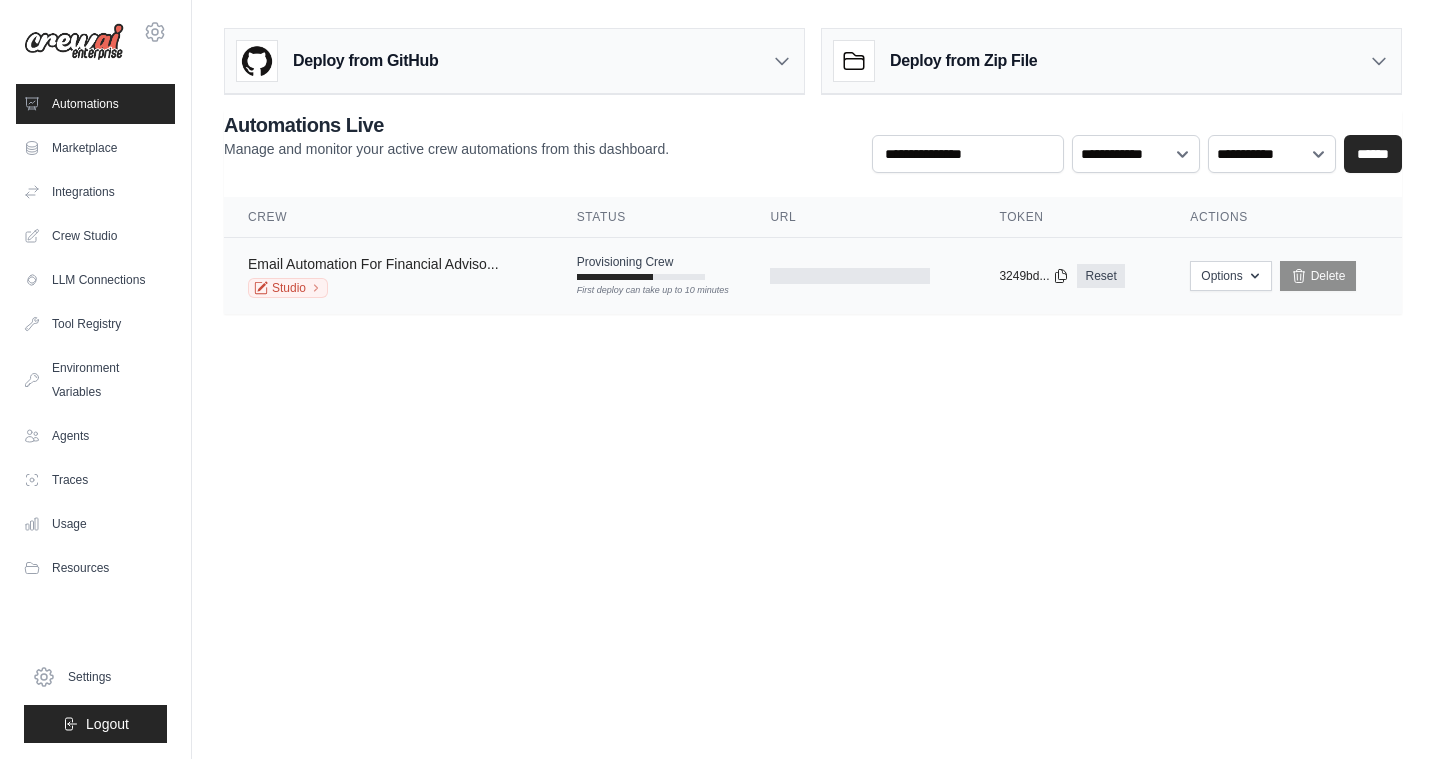 click on "Email Automation For Financial Adviso..." at bounding box center [373, 264] 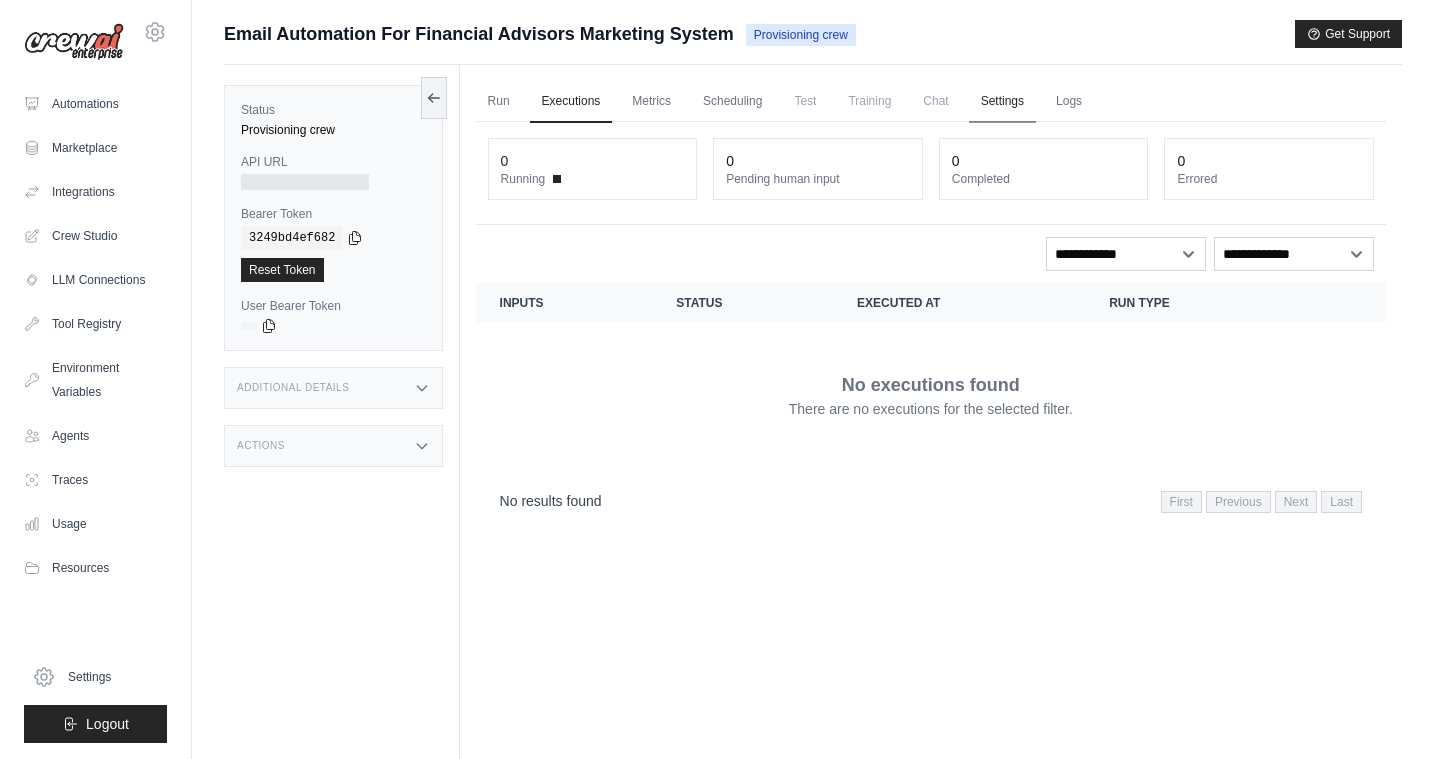 click on "Settings" at bounding box center [1002, 102] 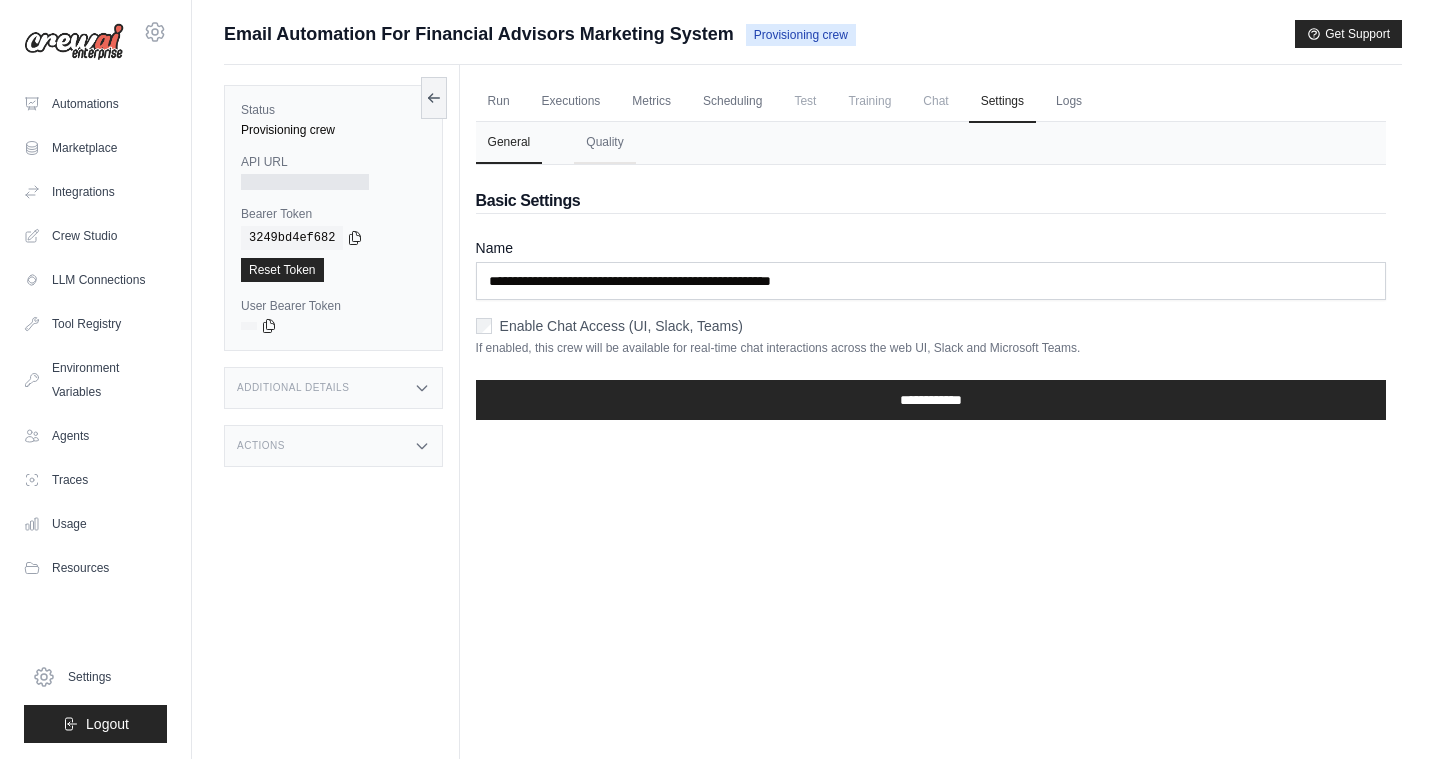 click on "Chat" at bounding box center (935, 101) 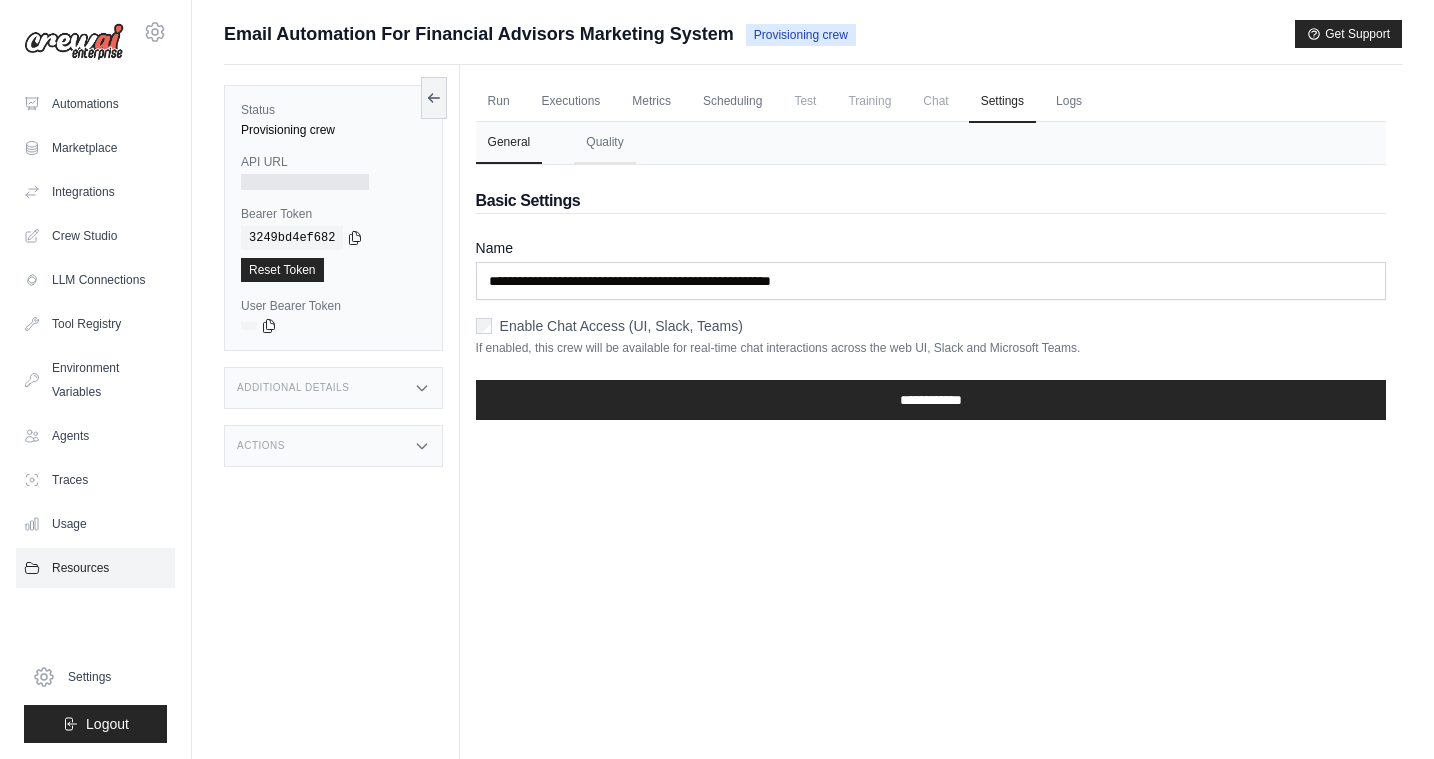click on "Resources" at bounding box center (95, 568) 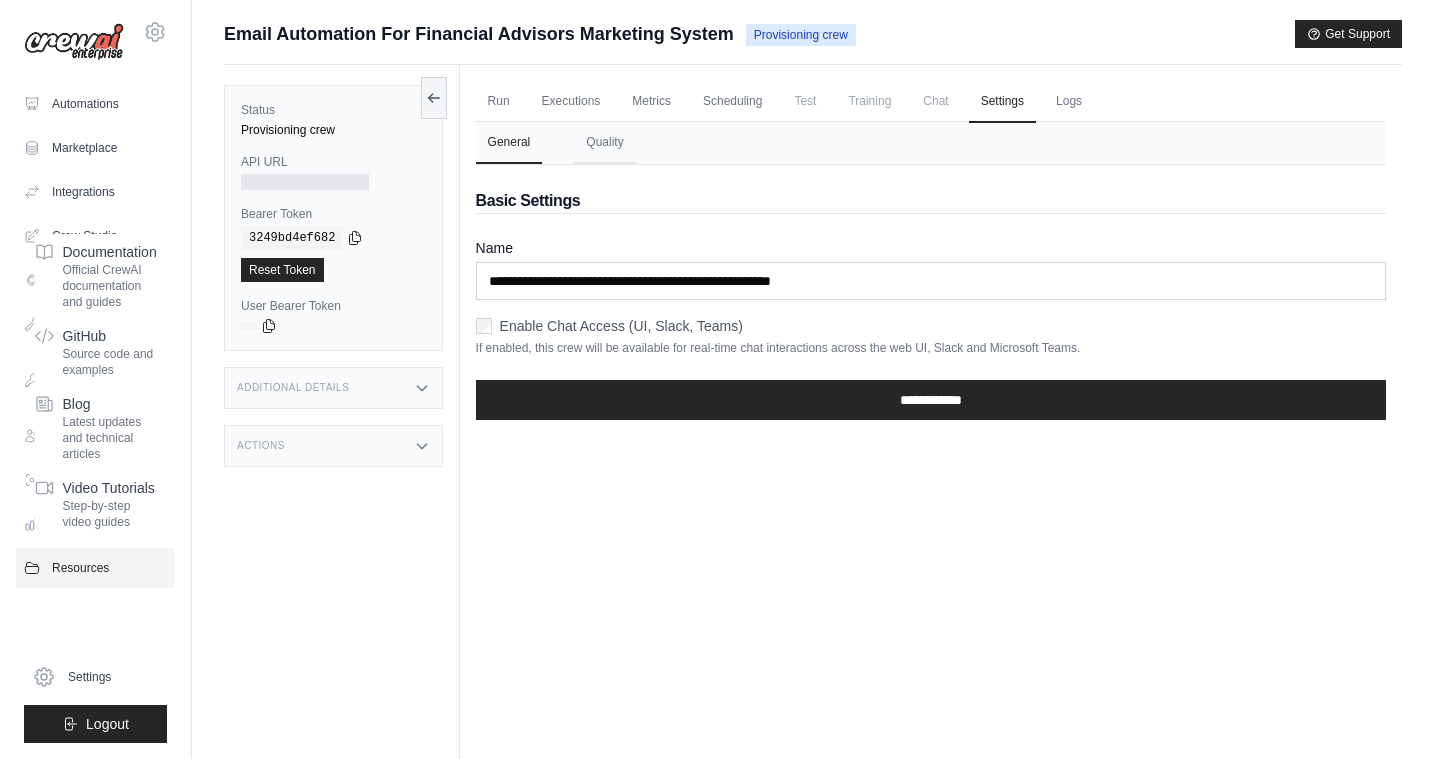 click on "Resources" at bounding box center [95, 568] 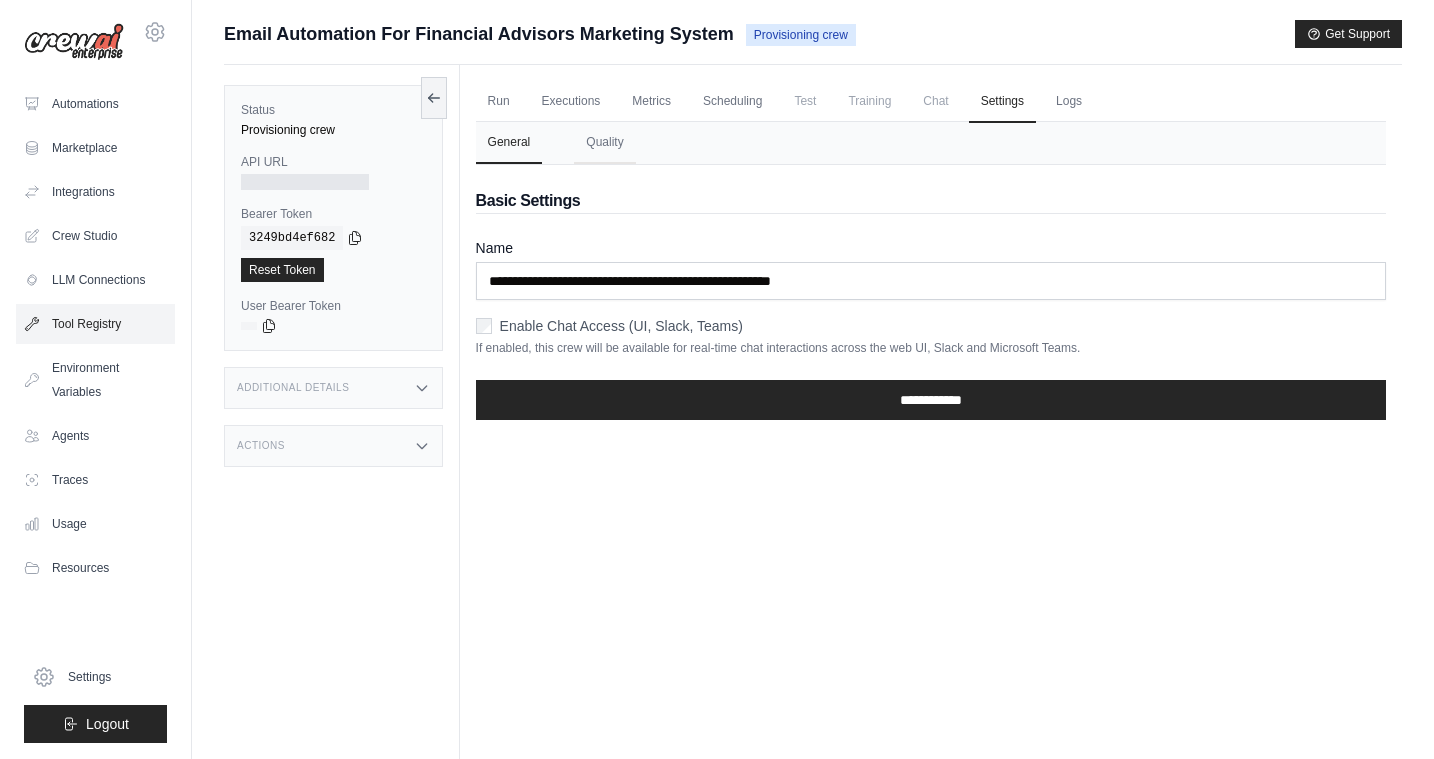 click on "Tool Registry" at bounding box center [95, 324] 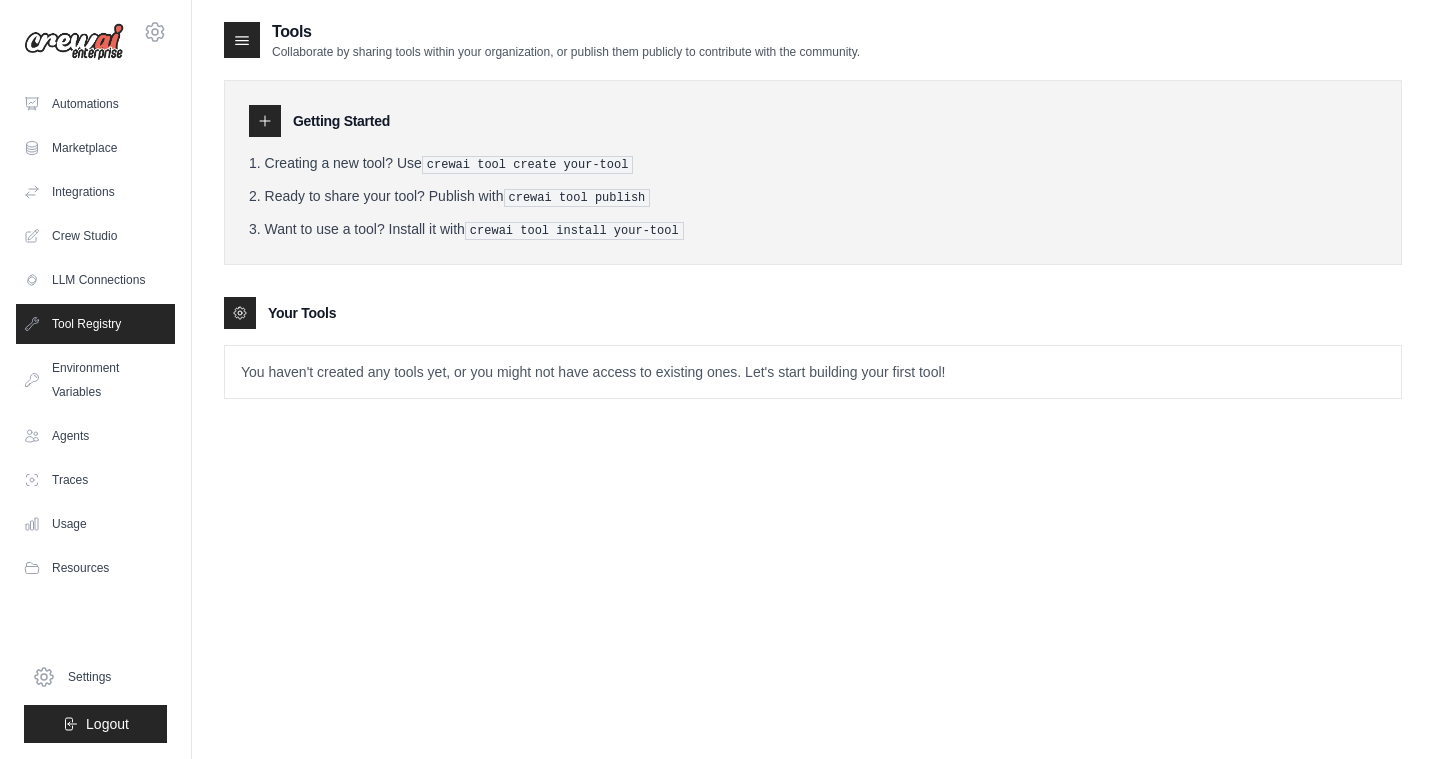 click on "You haven't created any tools yet, or you might not have access to
existing ones. Let's start building your first tool!" at bounding box center (813, 372) 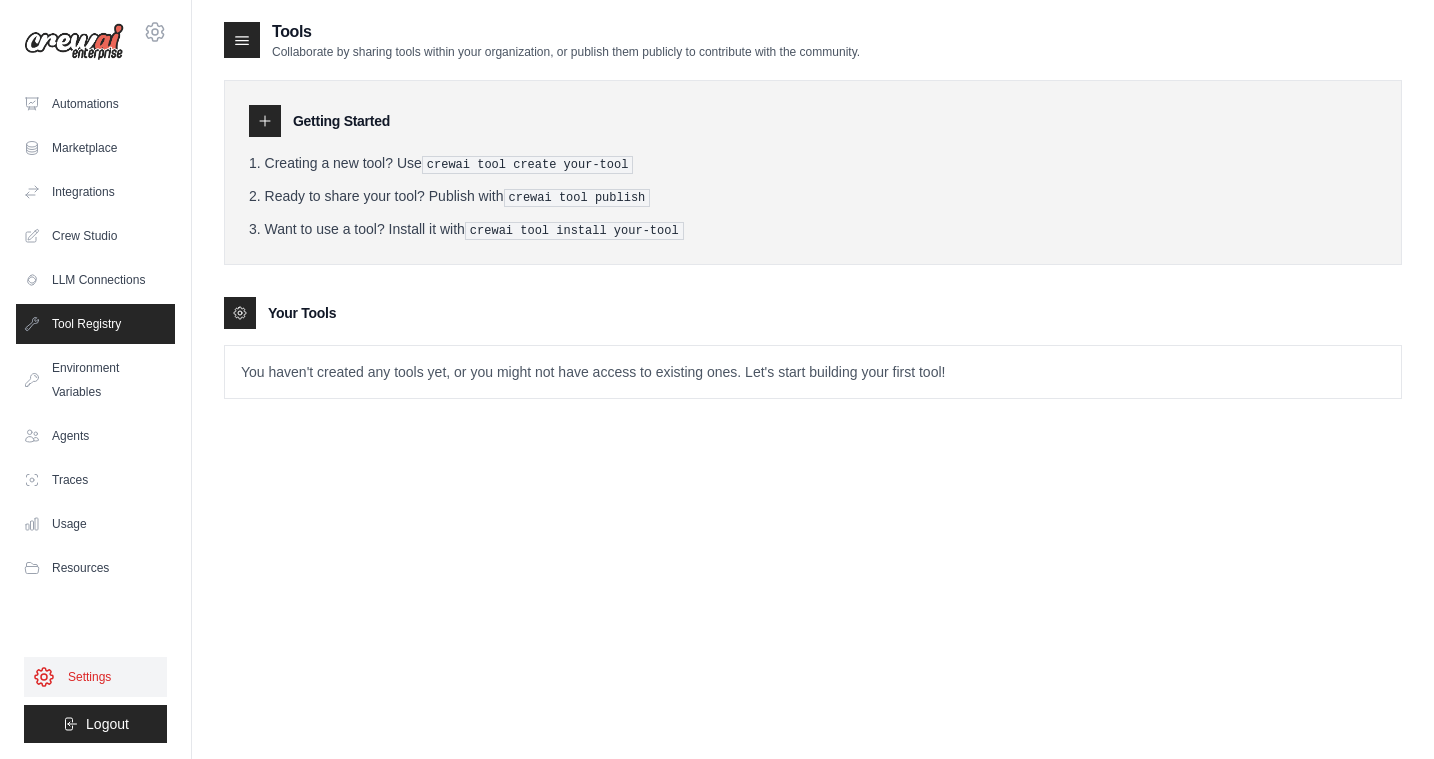 click on "Settings" at bounding box center (95, 677) 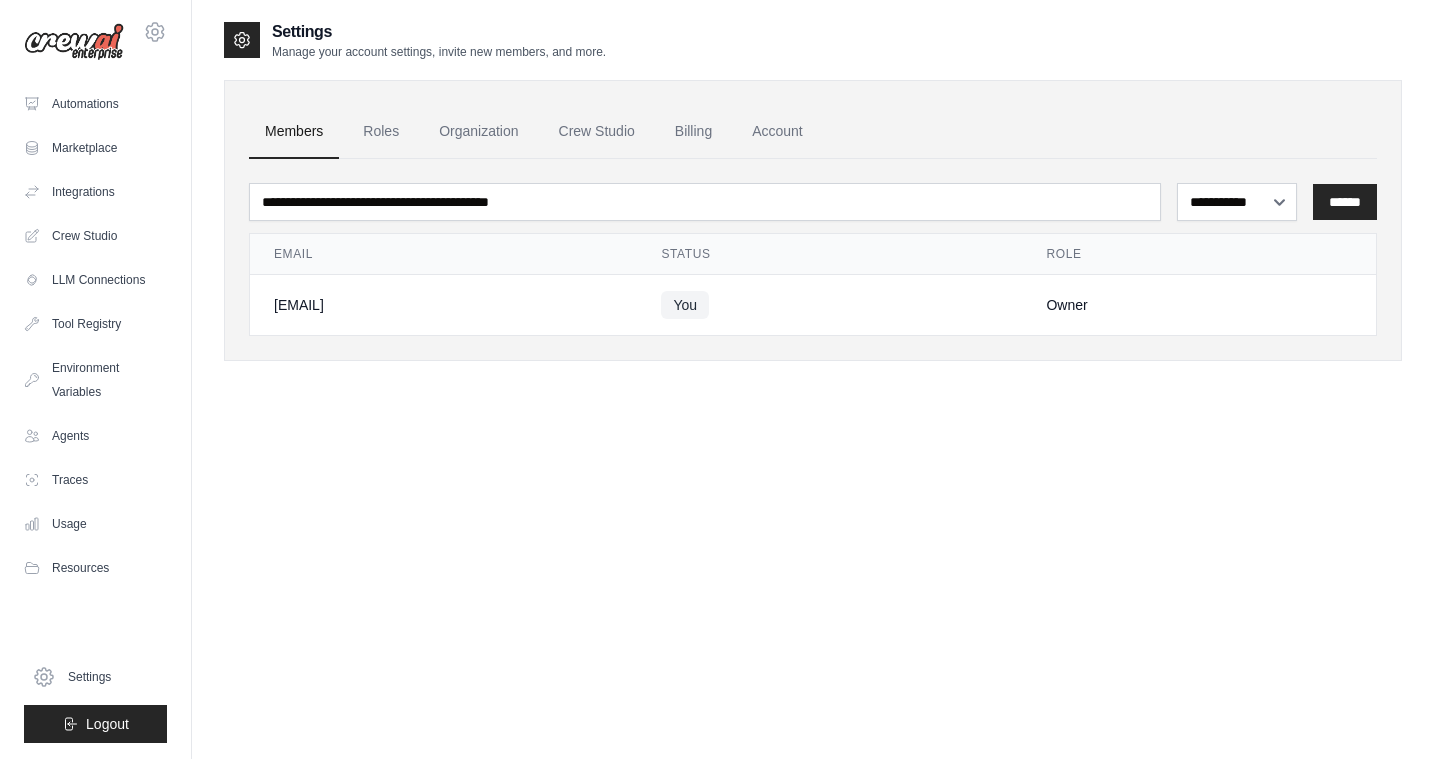click 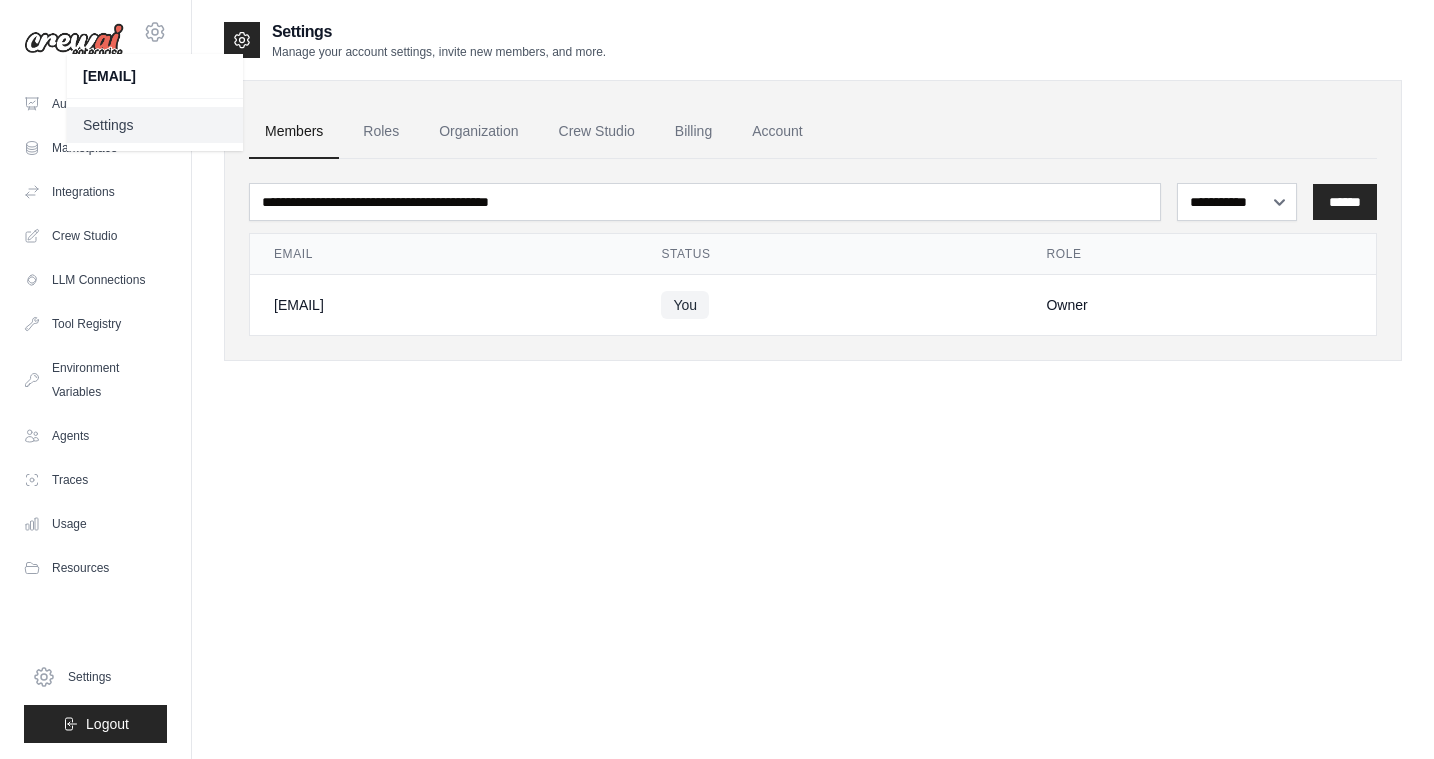 click on "Settings" at bounding box center [155, 125] 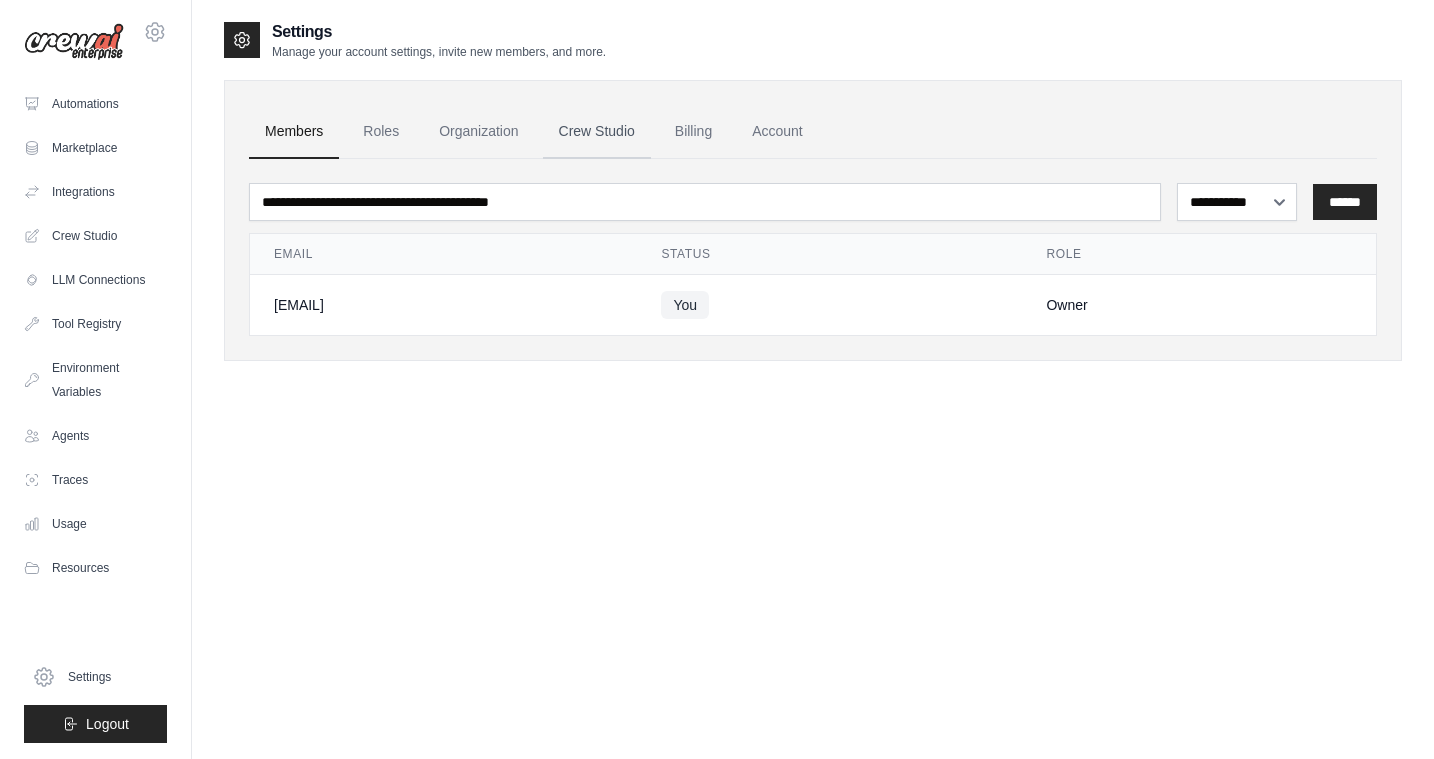 click on "Crew Studio" at bounding box center [597, 132] 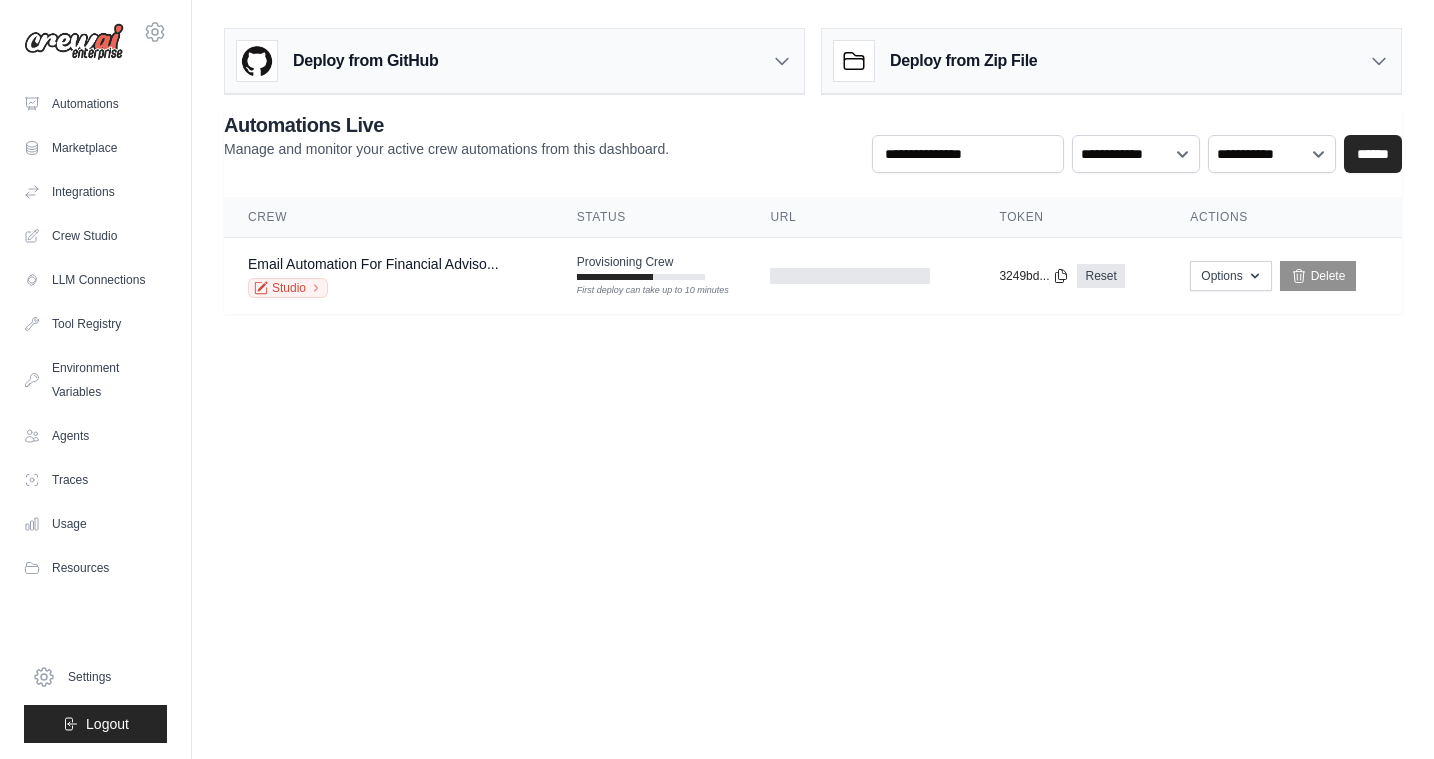 scroll, scrollTop: 0, scrollLeft: 0, axis: both 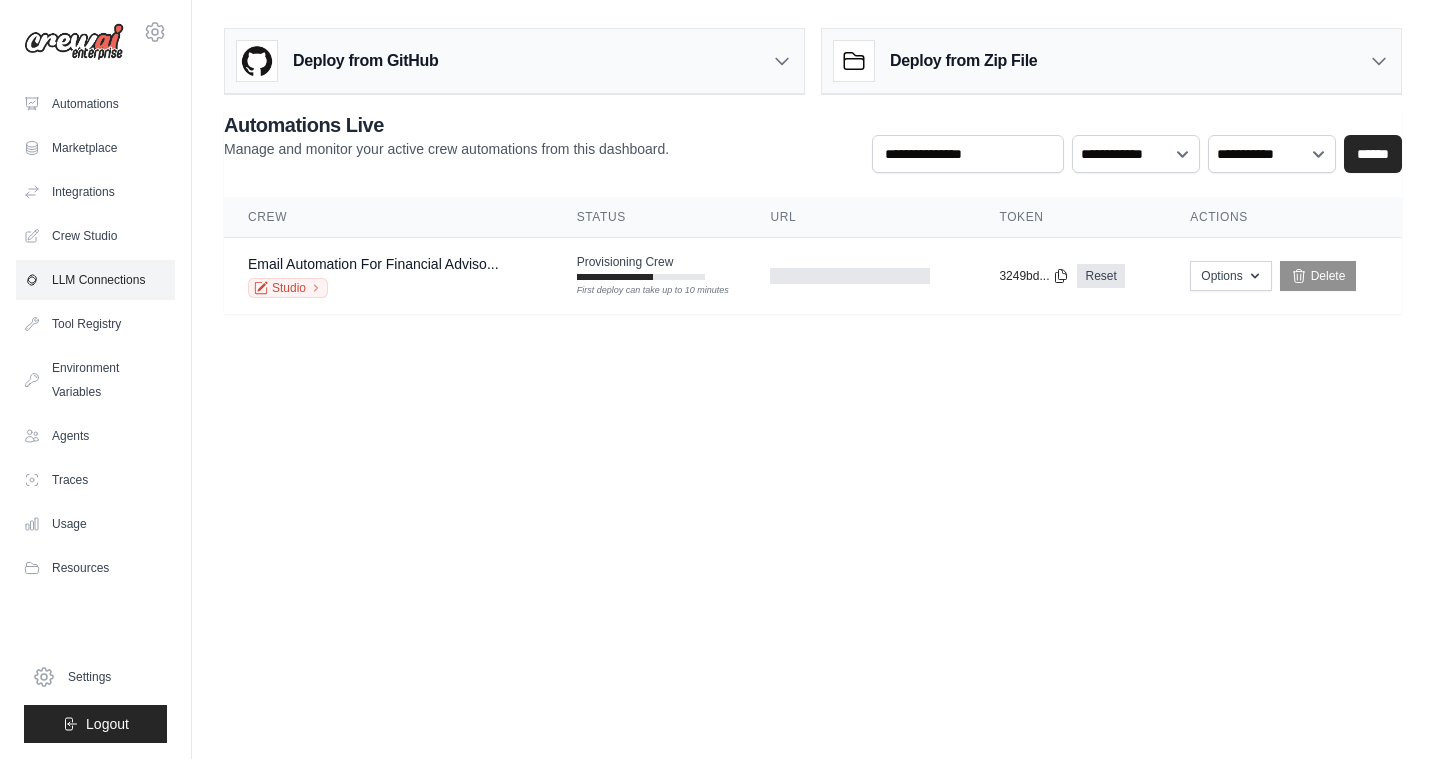 click on "LLM Connections" at bounding box center (95, 280) 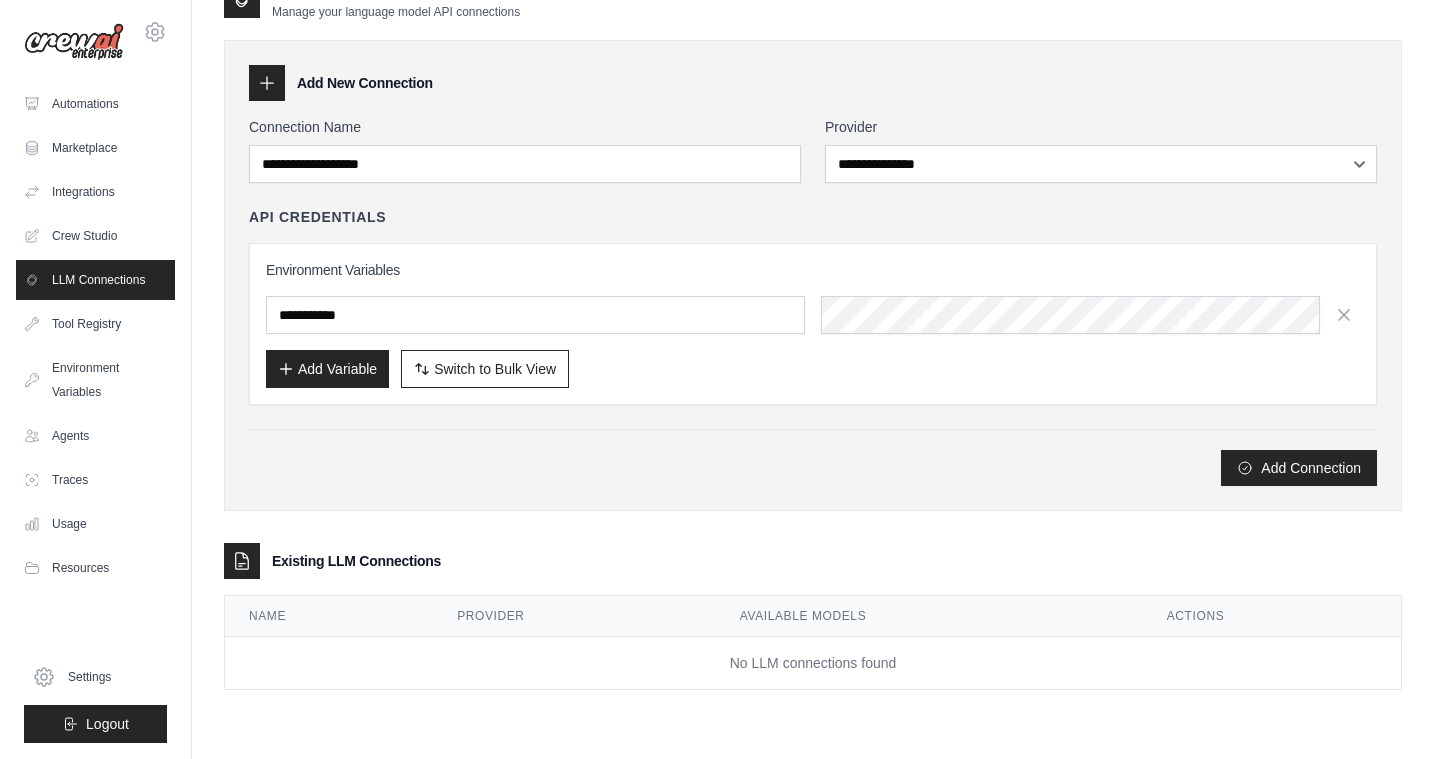 scroll, scrollTop: 0, scrollLeft: 0, axis: both 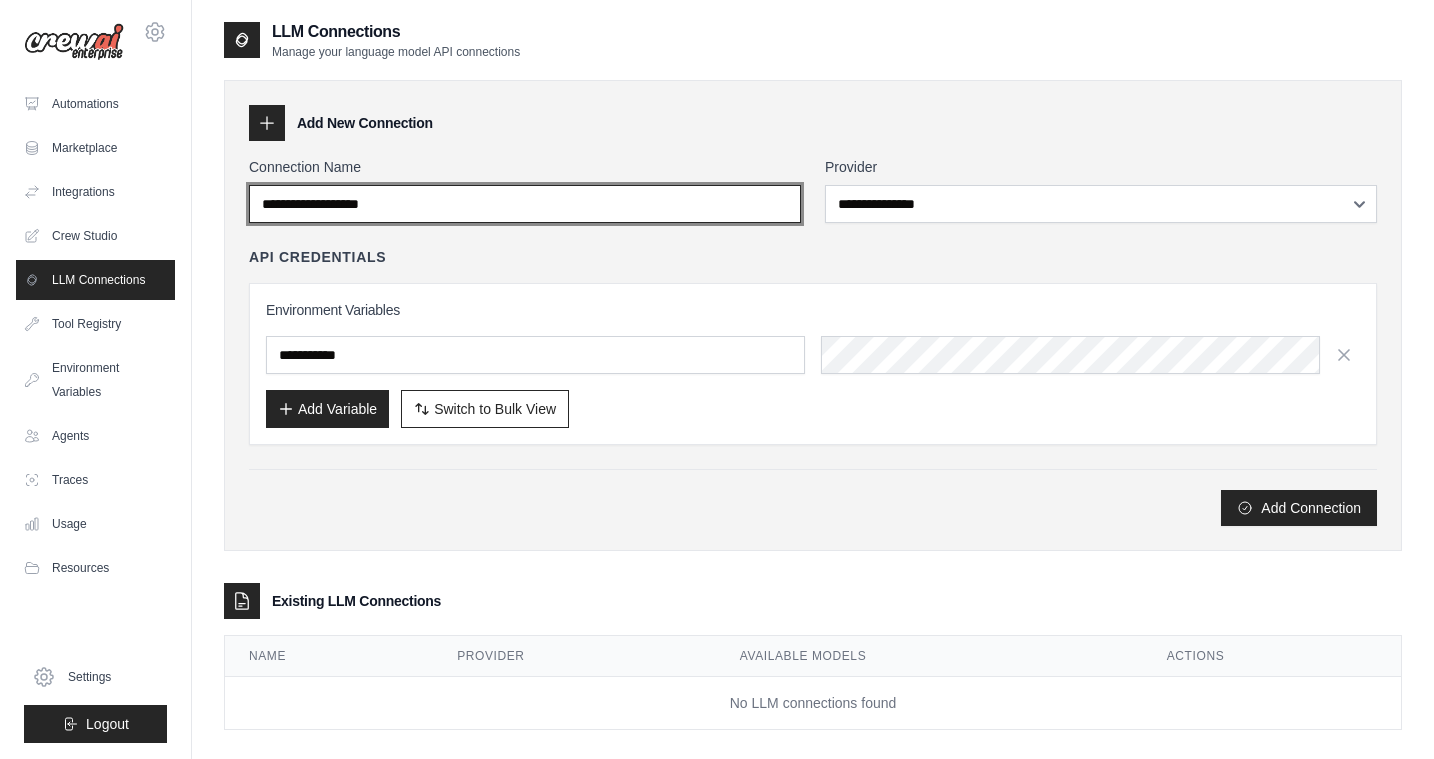 click on "Connection Name" at bounding box center (525, 204) 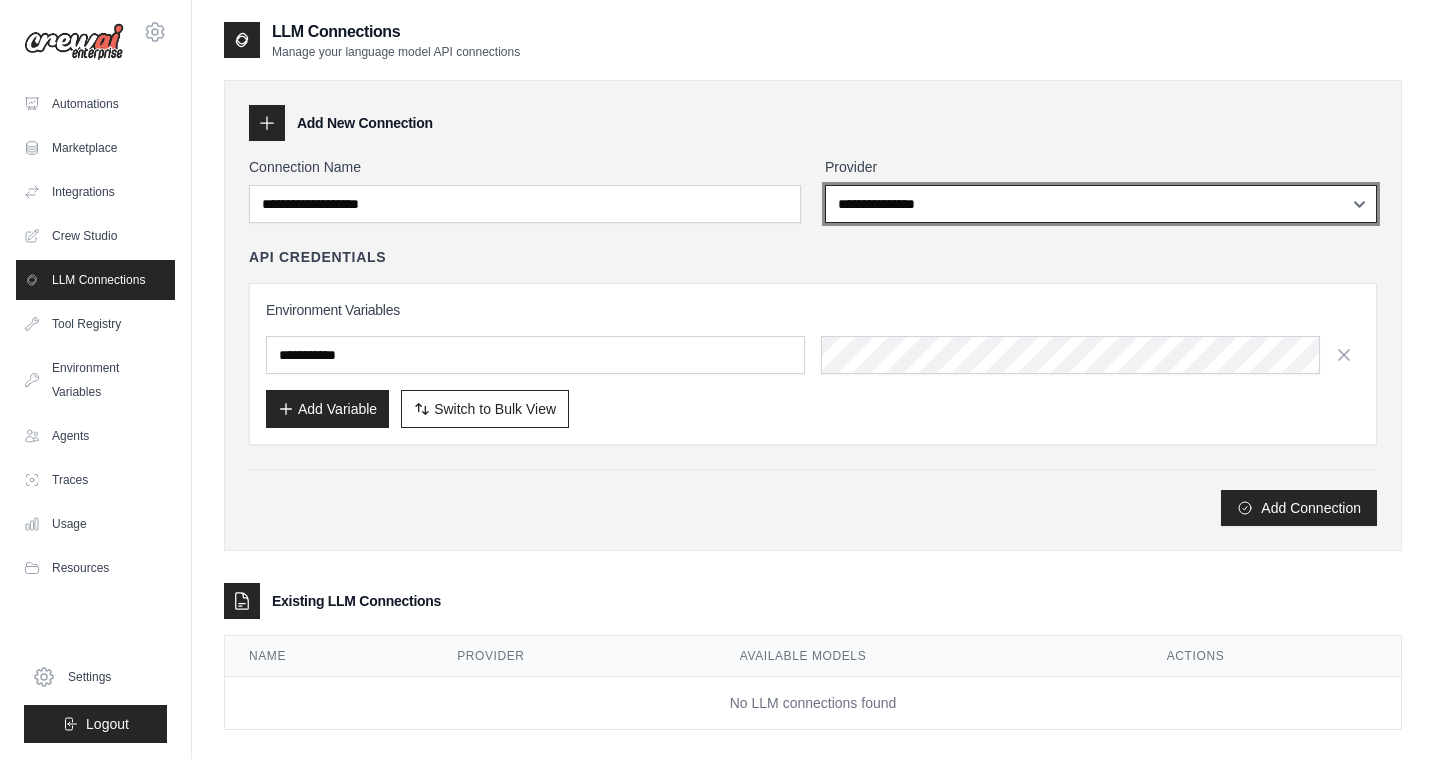 click on "**********" at bounding box center [1101, 204] 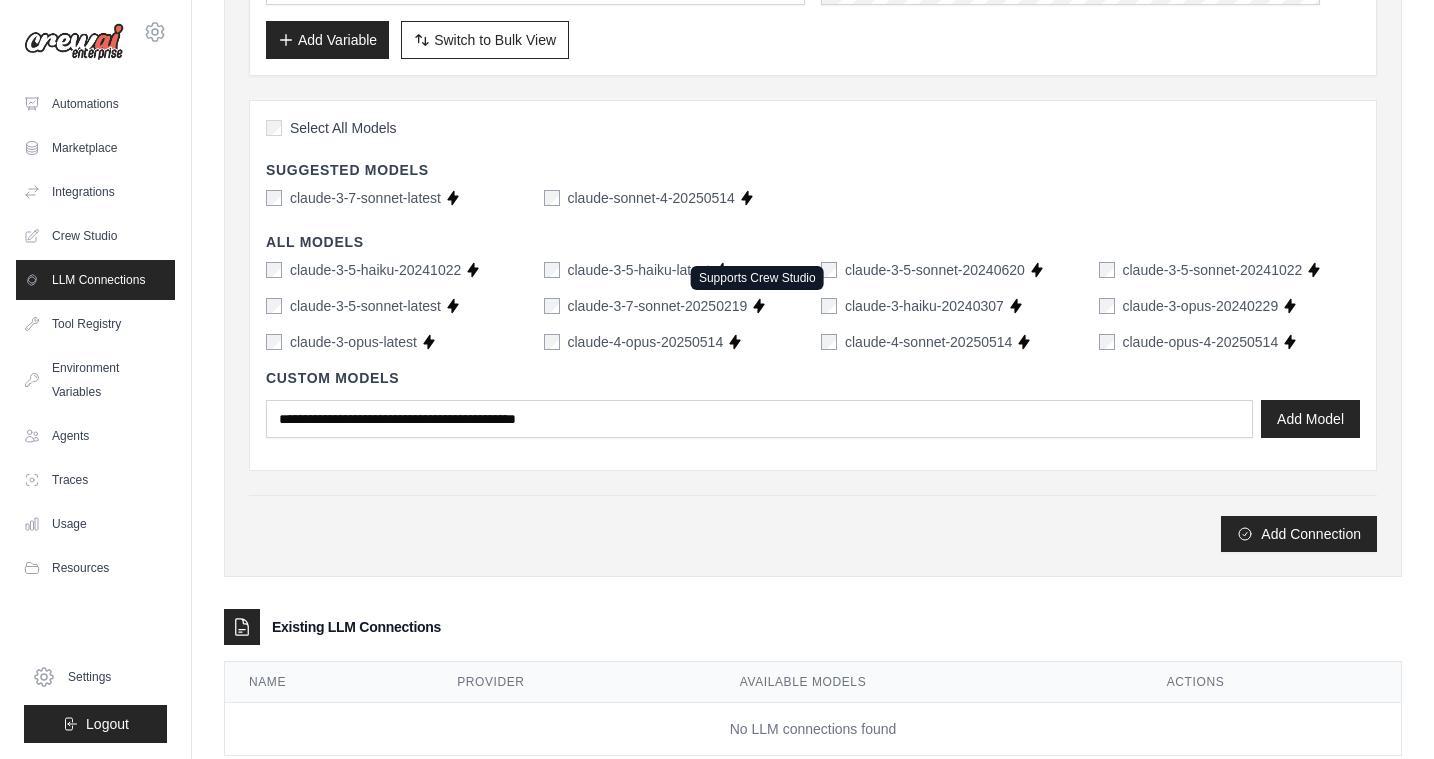 scroll, scrollTop: 383, scrollLeft: 0, axis: vertical 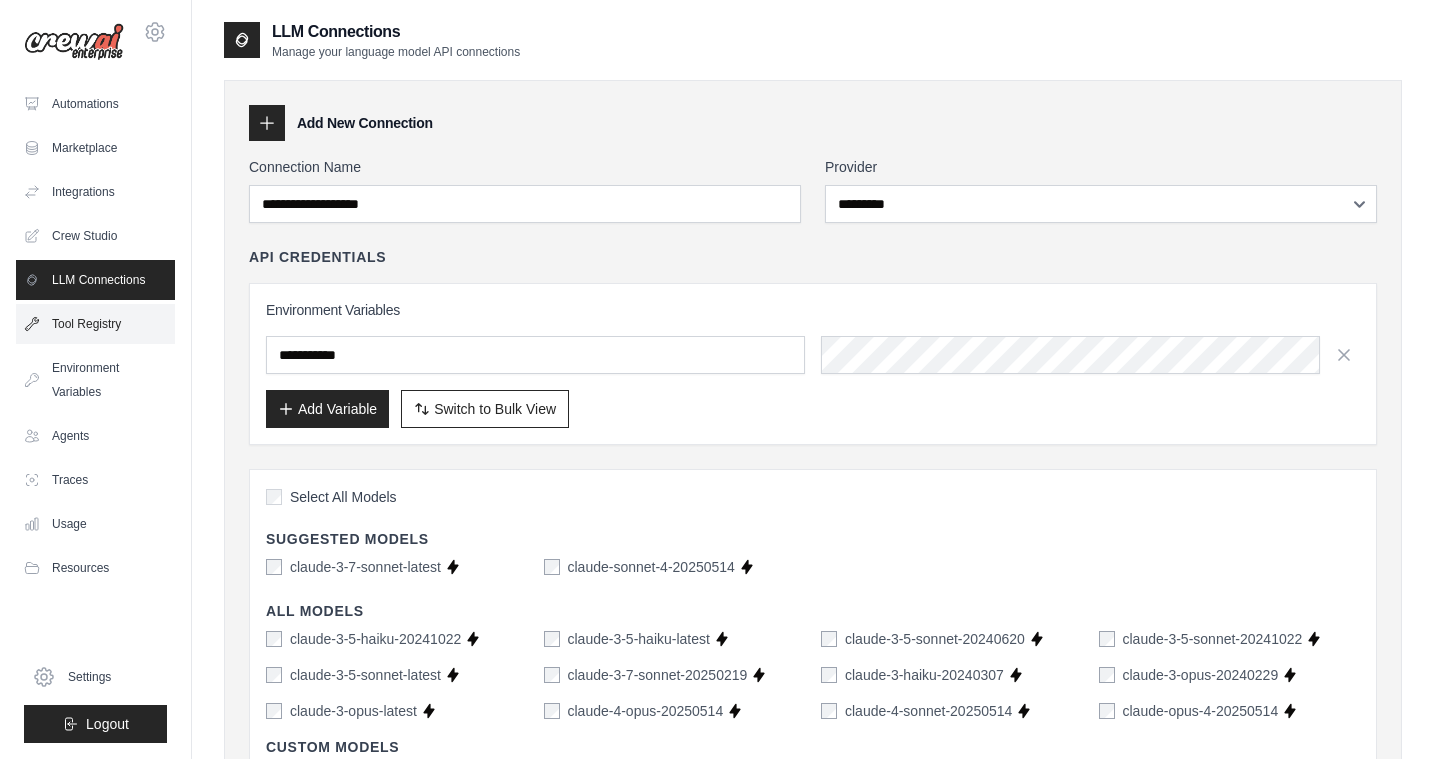 click on "Tool Registry" at bounding box center [95, 324] 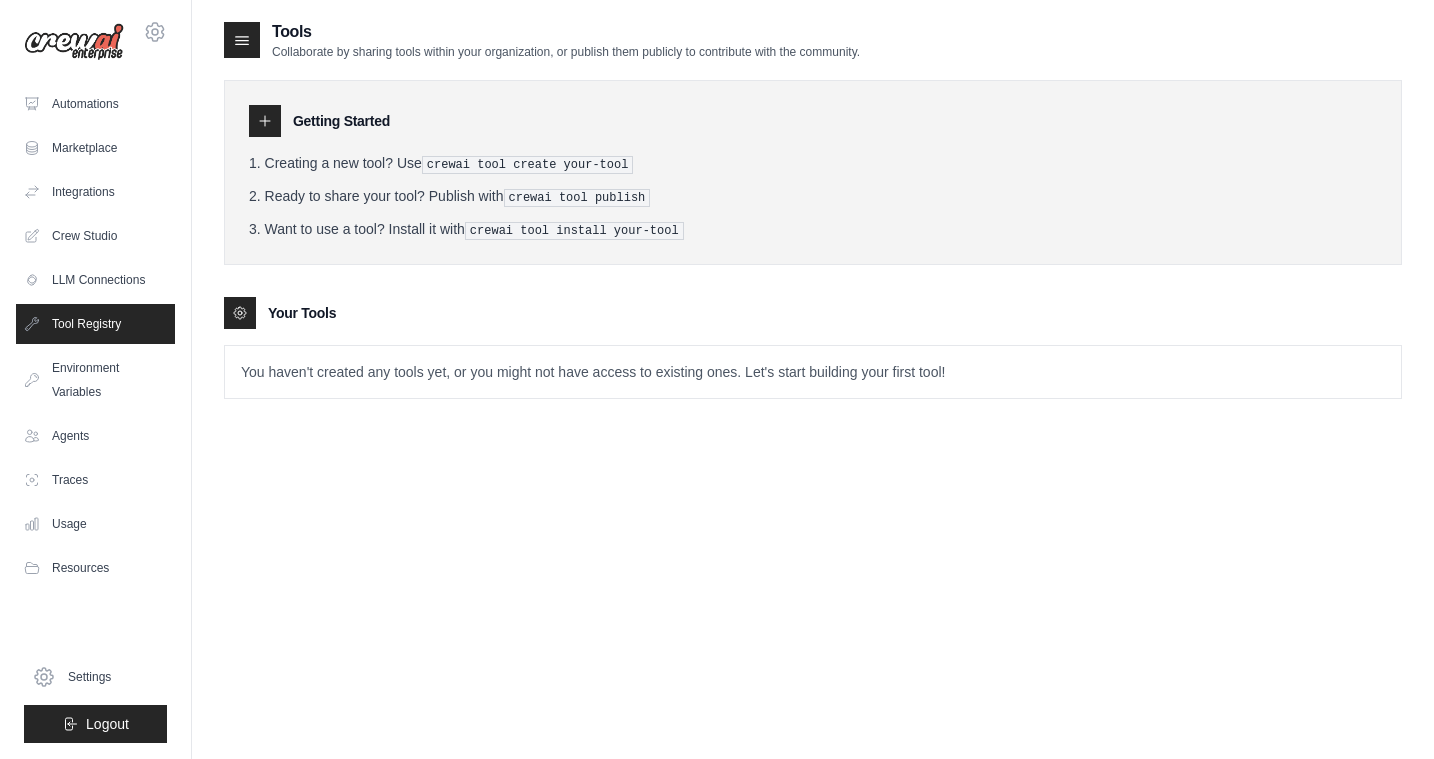 click 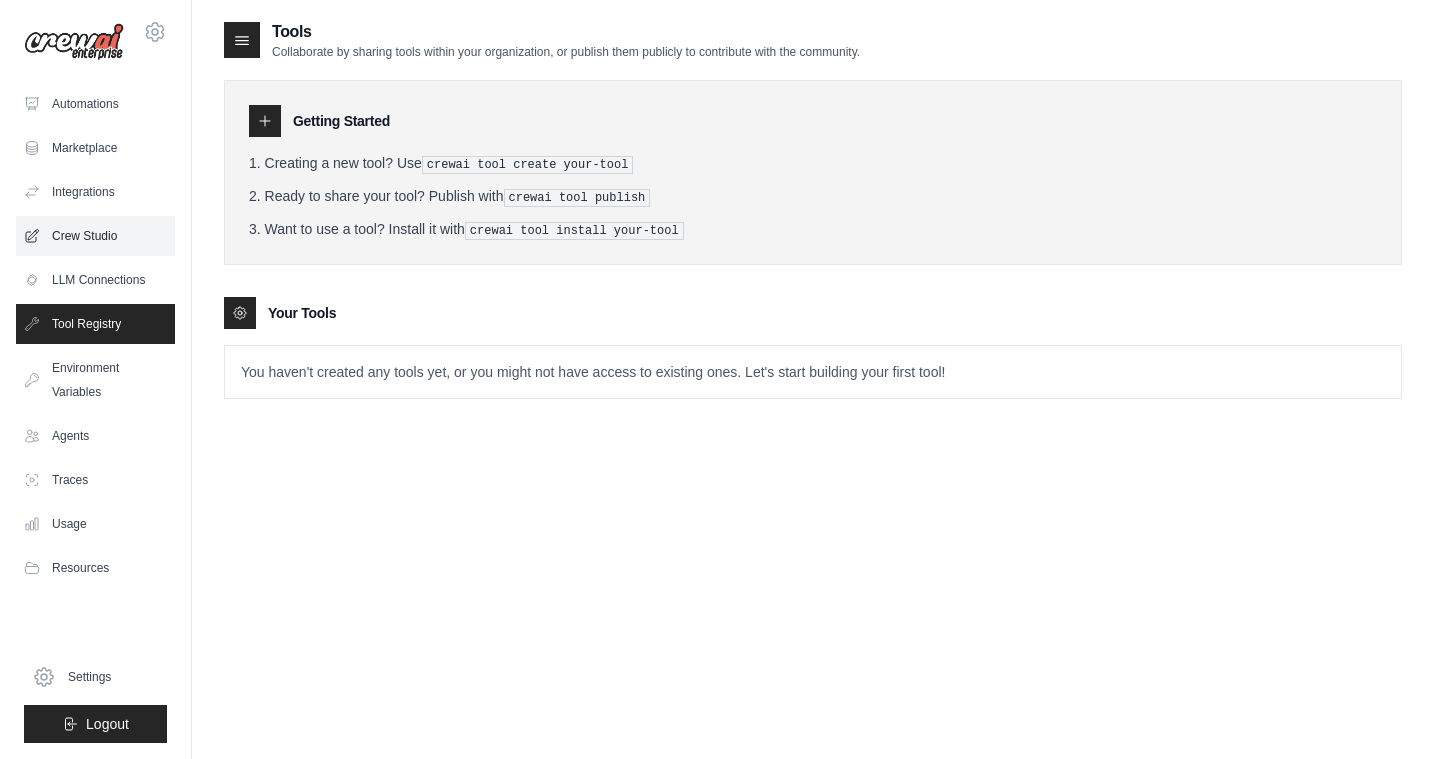 click on "Crew Studio" at bounding box center [95, 236] 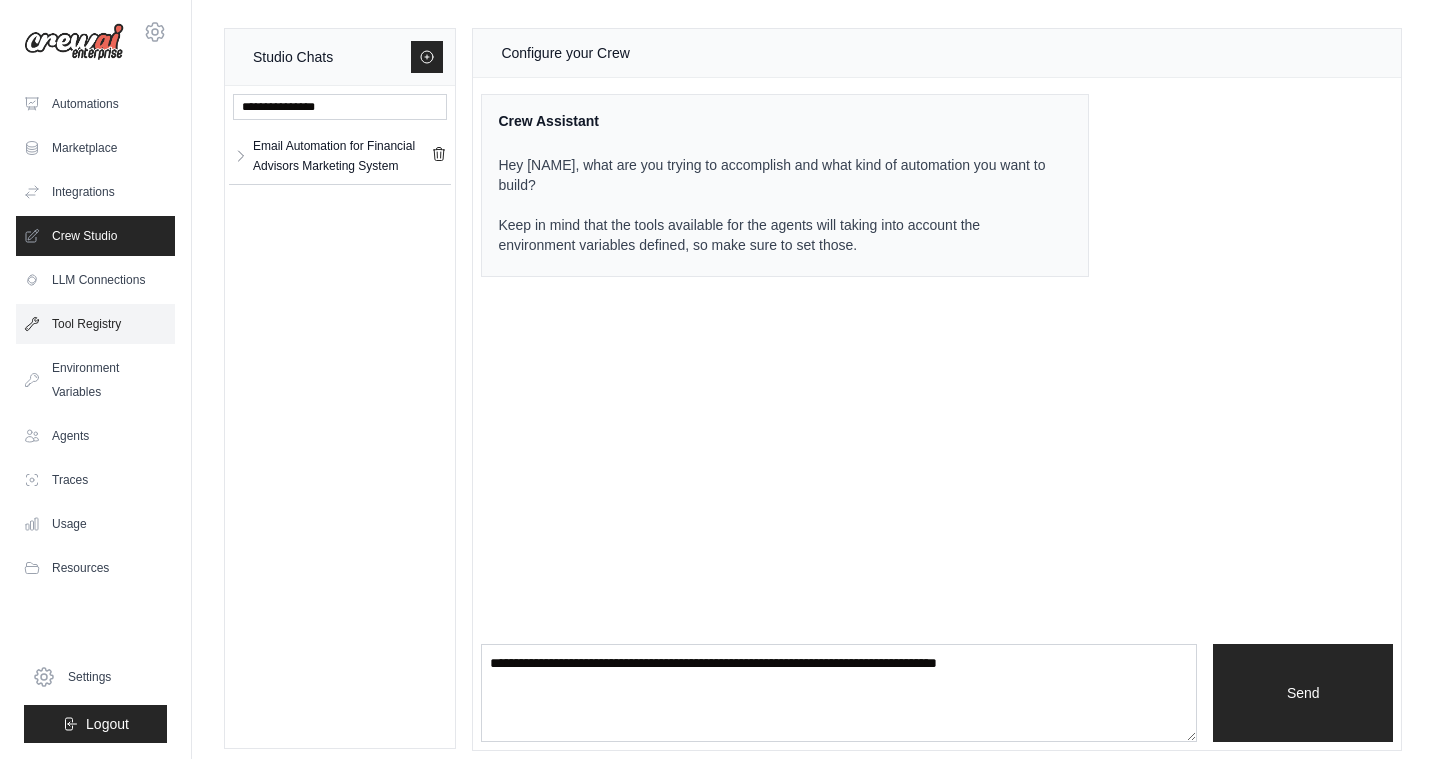 click on "Tool Registry" at bounding box center (95, 324) 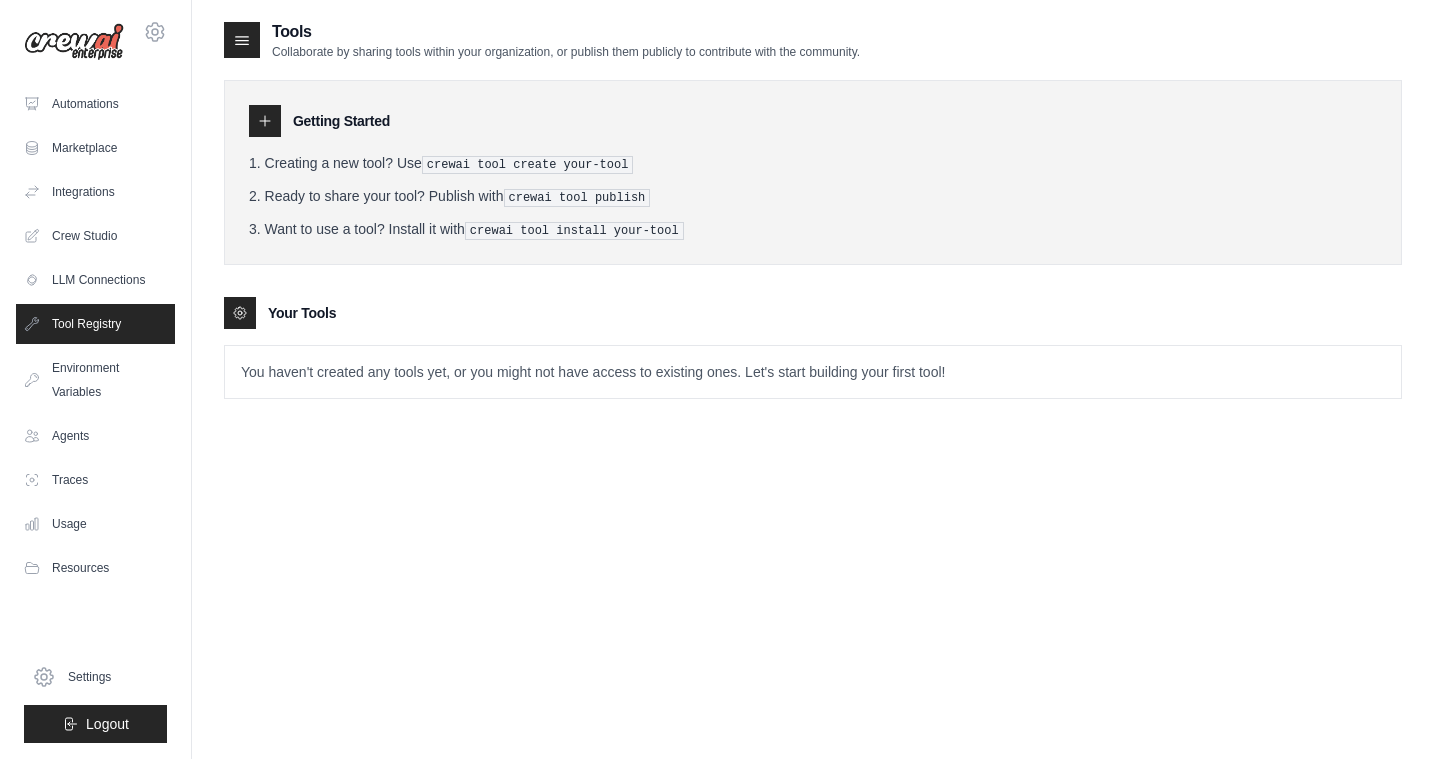click on "Creating a new tool? Use
crewai tool create your-tool" at bounding box center [813, 163] 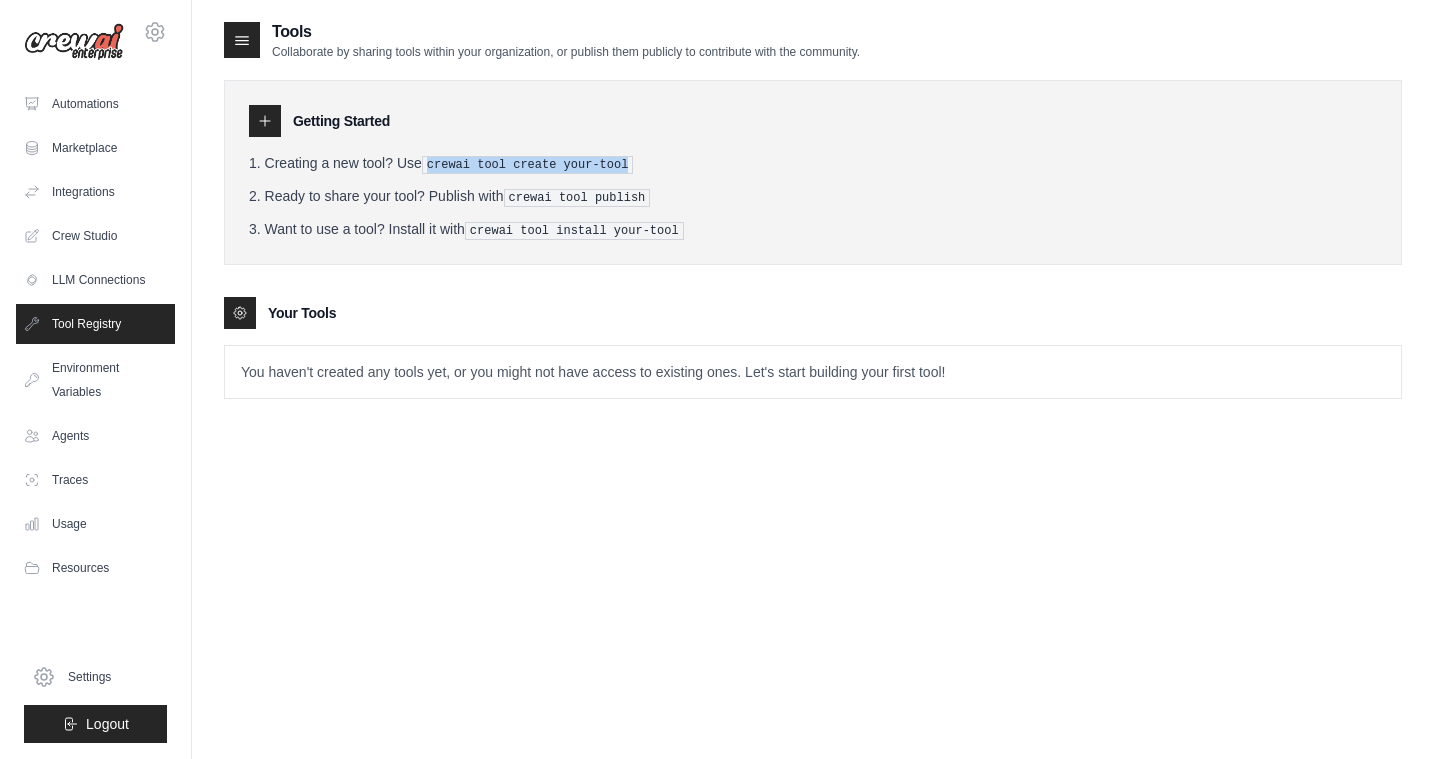 drag, startPoint x: 632, startPoint y: 164, endPoint x: 431, endPoint y: 162, distance: 201.00995 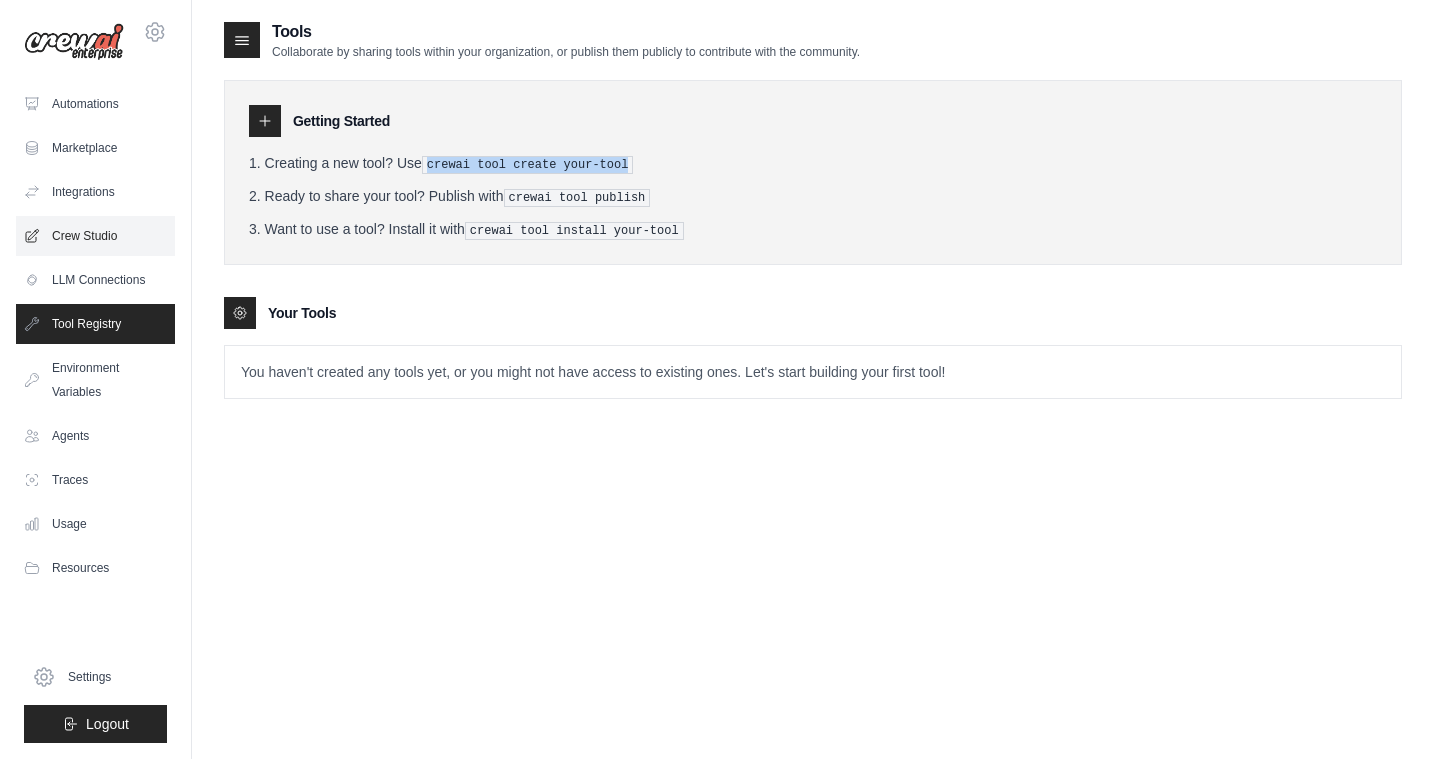 click on "Crew Studio" at bounding box center (95, 236) 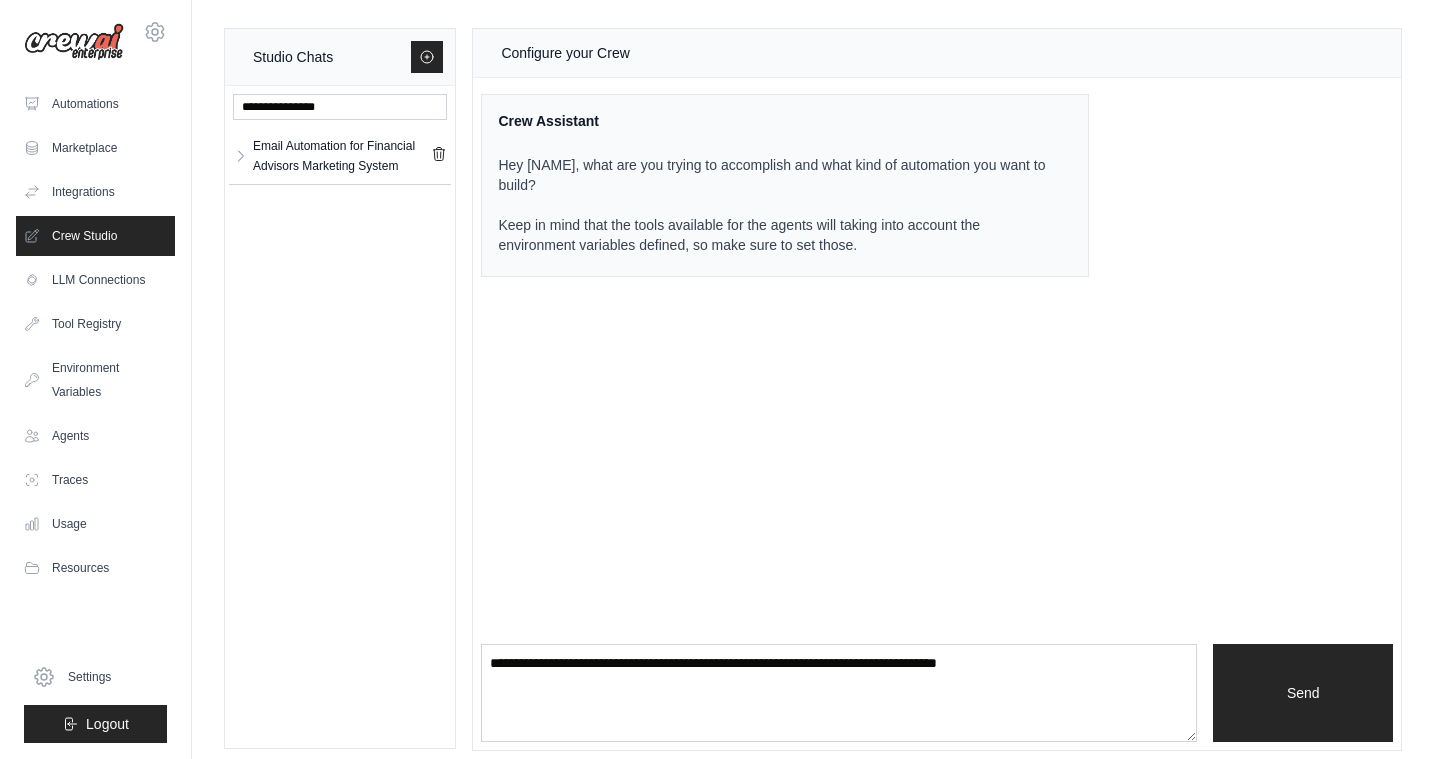 click at bounding box center [839, 693] 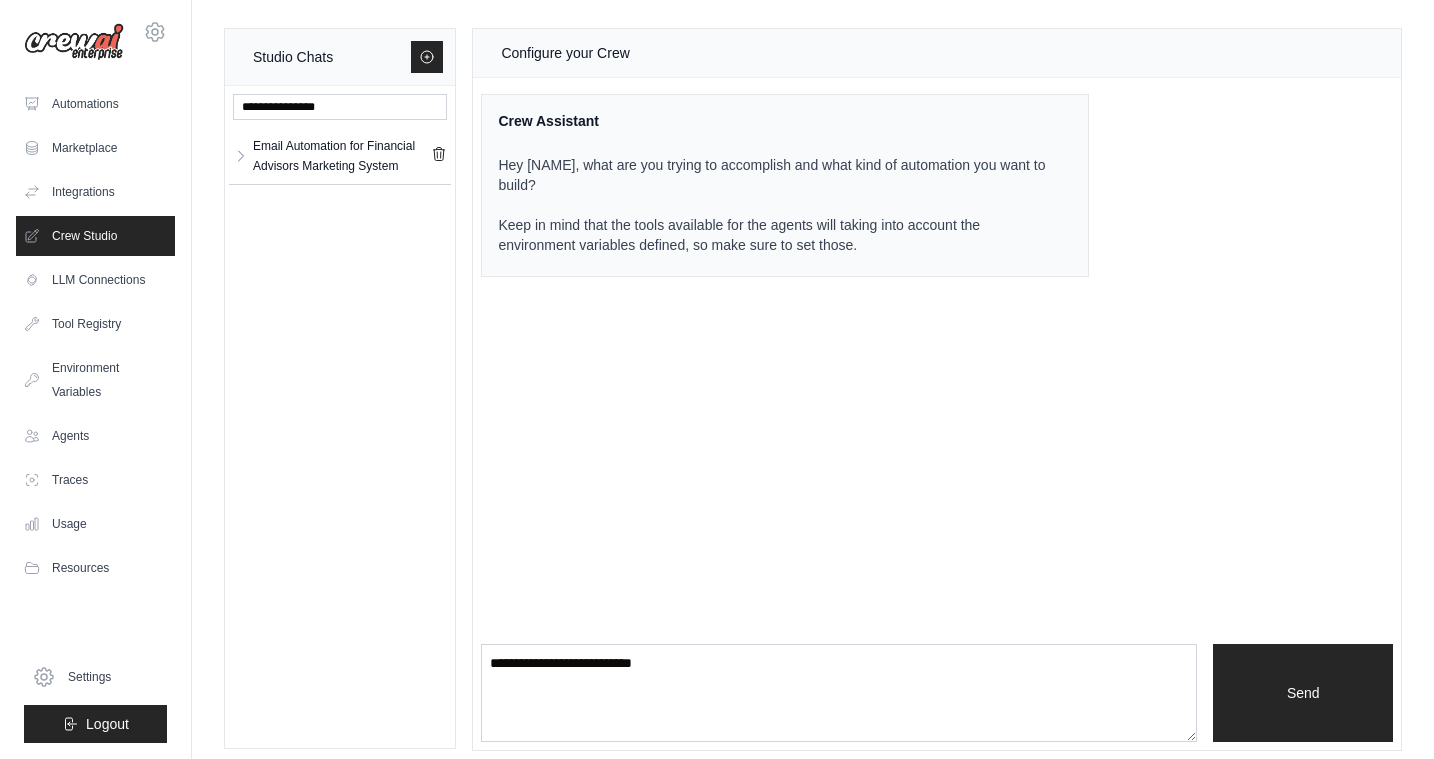 type on "**********" 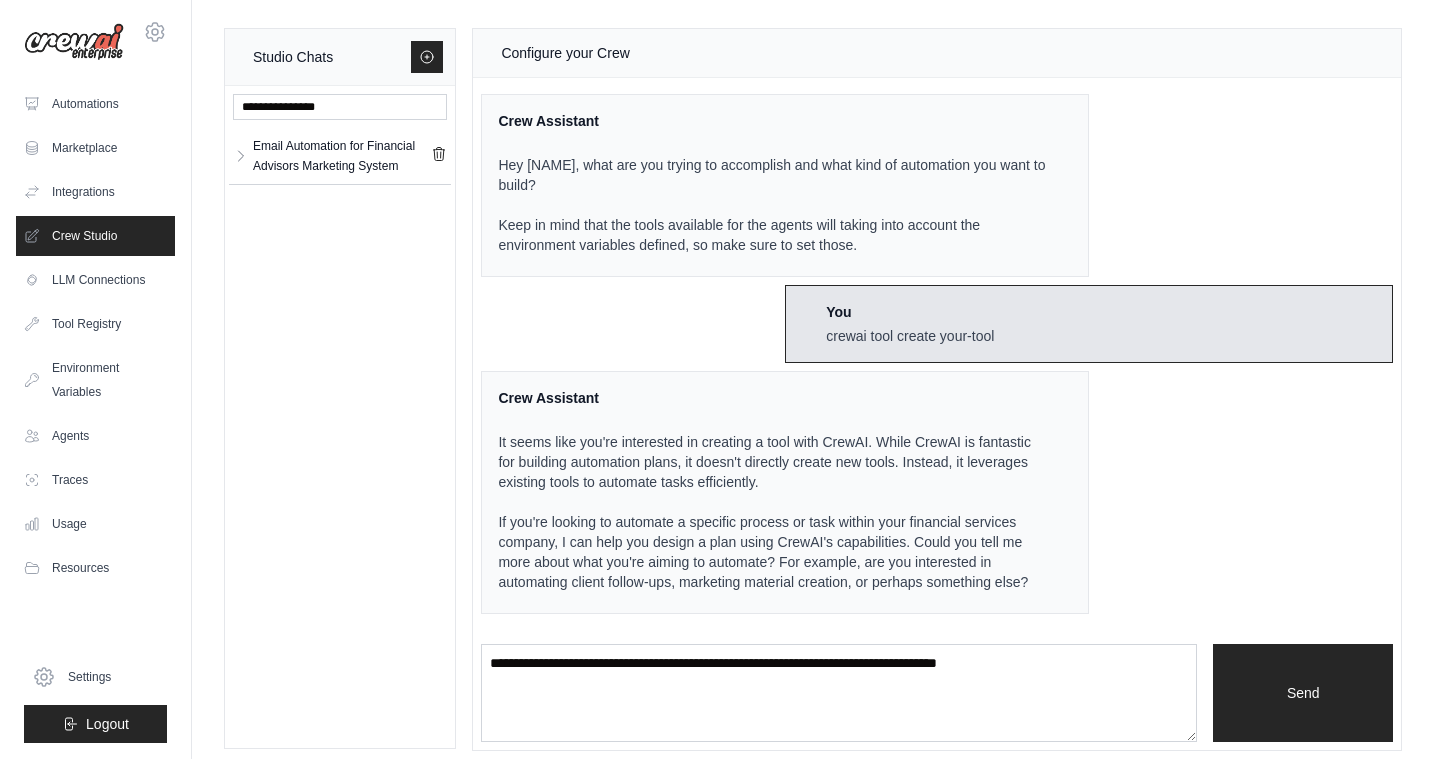 scroll, scrollTop: 12, scrollLeft: 0, axis: vertical 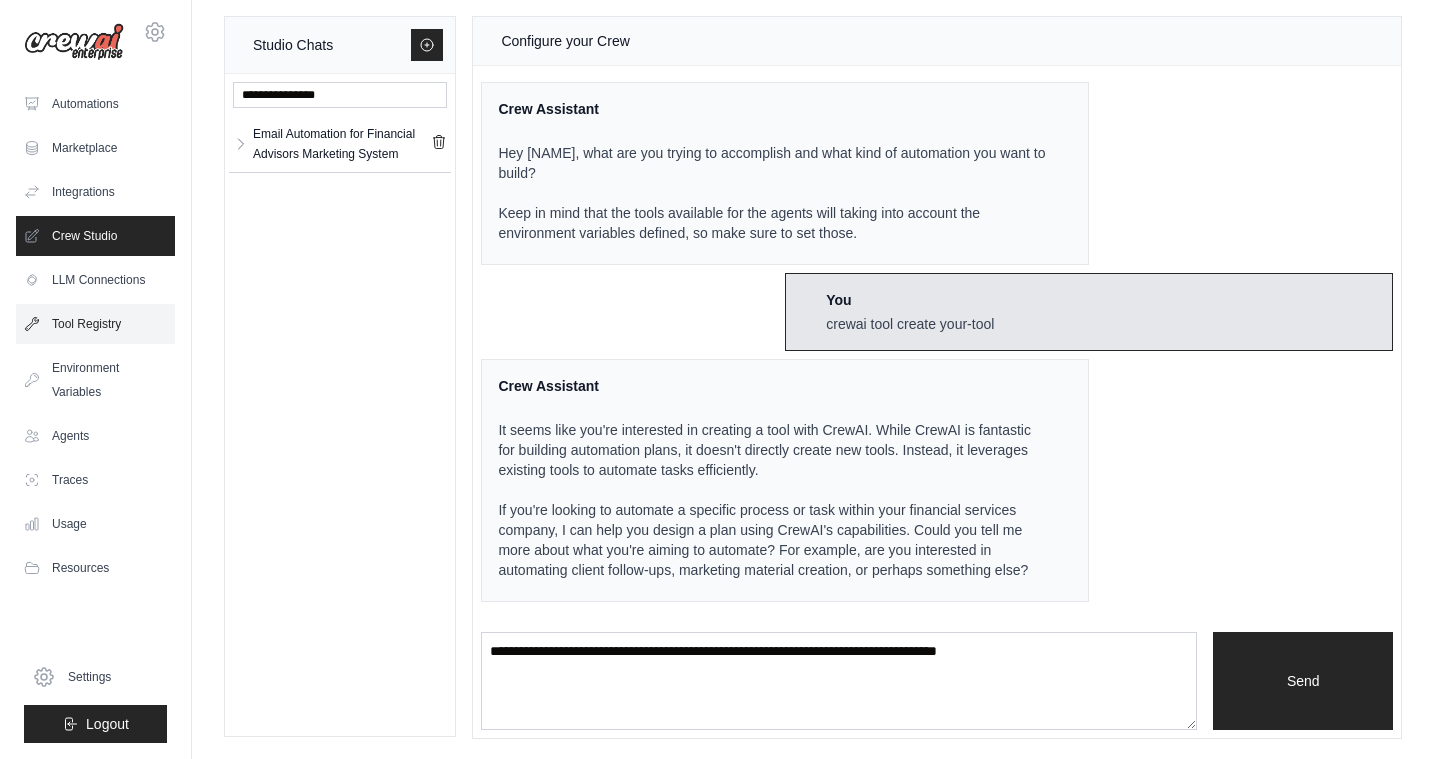 click on "Tool Registry" at bounding box center (95, 324) 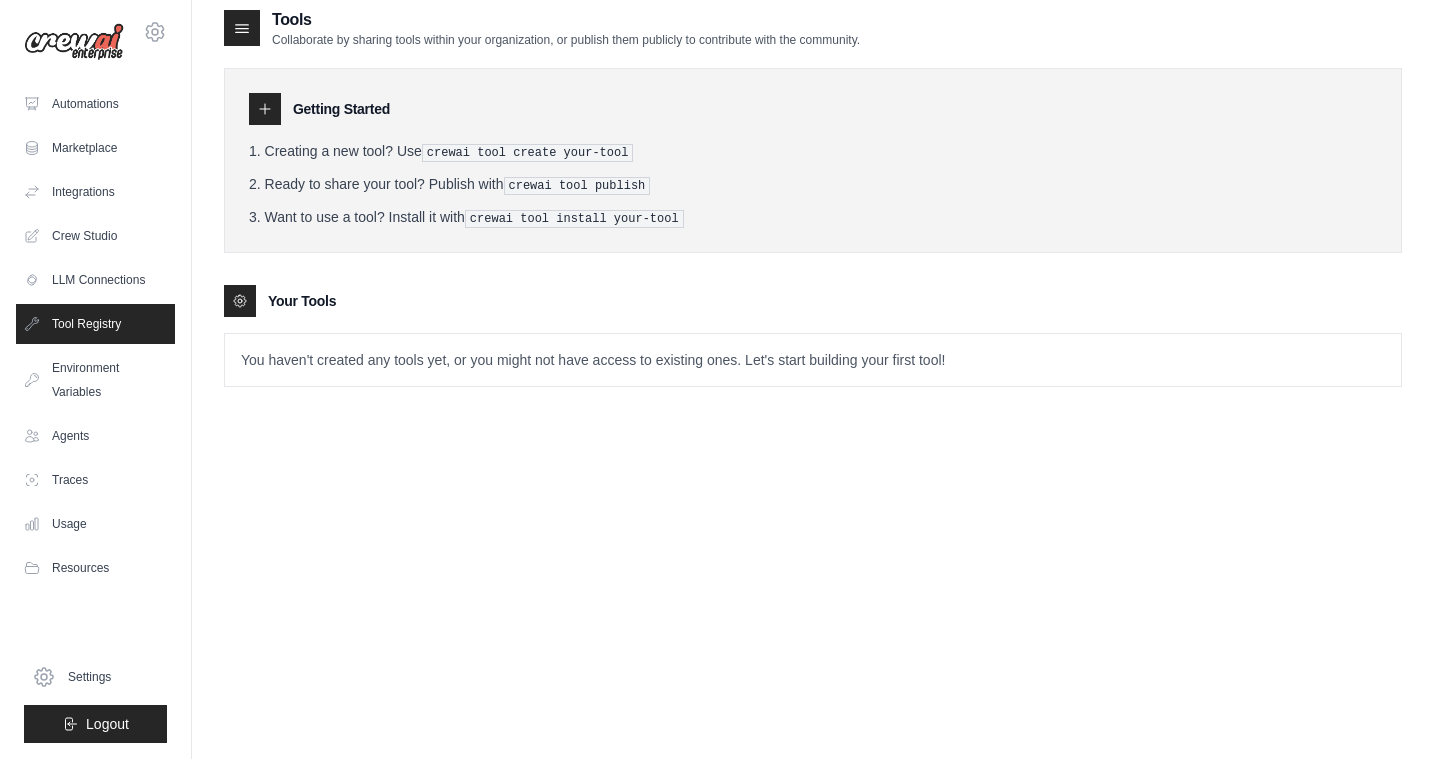 scroll, scrollTop: 0, scrollLeft: 0, axis: both 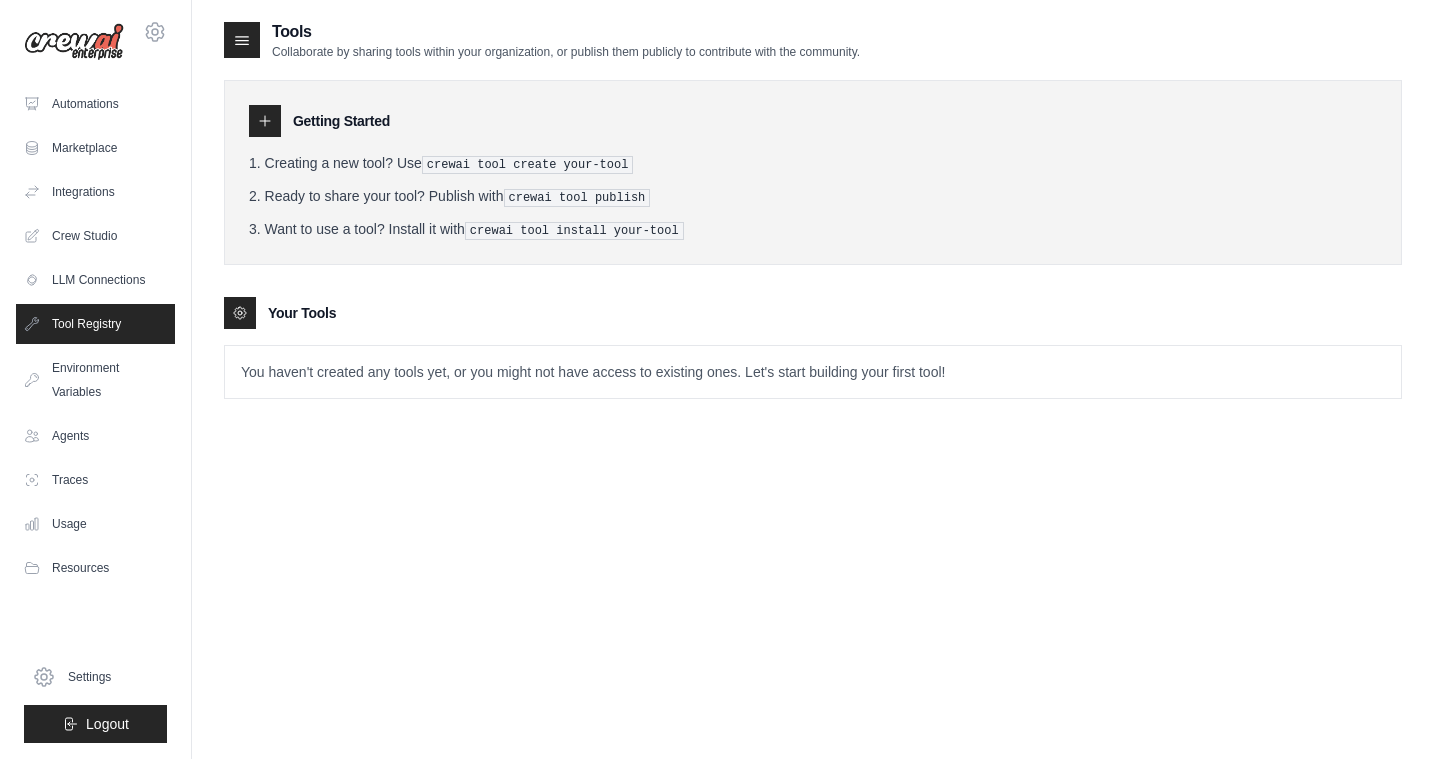 click 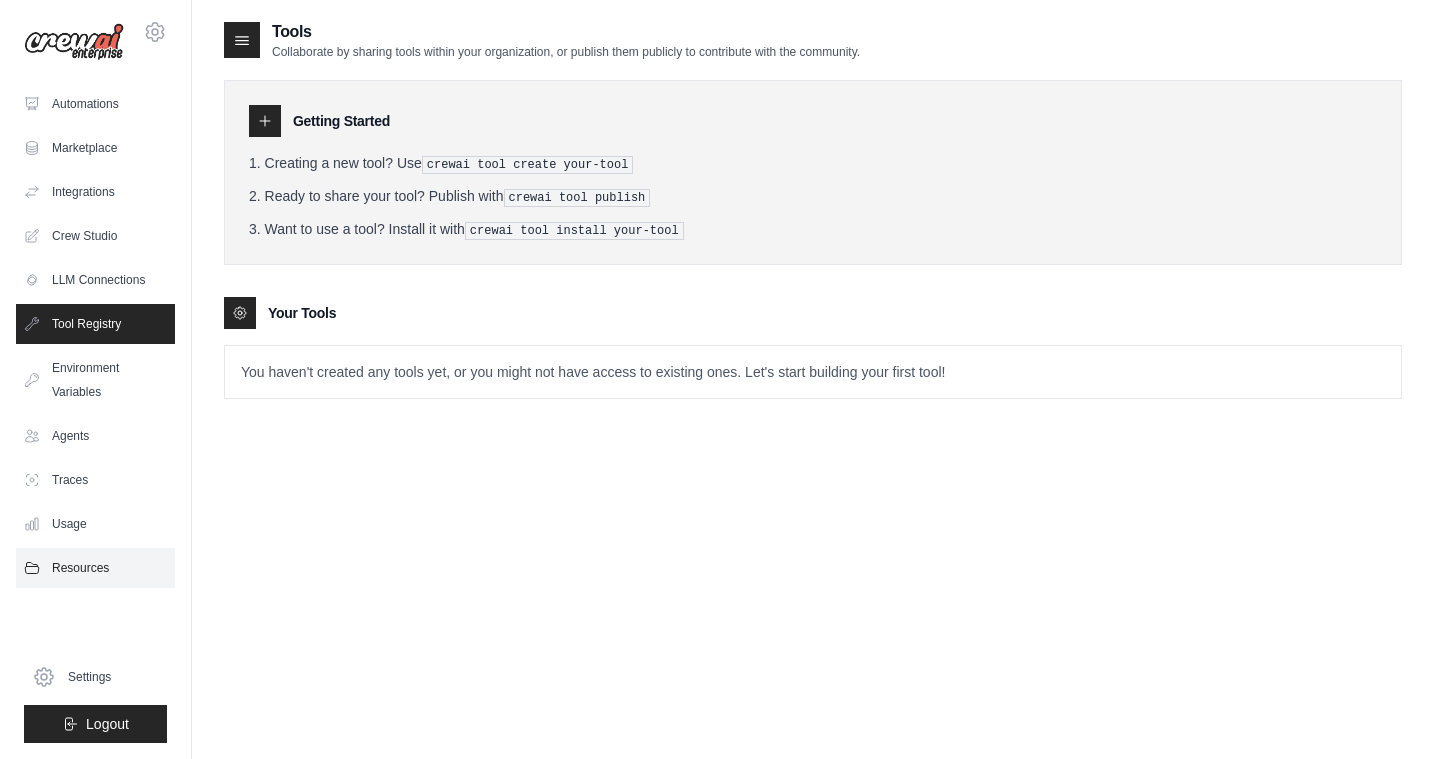 click on "Resources" at bounding box center (95, 568) 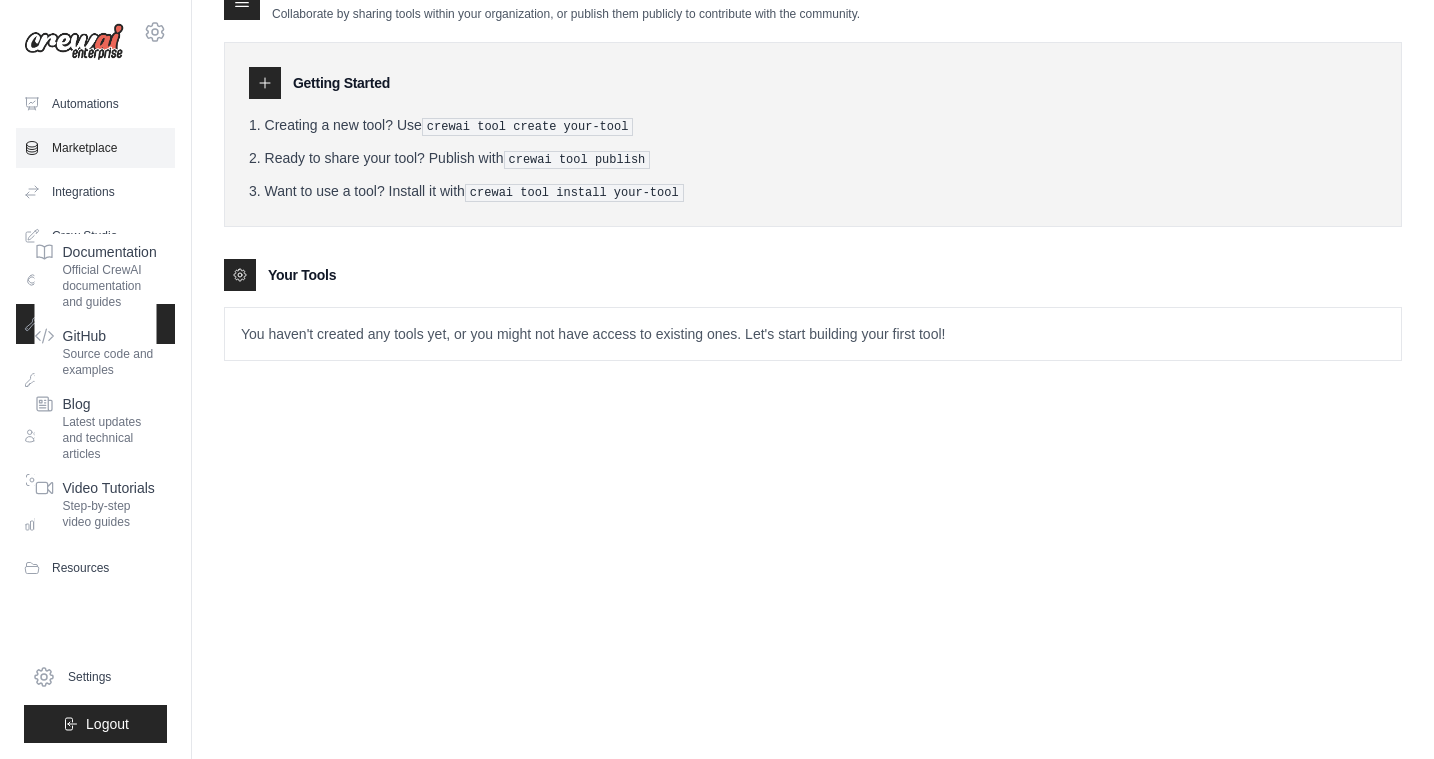 scroll, scrollTop: 40, scrollLeft: 0, axis: vertical 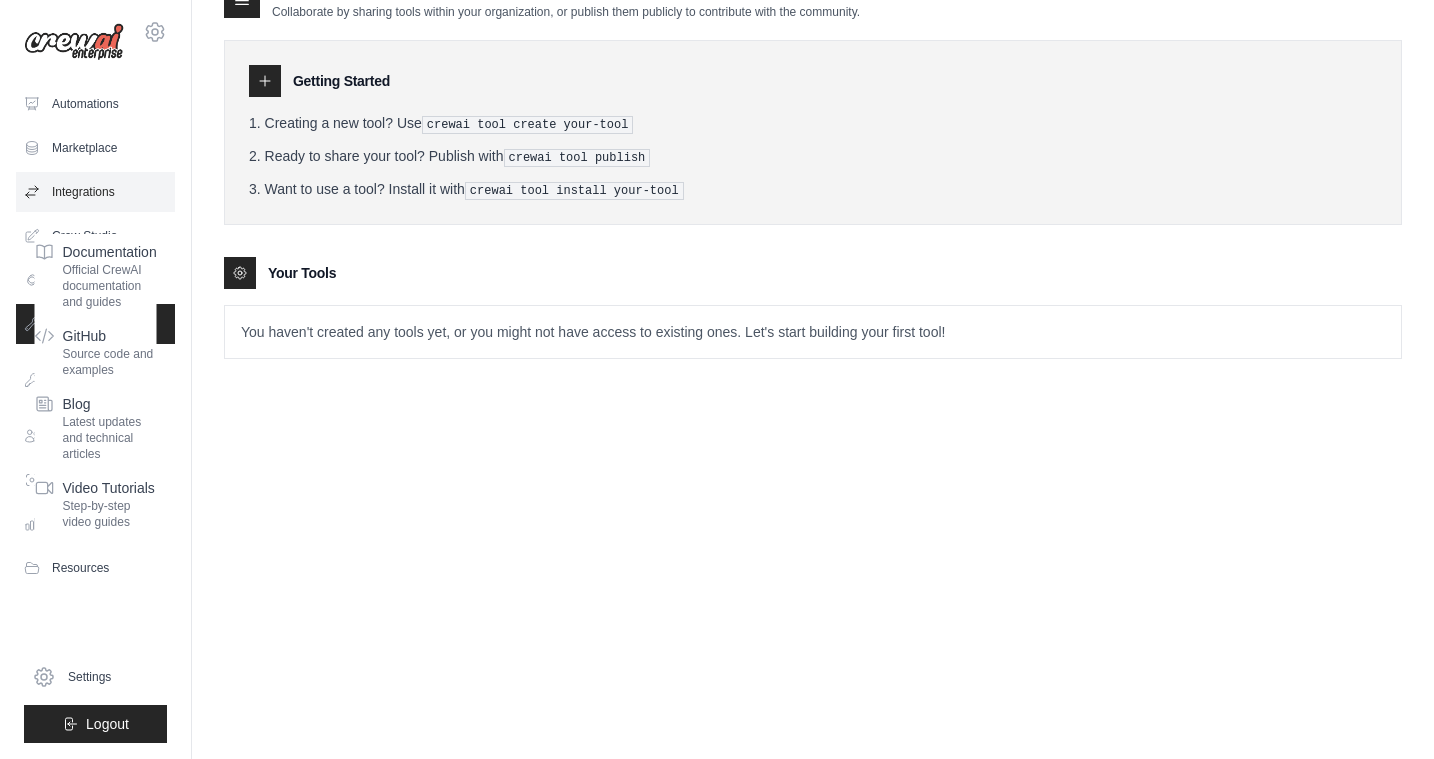 click on "Integrations" at bounding box center (95, 192) 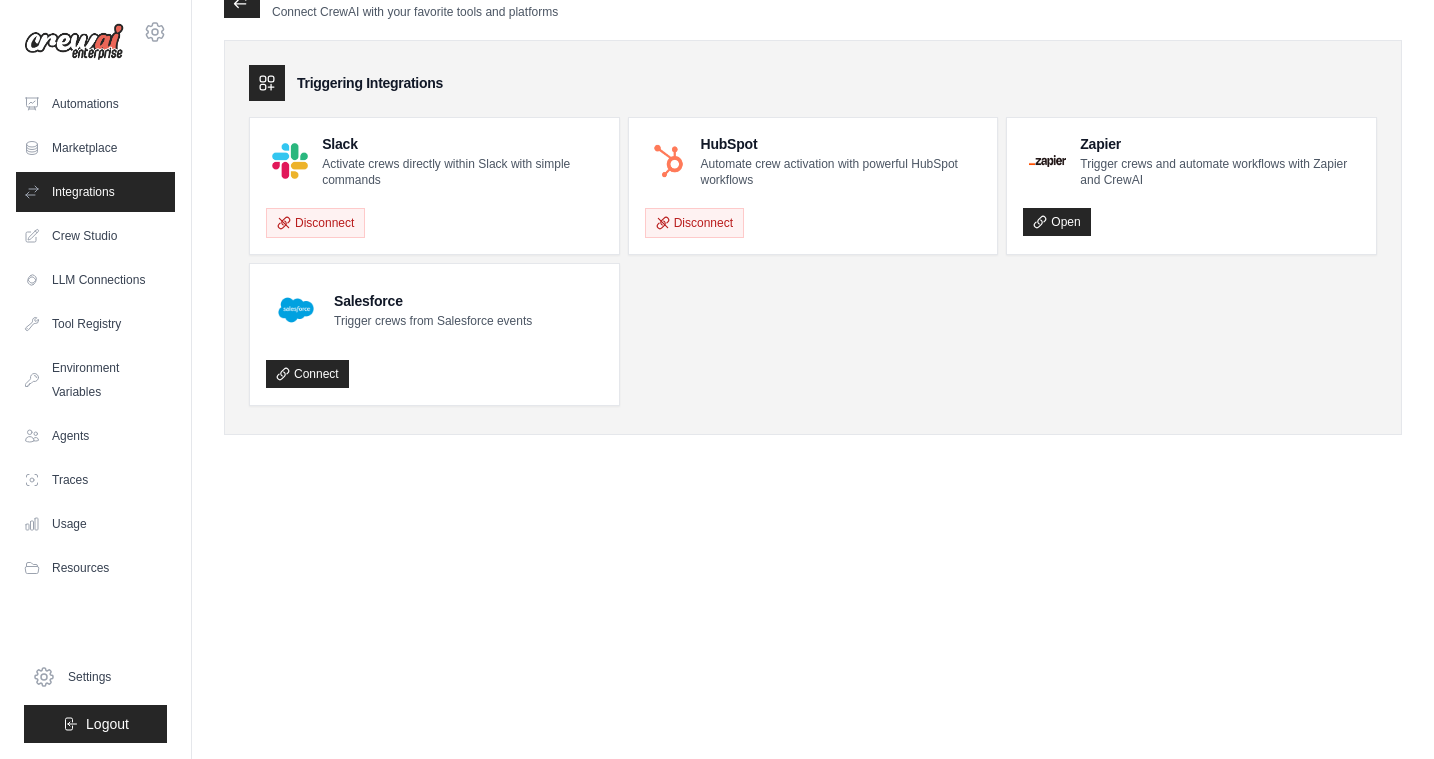 scroll, scrollTop: 0, scrollLeft: 0, axis: both 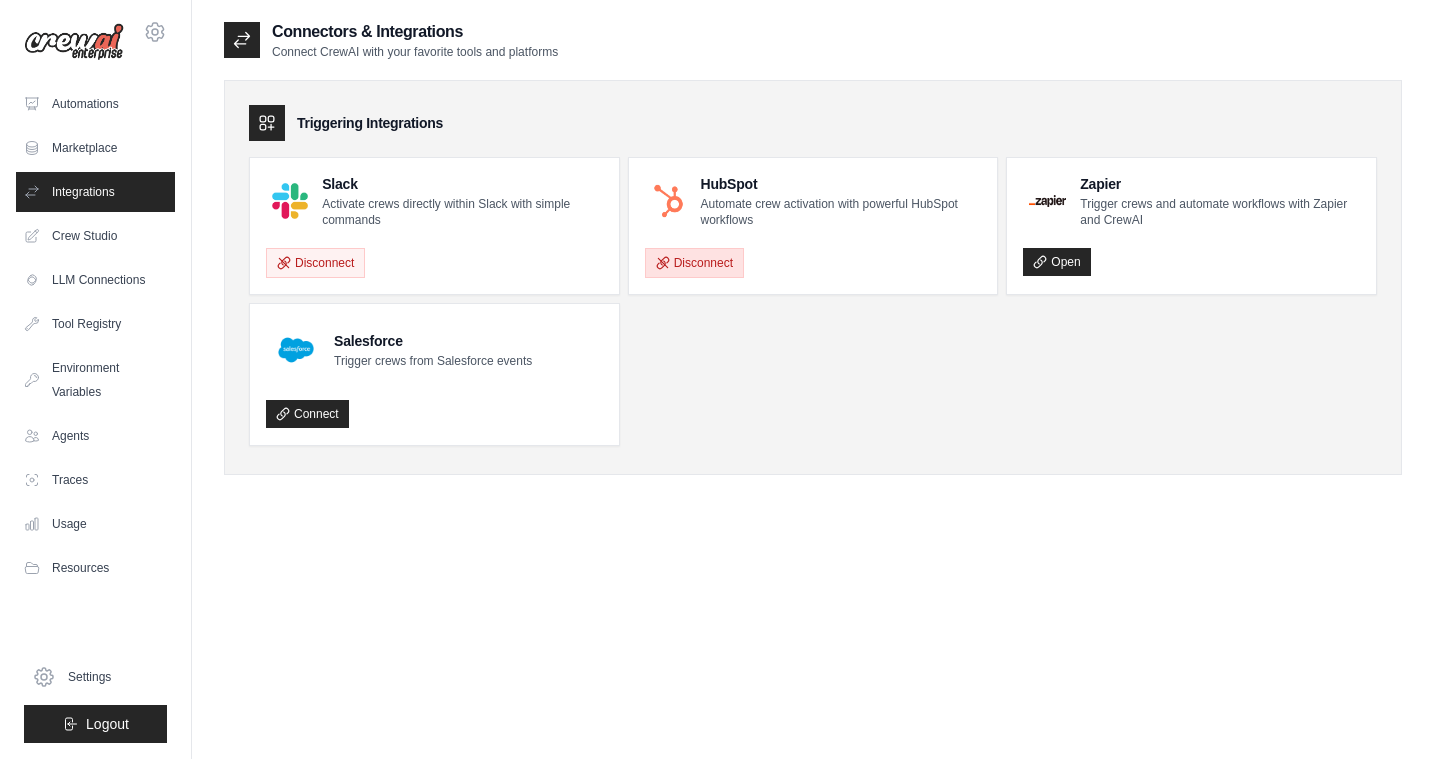 click on "Disconnect" at bounding box center [694, 263] 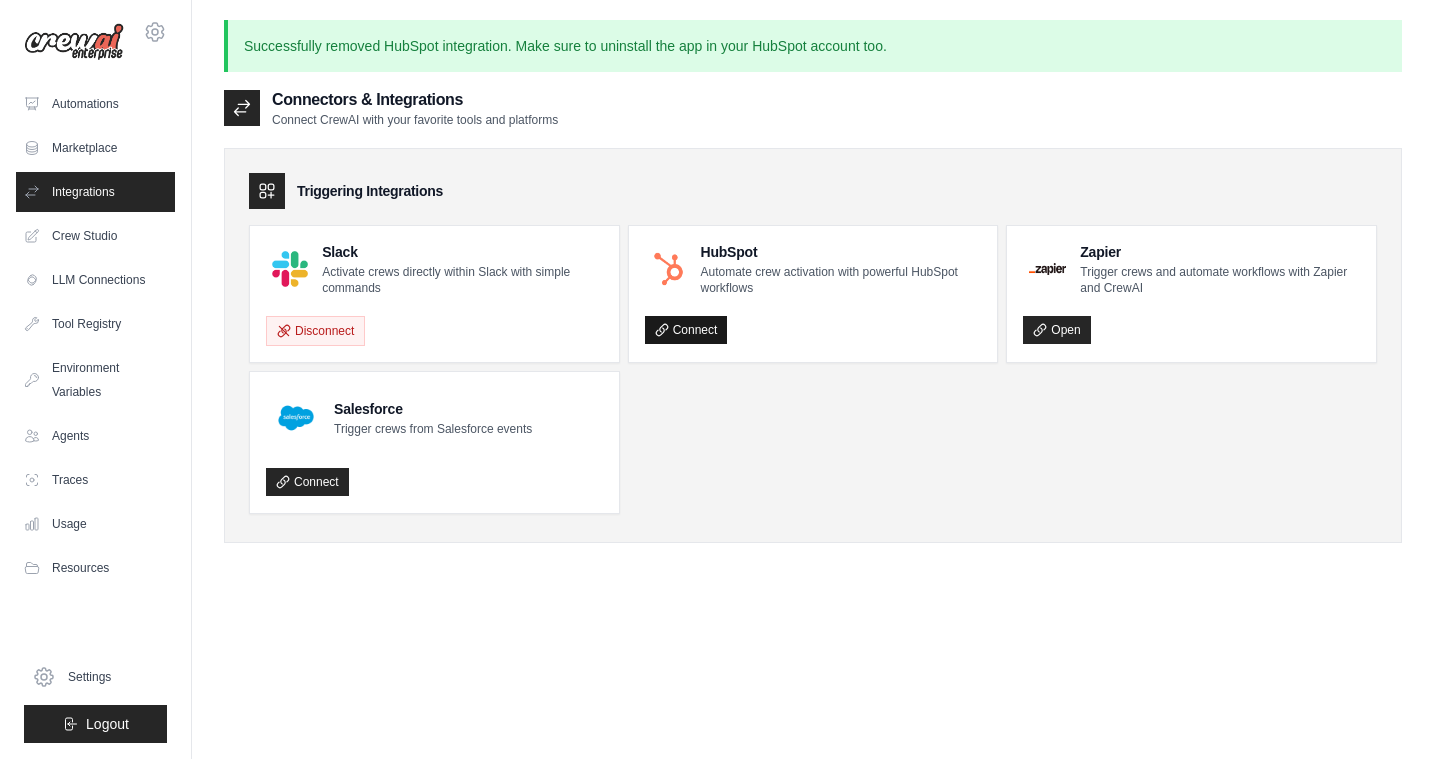 click on "Connect" at bounding box center [686, 330] 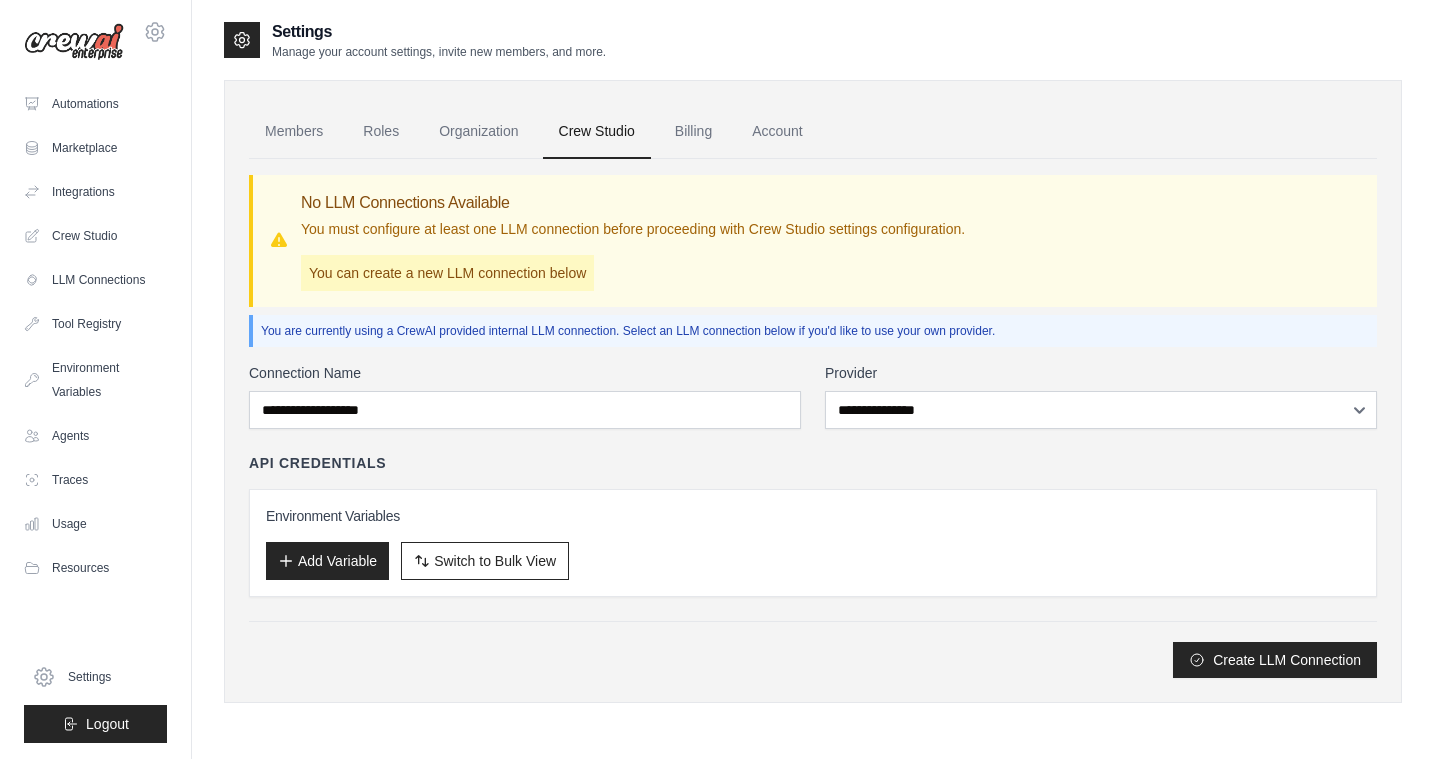 scroll, scrollTop: 0, scrollLeft: 0, axis: both 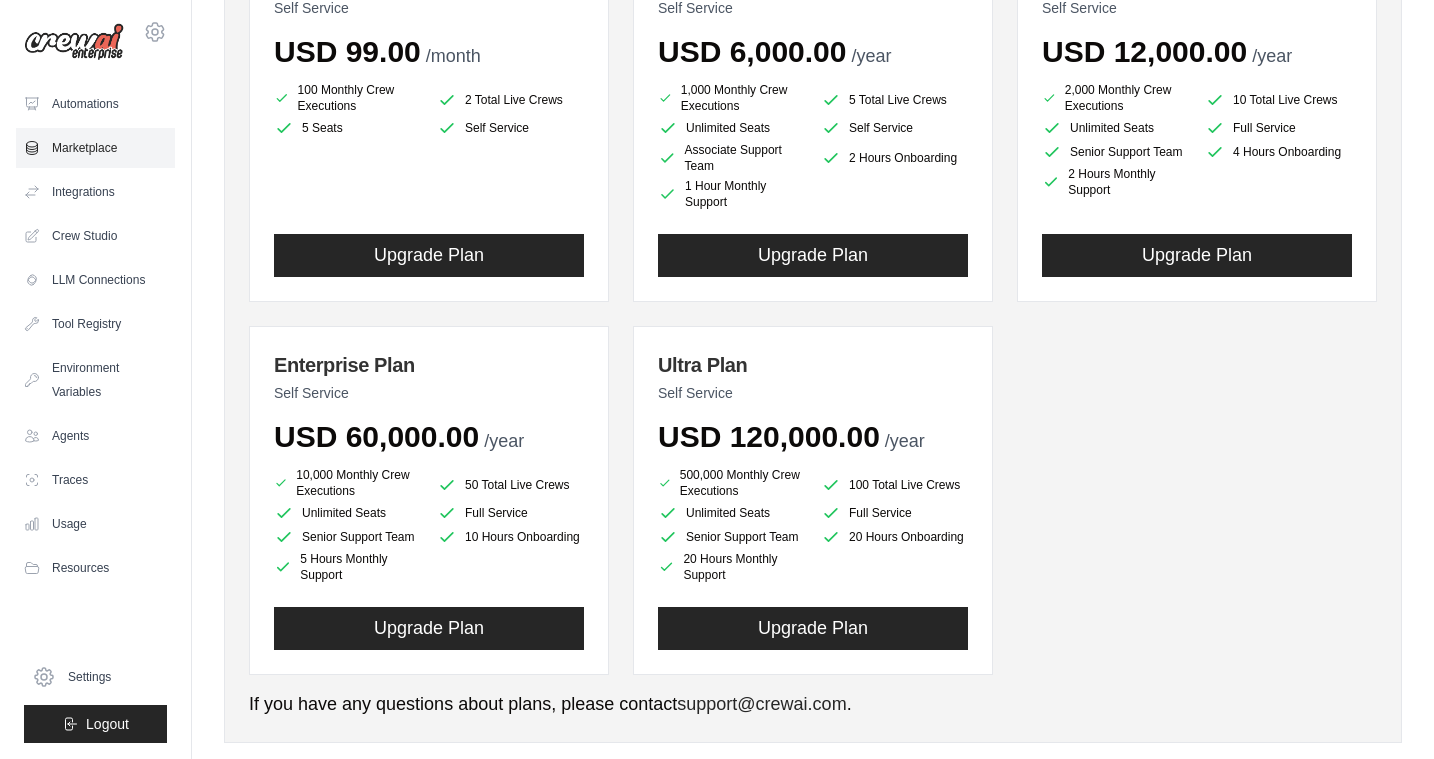 click on "Marketplace" at bounding box center (95, 148) 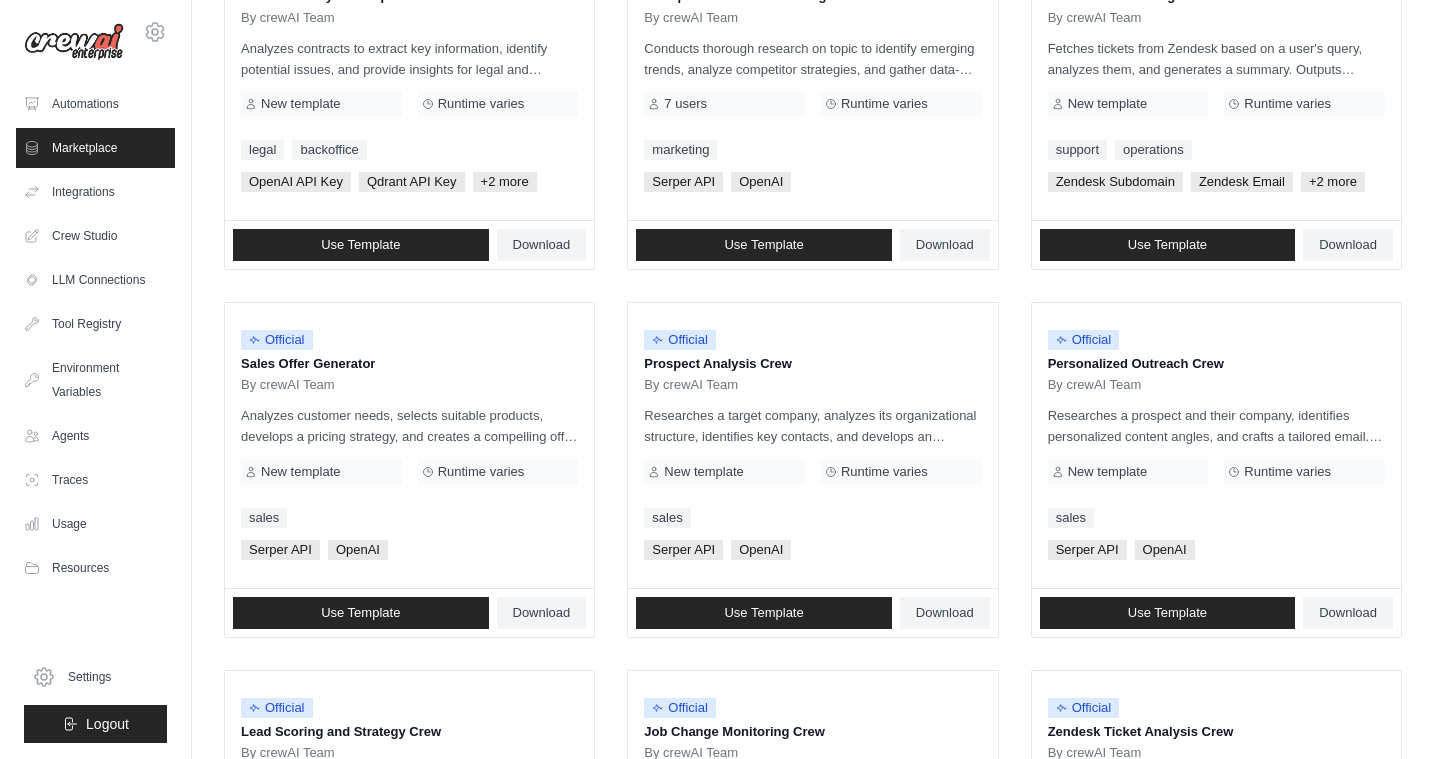 scroll, scrollTop: 0, scrollLeft: 0, axis: both 